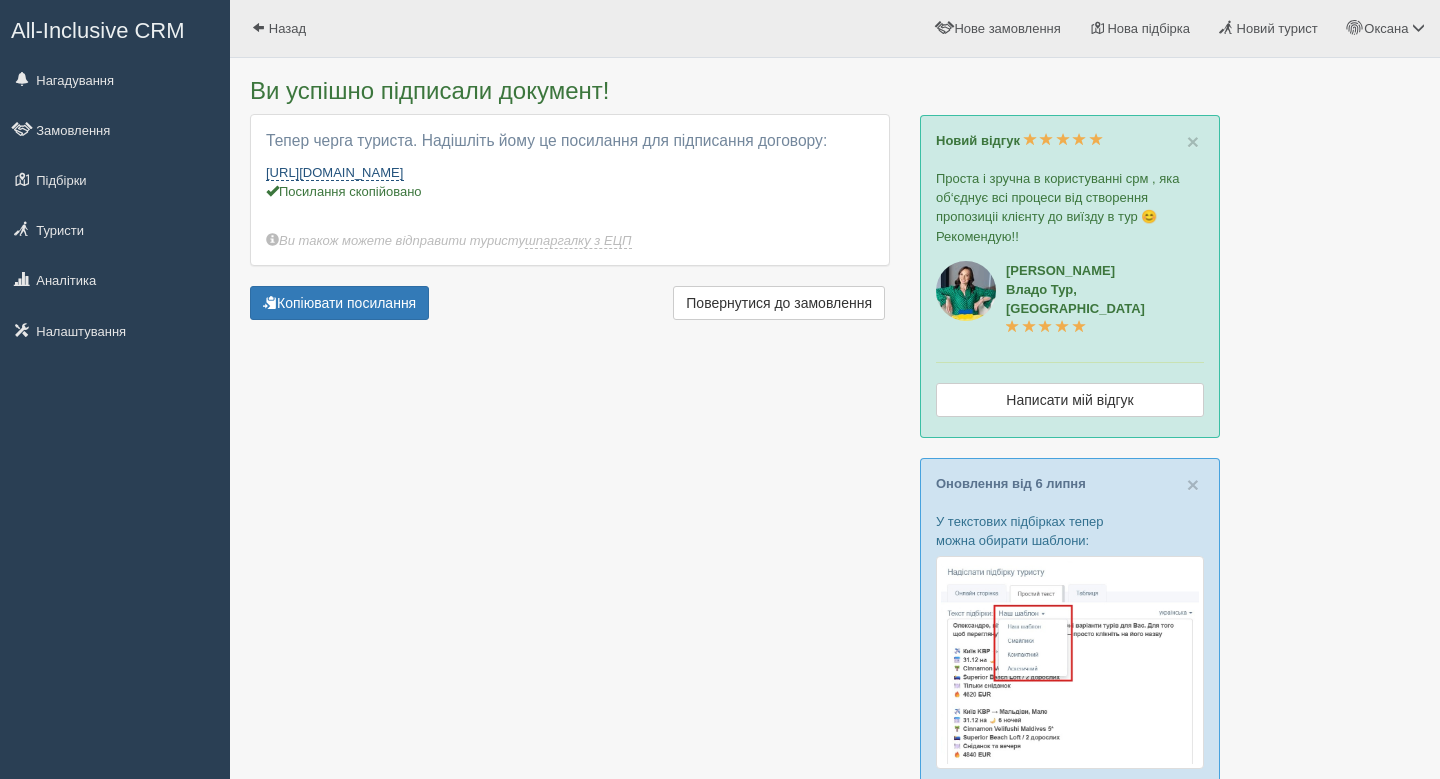 scroll, scrollTop: 0, scrollLeft: 0, axis: both 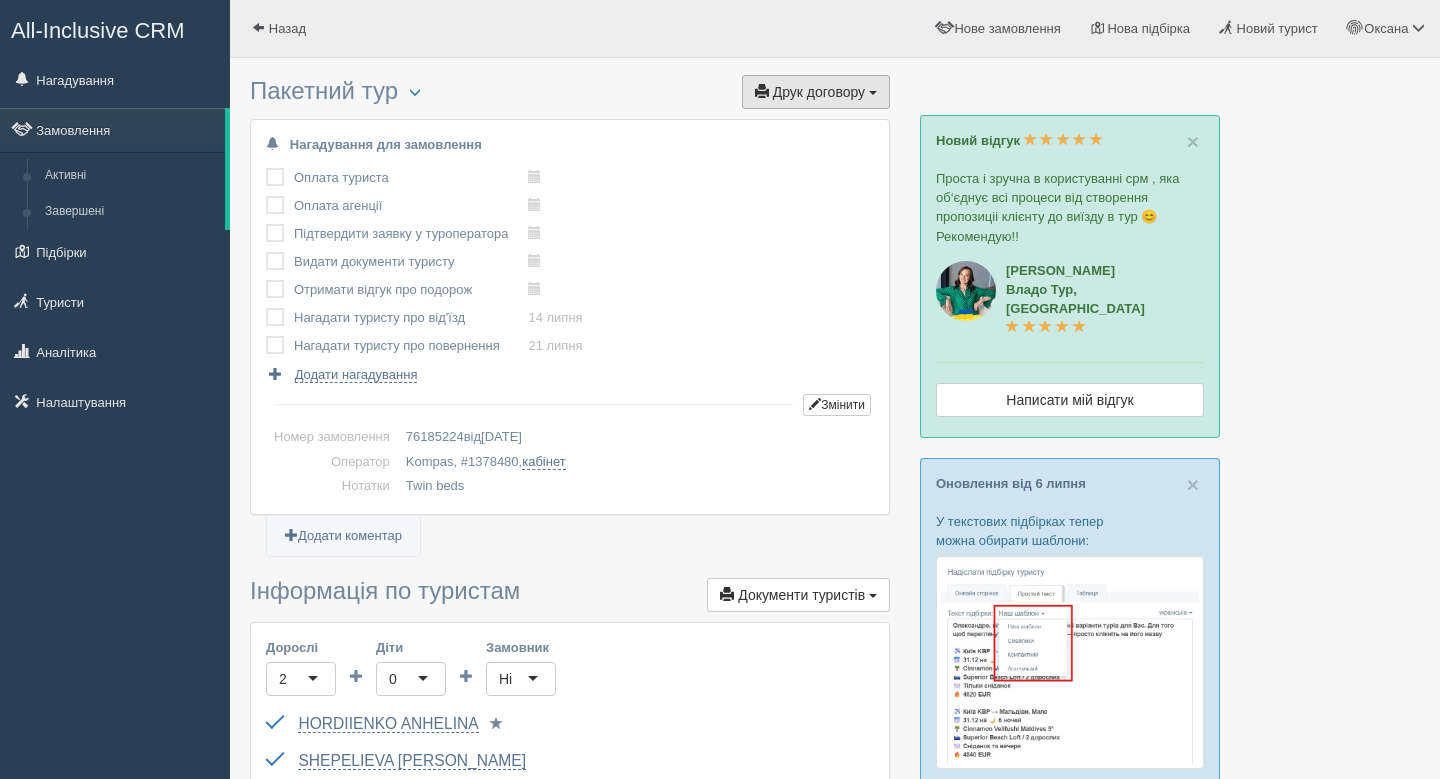 click on "Друк договору" at bounding box center [819, 92] 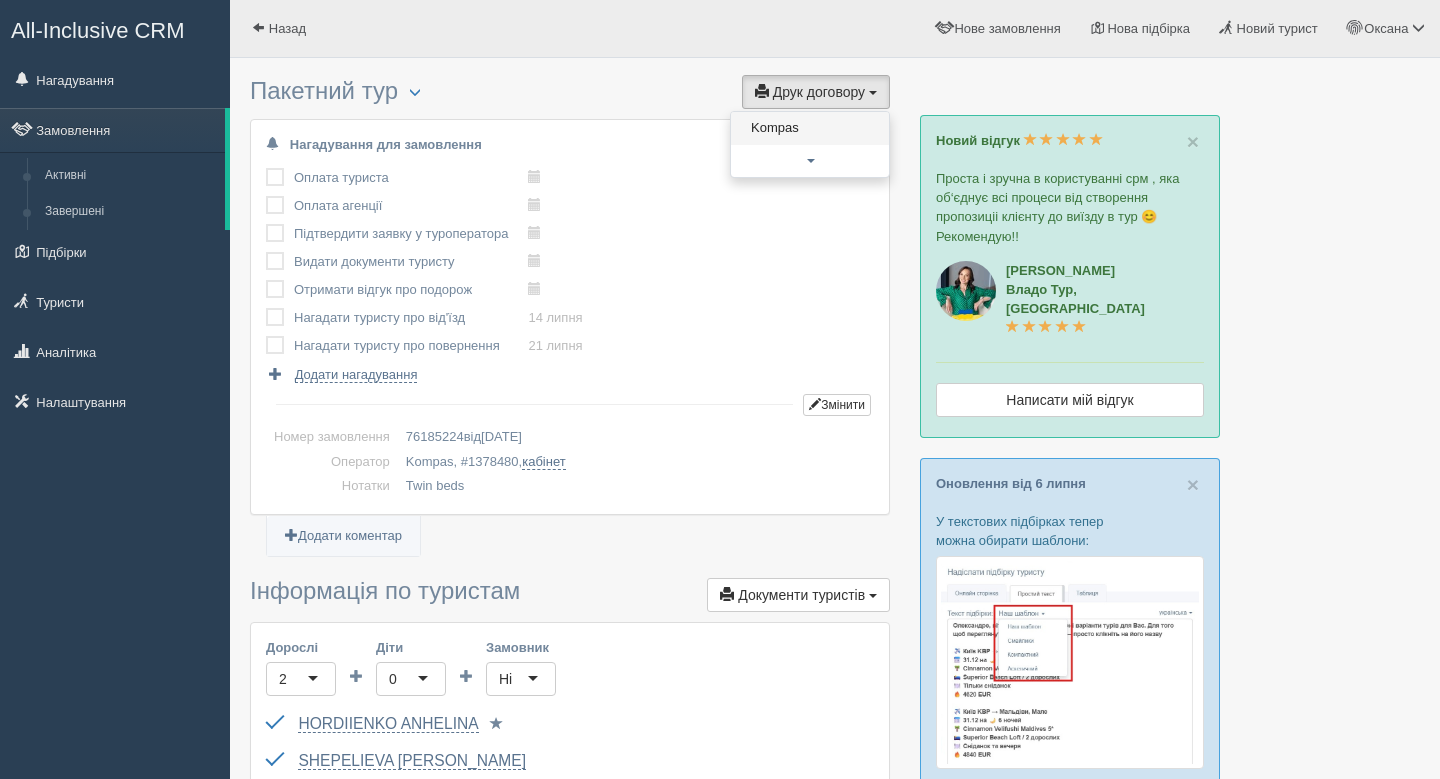 click on "Kompas" at bounding box center [810, 128] 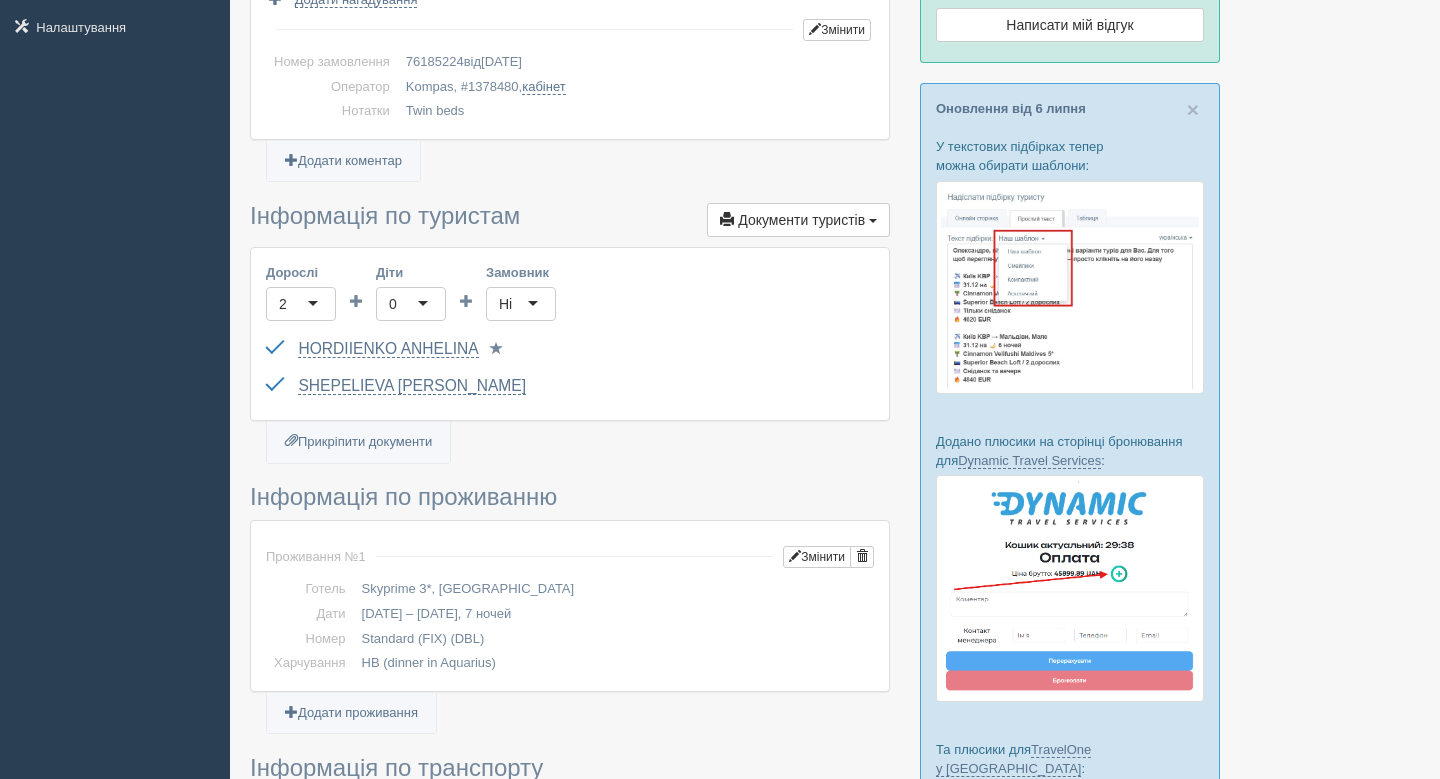 scroll, scrollTop: 542, scrollLeft: 0, axis: vertical 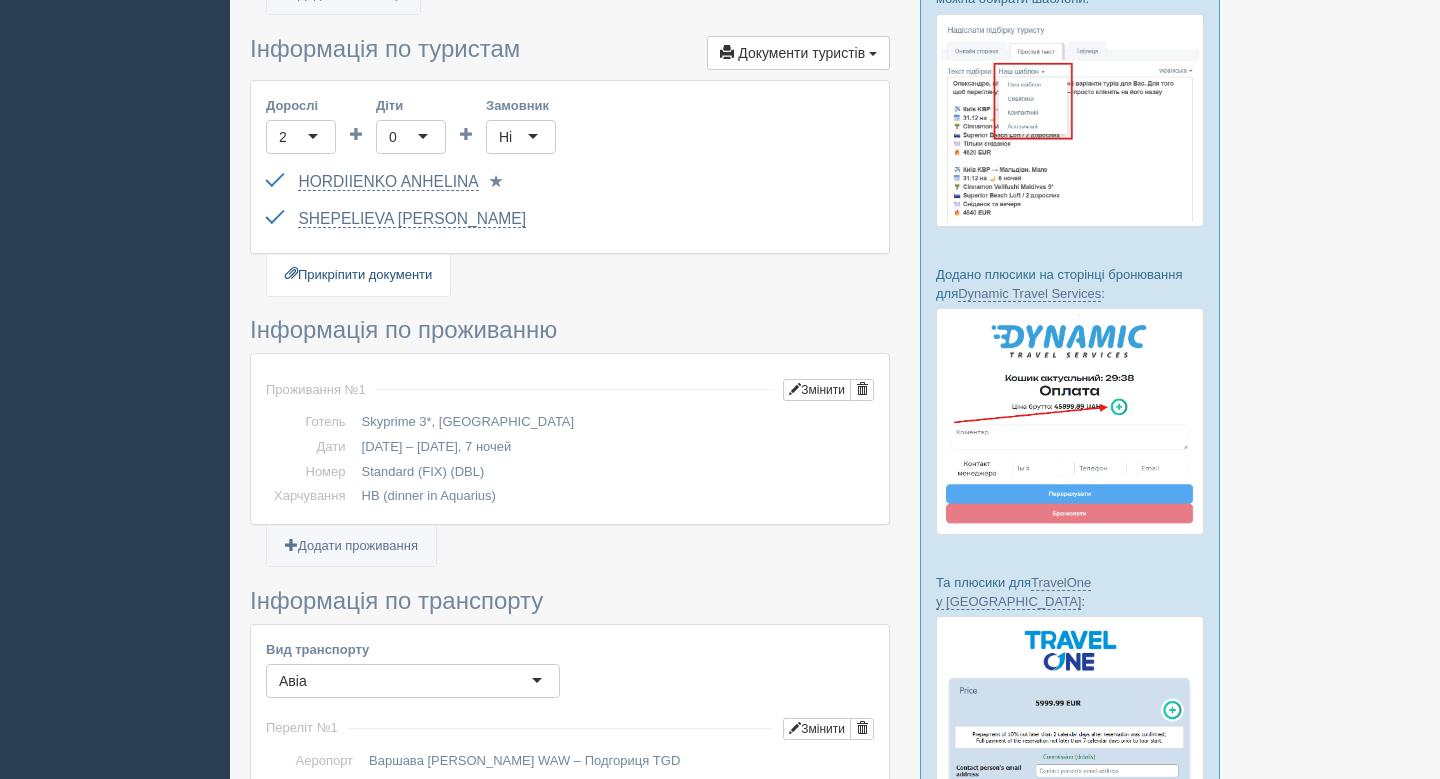 click on "Прикріпити документи" at bounding box center (358, 275) 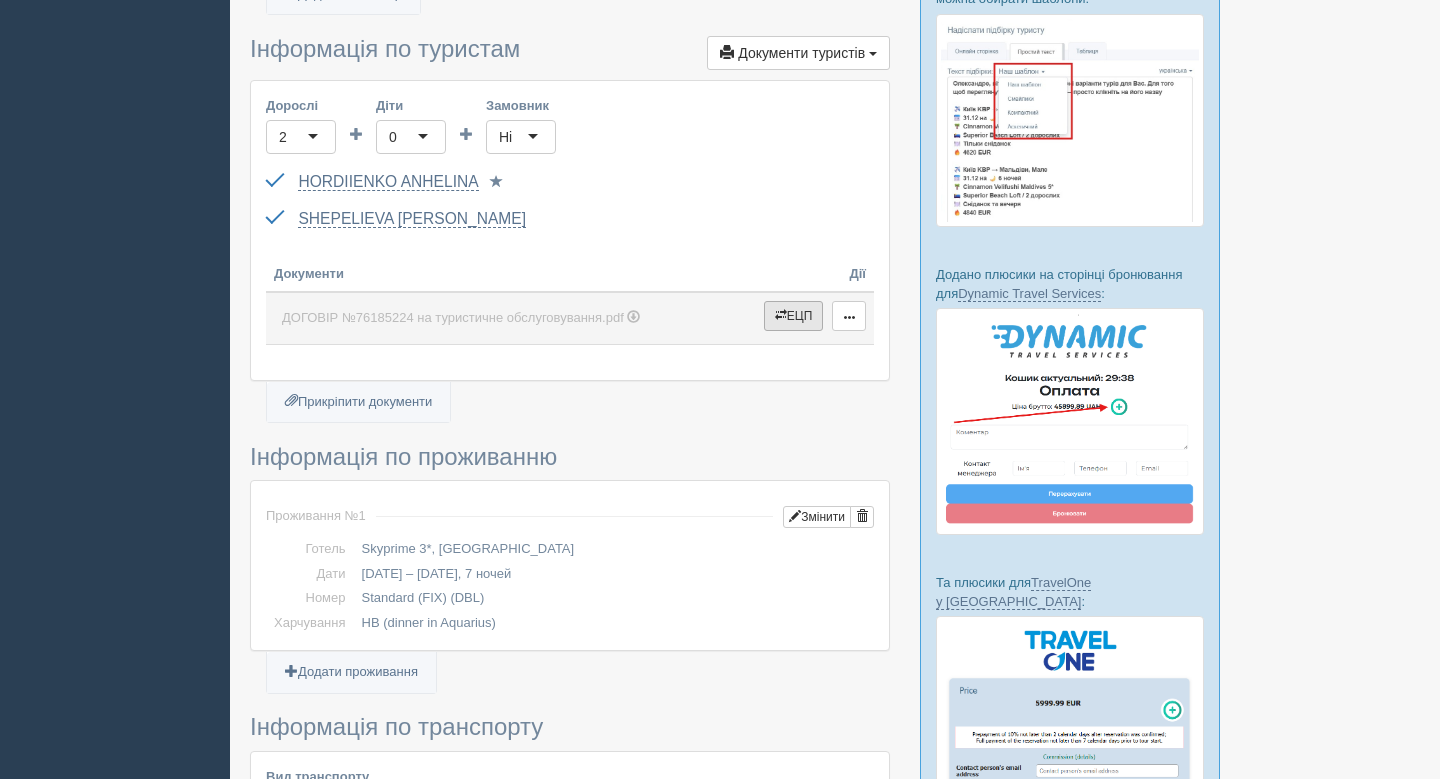 click on "ЕЦП" at bounding box center [794, 316] 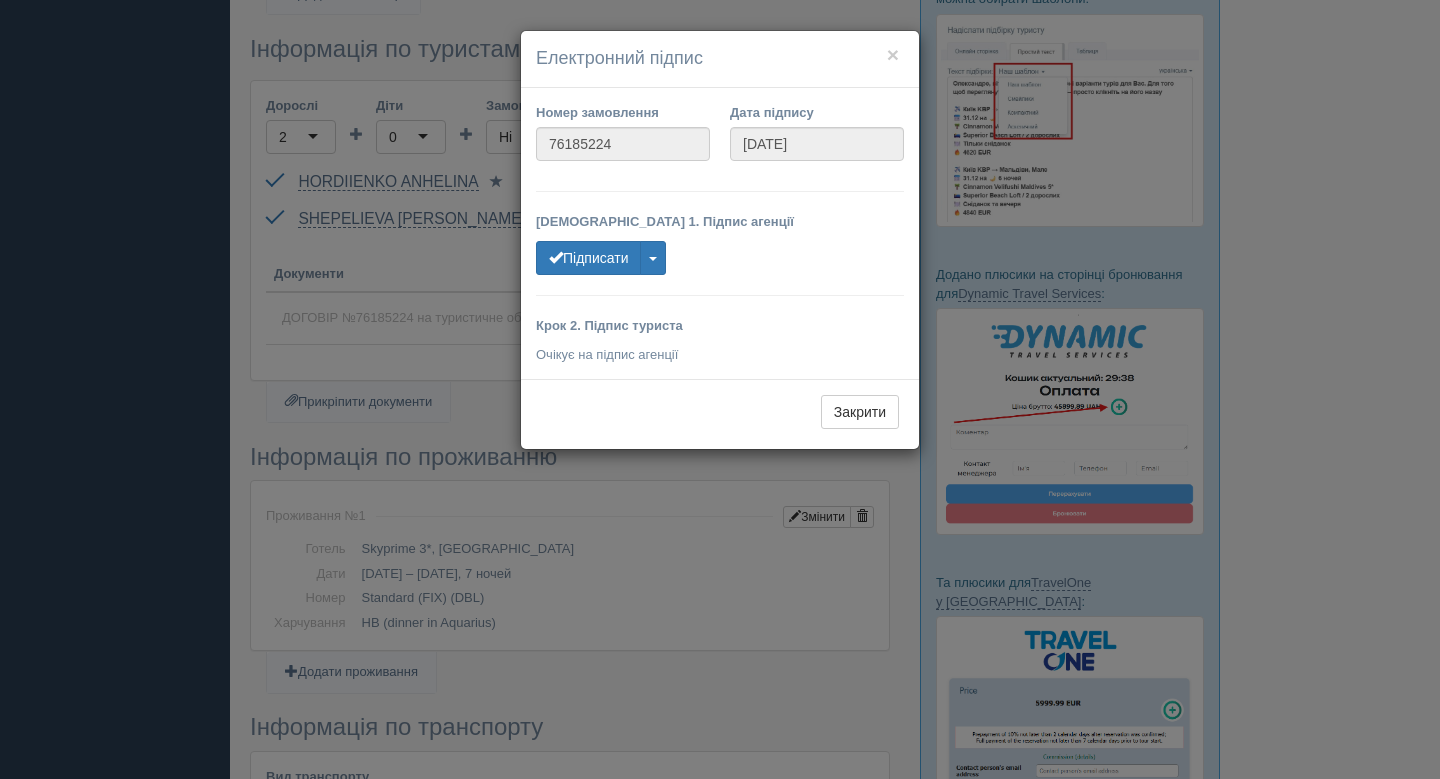 click on "Номер замовлення
76185224
Дата підпису
10.07.2025
Крок 1. Підпис агенції
Підписати
Без нашого підпису
Не вдалось обробити документ =(
Крок 2. Підпис туриста
Очікує на підпис агенції" at bounding box center (720, 233) 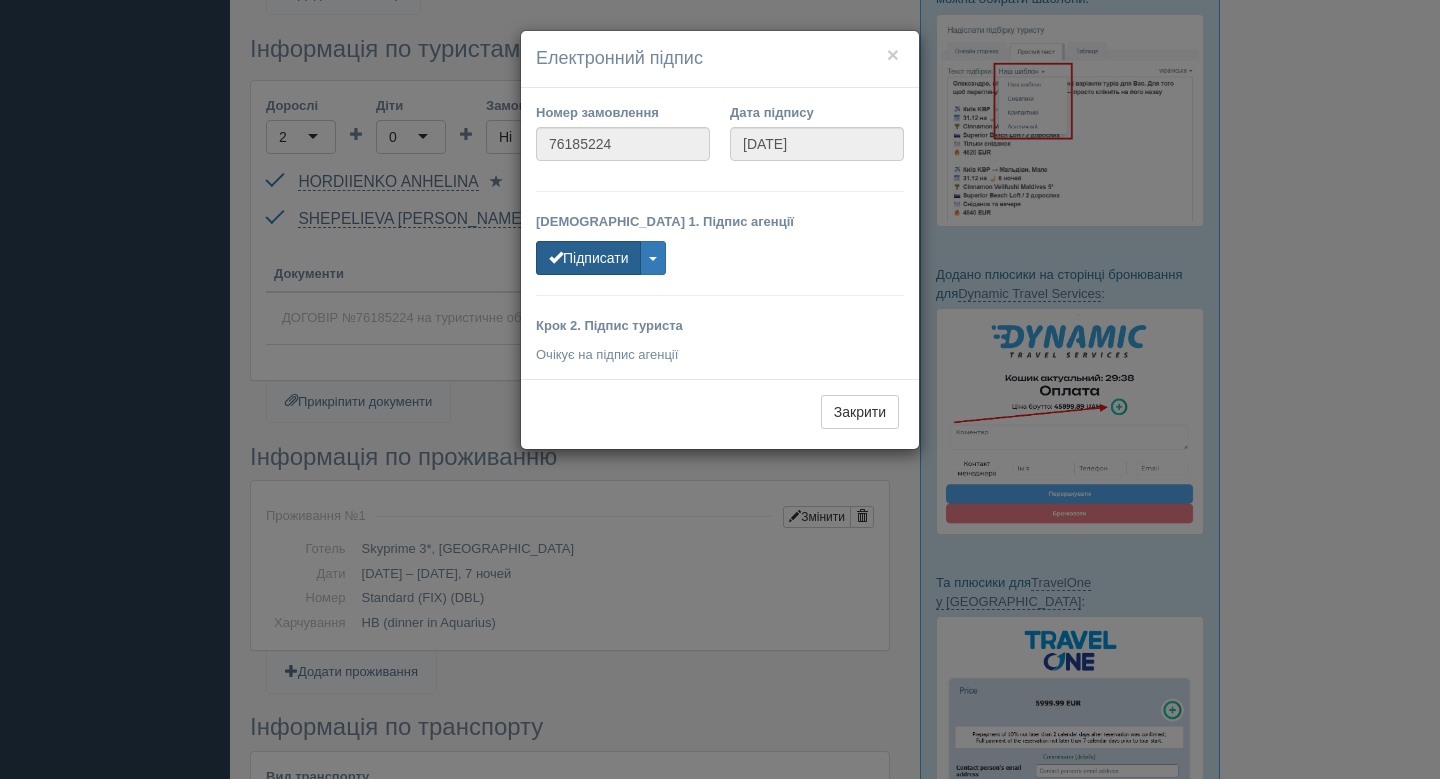 click on "Підписати" at bounding box center (588, 258) 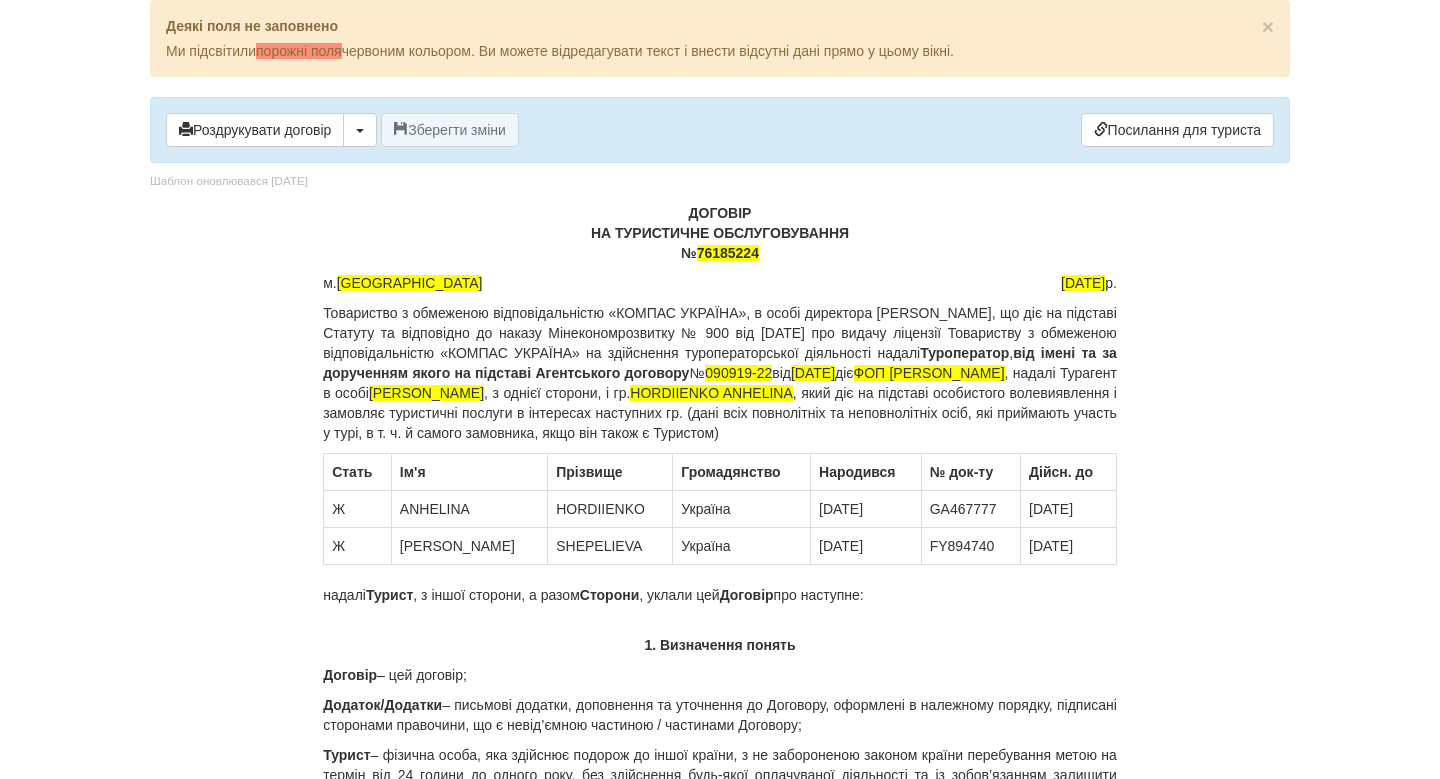 scroll, scrollTop: 0, scrollLeft: 0, axis: both 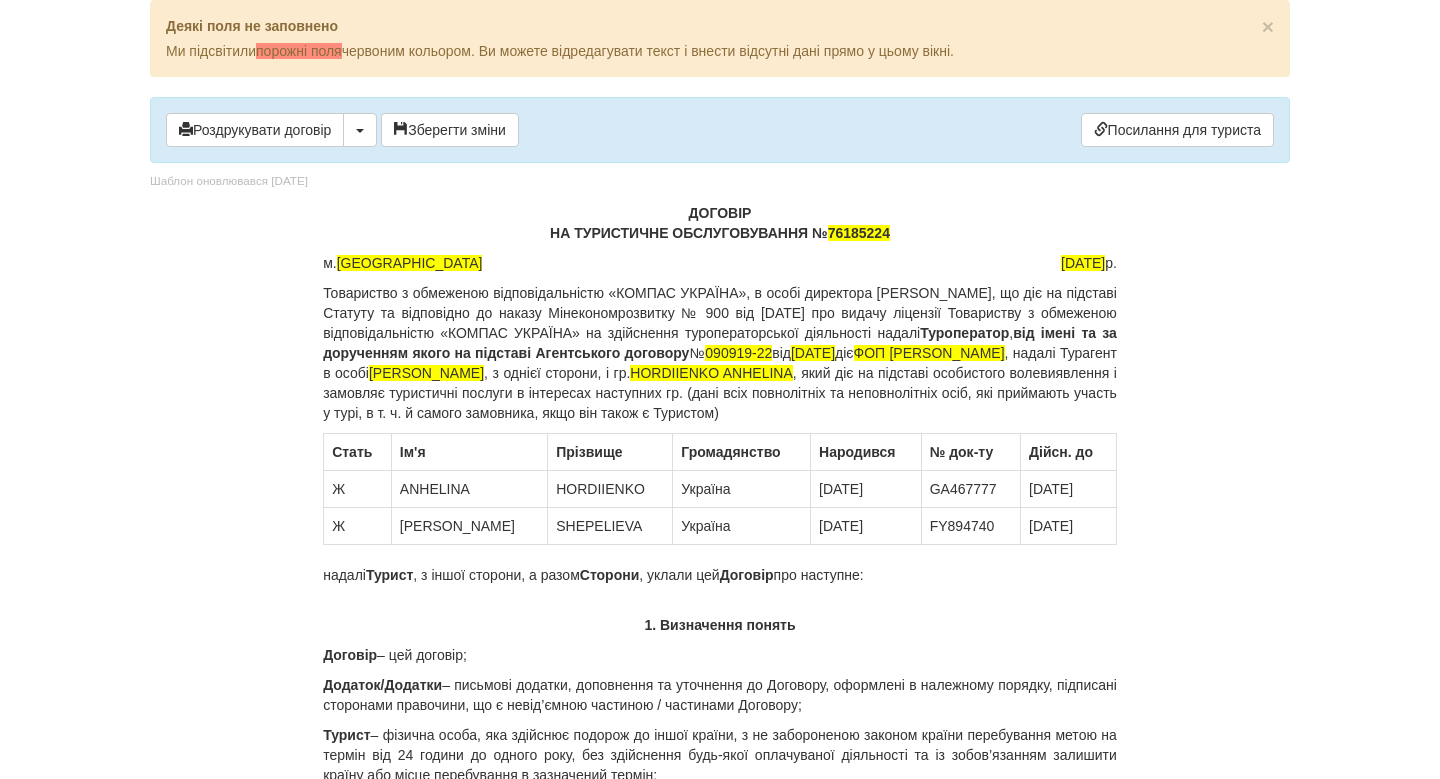 drag, startPoint x: 686, startPoint y: 206, endPoint x: 1173, endPoint y: 268, distance: 490.93076 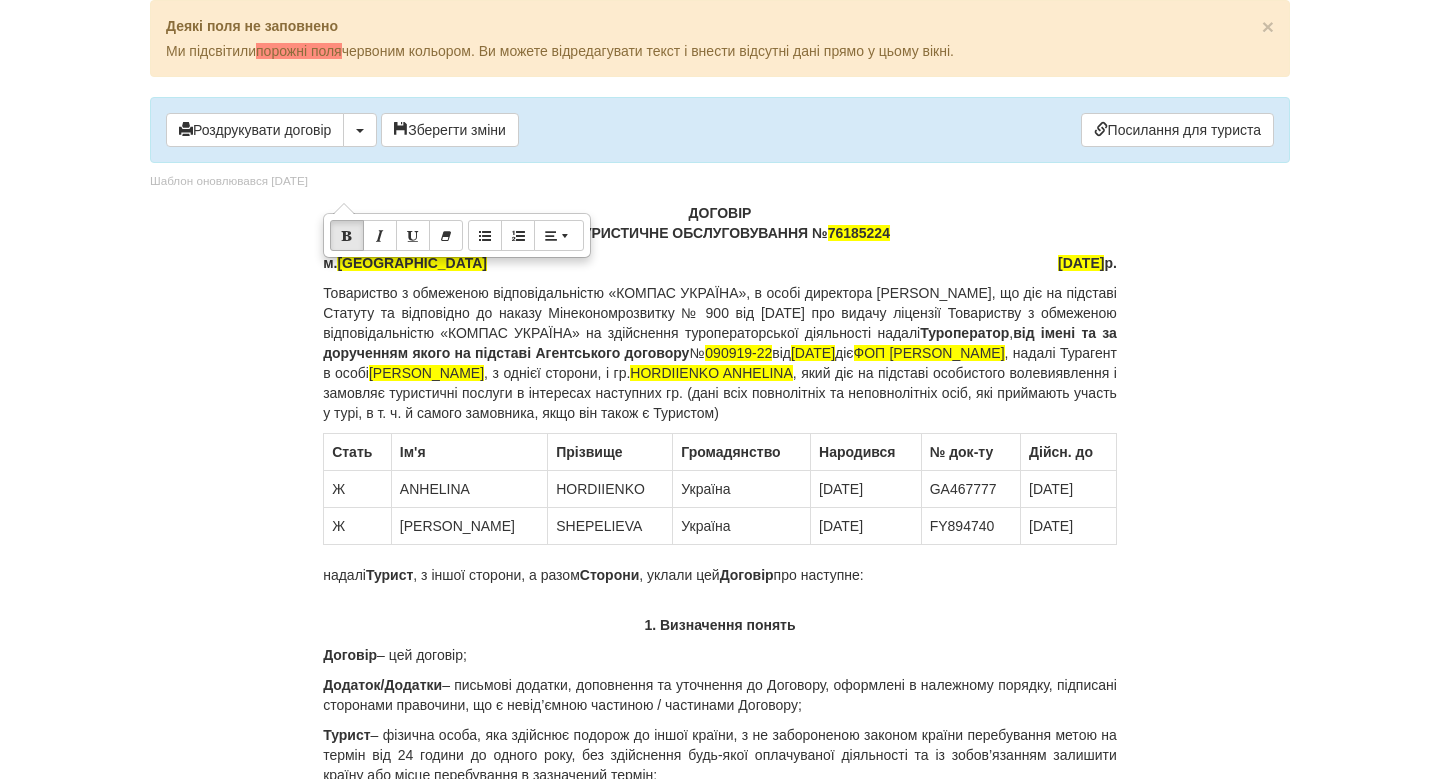 click on "Товариство з обмеженою відповідальністю «КОМПАС УКРАЇНА», в особі директора [PERSON_NAME], що діє на підставі Статуту та відповідно до наказу Мінекономрозвитку № 900 від [DATE] про видачу ліцензії Товариству з обмеженою відповідальністю «КОМПАС УКРАЇНА»  на здійснення туроператорської діяльності надалі  Туроператор ,
від імені та за дорученням якого на підставі Агентського договору  №  090919-22  від  [DATE]  діє  ФОП [PERSON_NAME] , надалі Турагент в особі  [PERSON_NAME] ,  з однієї сторони,
і гр.  HORDIIENKO ANHELINA" at bounding box center (720, 353) 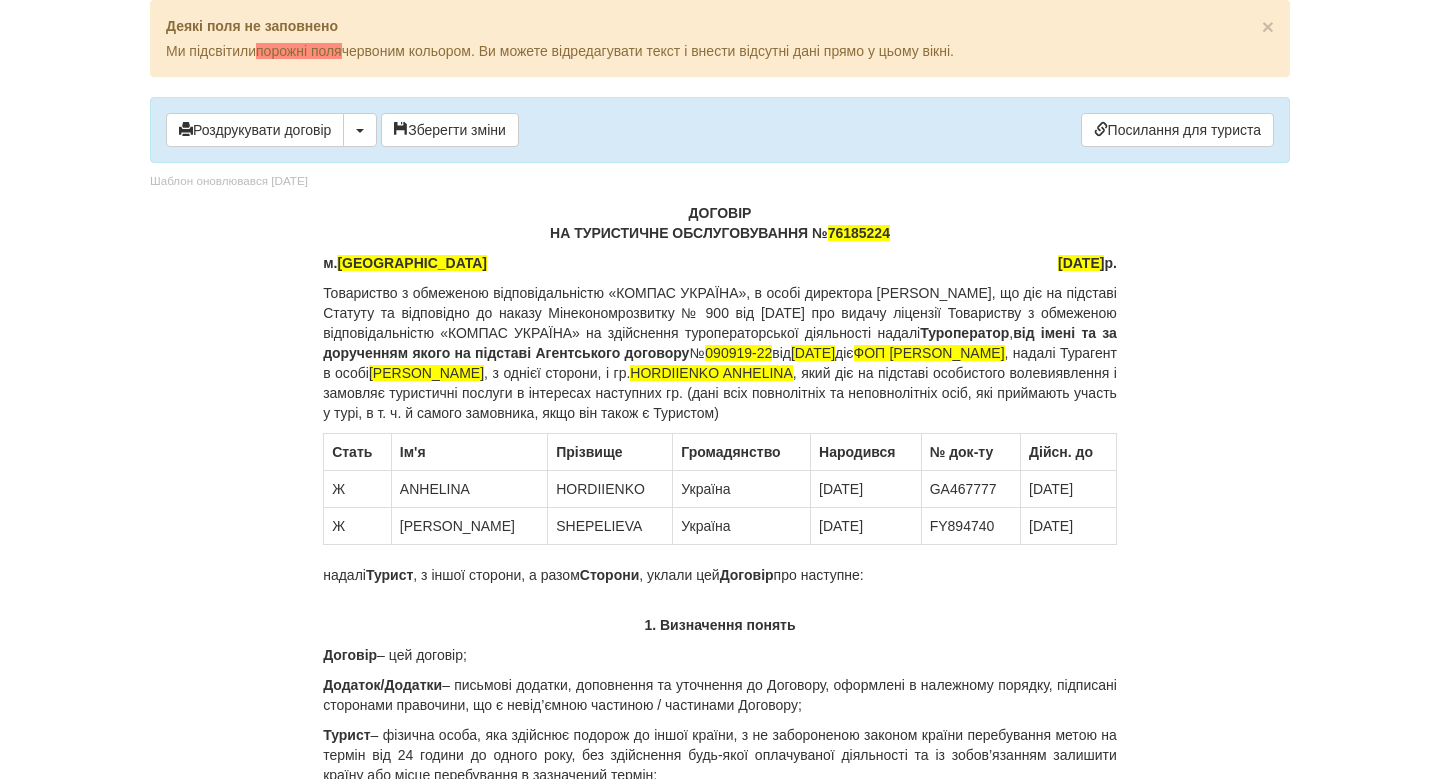 click on "Товариство з обмеженою відповідальністю «КОМПАС УКРАЇНА», в особі директора [PERSON_NAME], що діє на підставі Статуту та відповідно до наказу Мінекономрозвитку № 900 від [DATE] про видачу ліцензії Товариству з обмеженою відповідальністю «КОМПАС УКРАЇНА»  на здійснення туроператорської діяльності надалі  Туроператор ,
від імені та за дорученням якого на підставі Агентського договору  №  090919-22  від  [DATE]  діє  ФОП [PERSON_NAME] , надалі Турагент в особі  [PERSON_NAME] ,  з однієї сторони,
і гр.  HORDIIENKO ANHELINA" at bounding box center (720, 353) 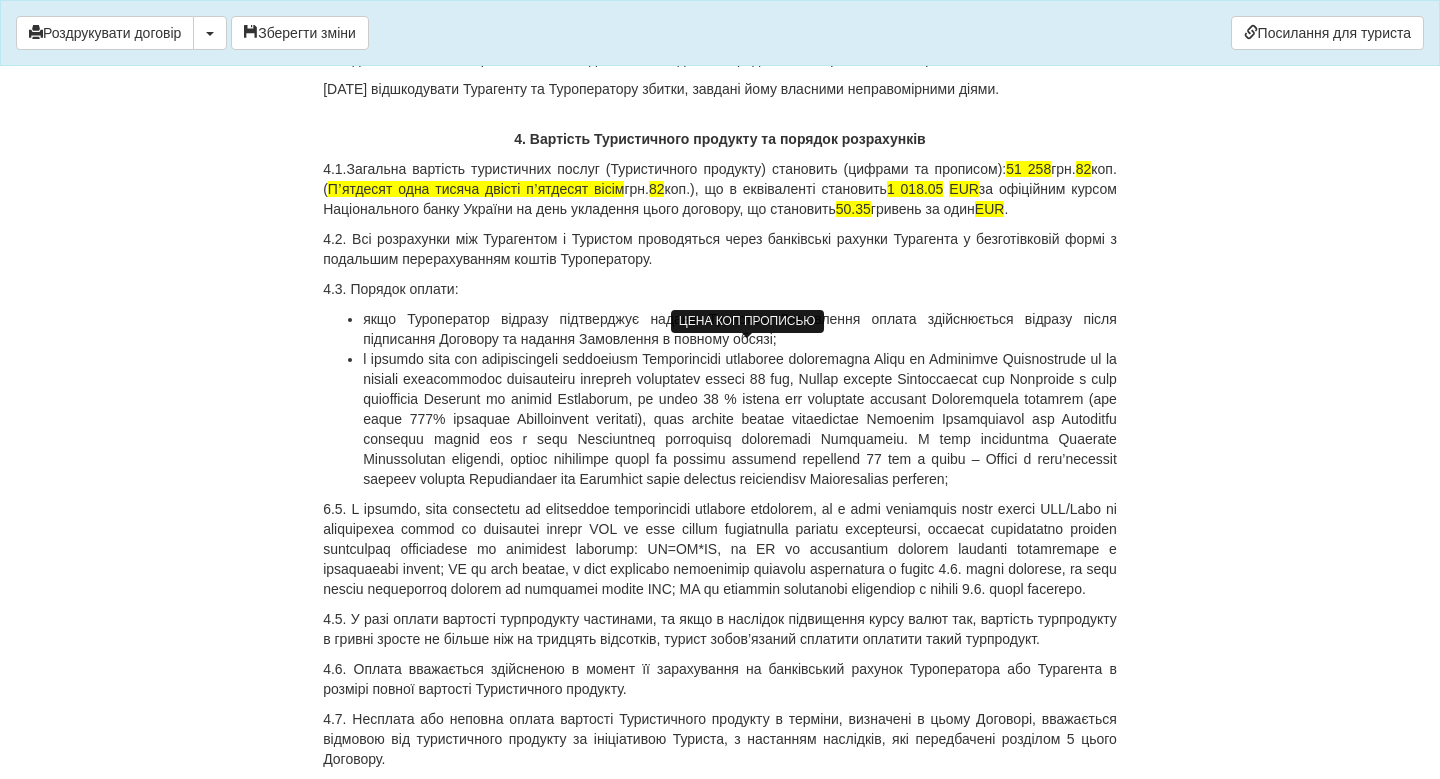 scroll, scrollTop: 5702, scrollLeft: 0, axis: vertical 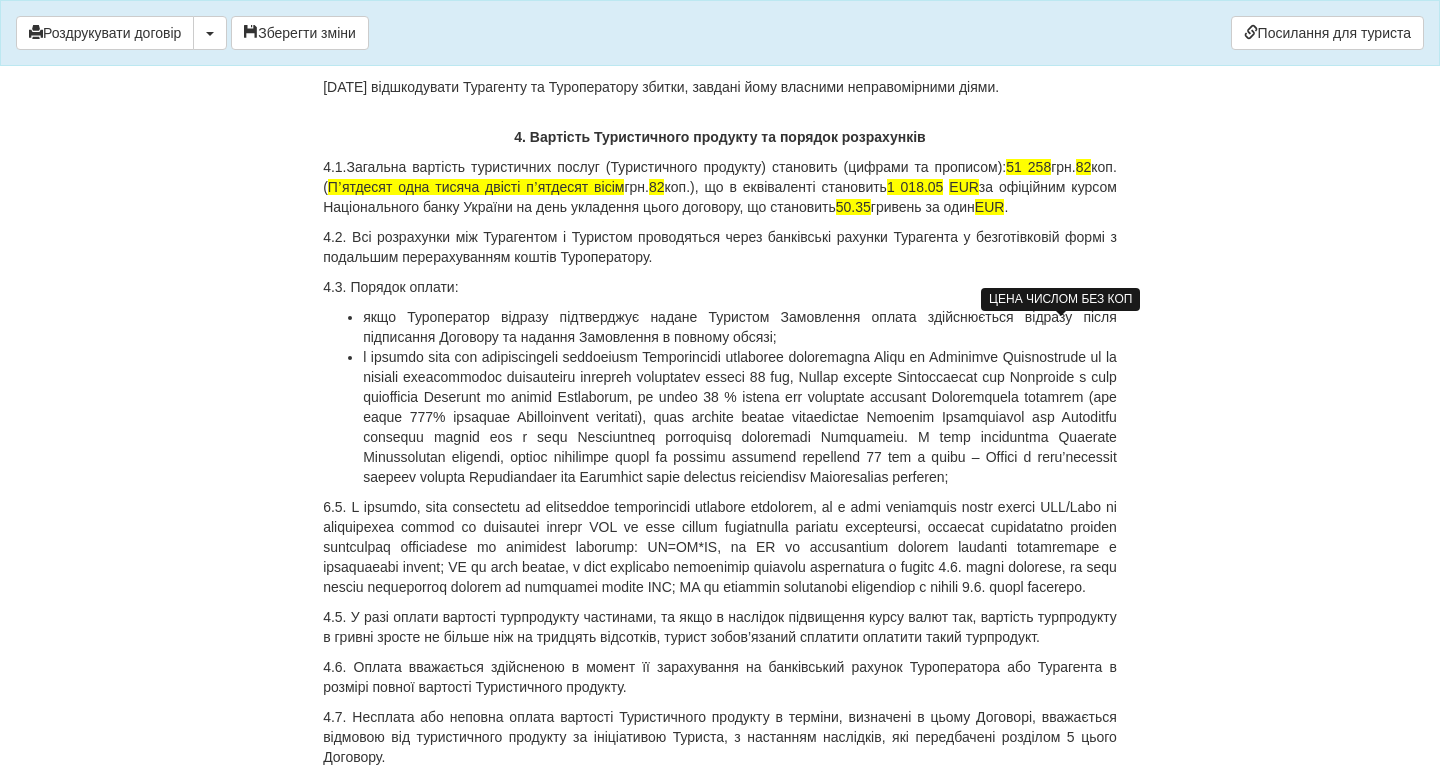 click on "51 258" at bounding box center [1028, 167] 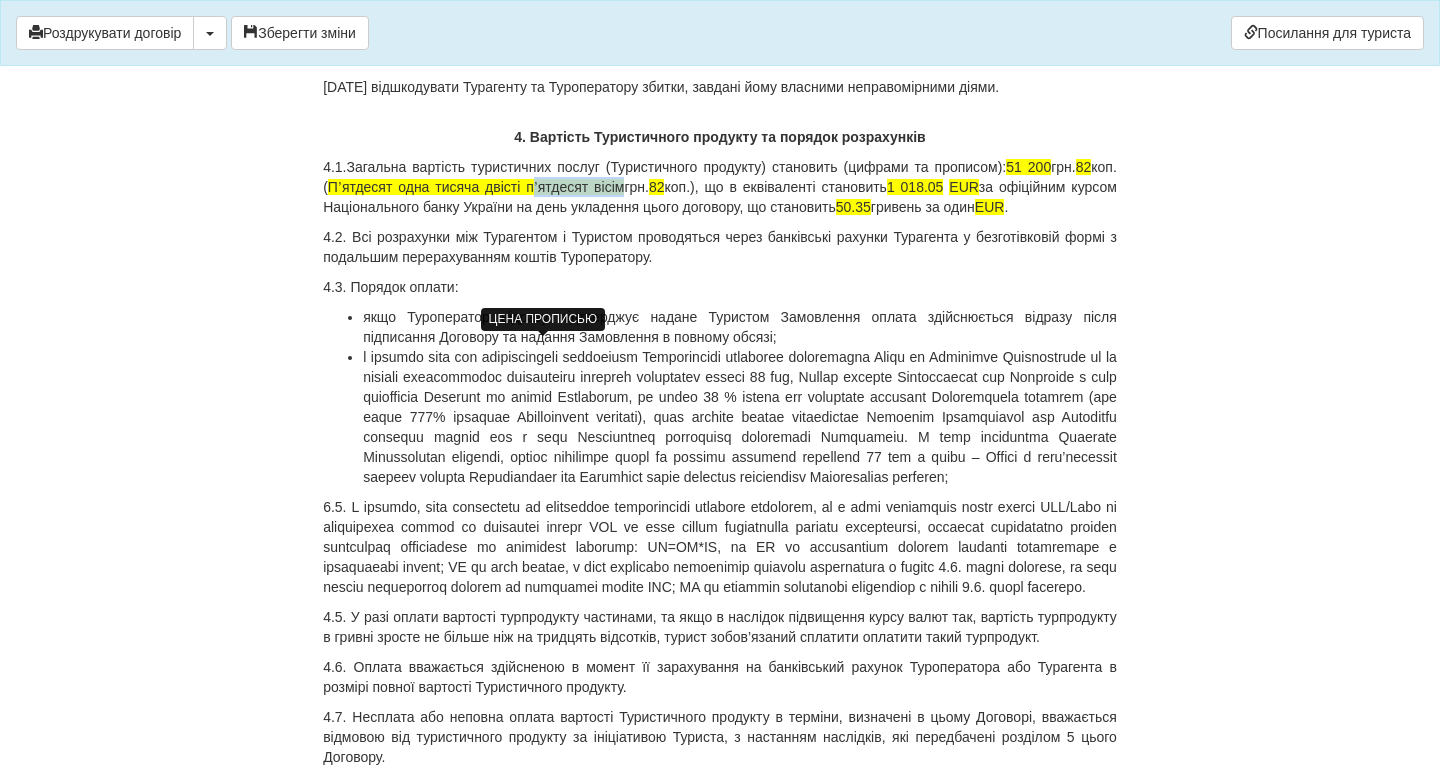 drag, startPoint x: 693, startPoint y: 347, endPoint x: 602, endPoint y: 349, distance: 91.02197 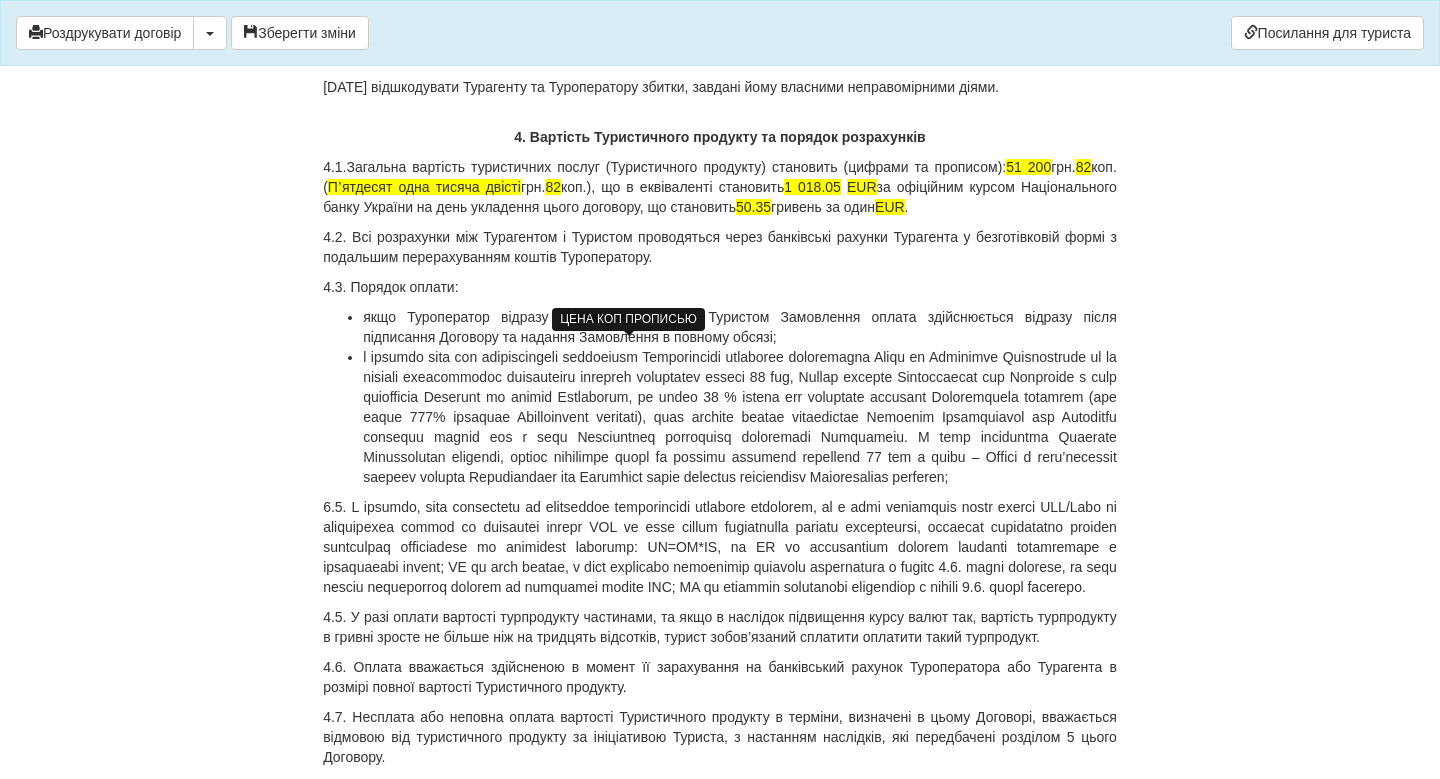 click on "82" at bounding box center (553, 187) 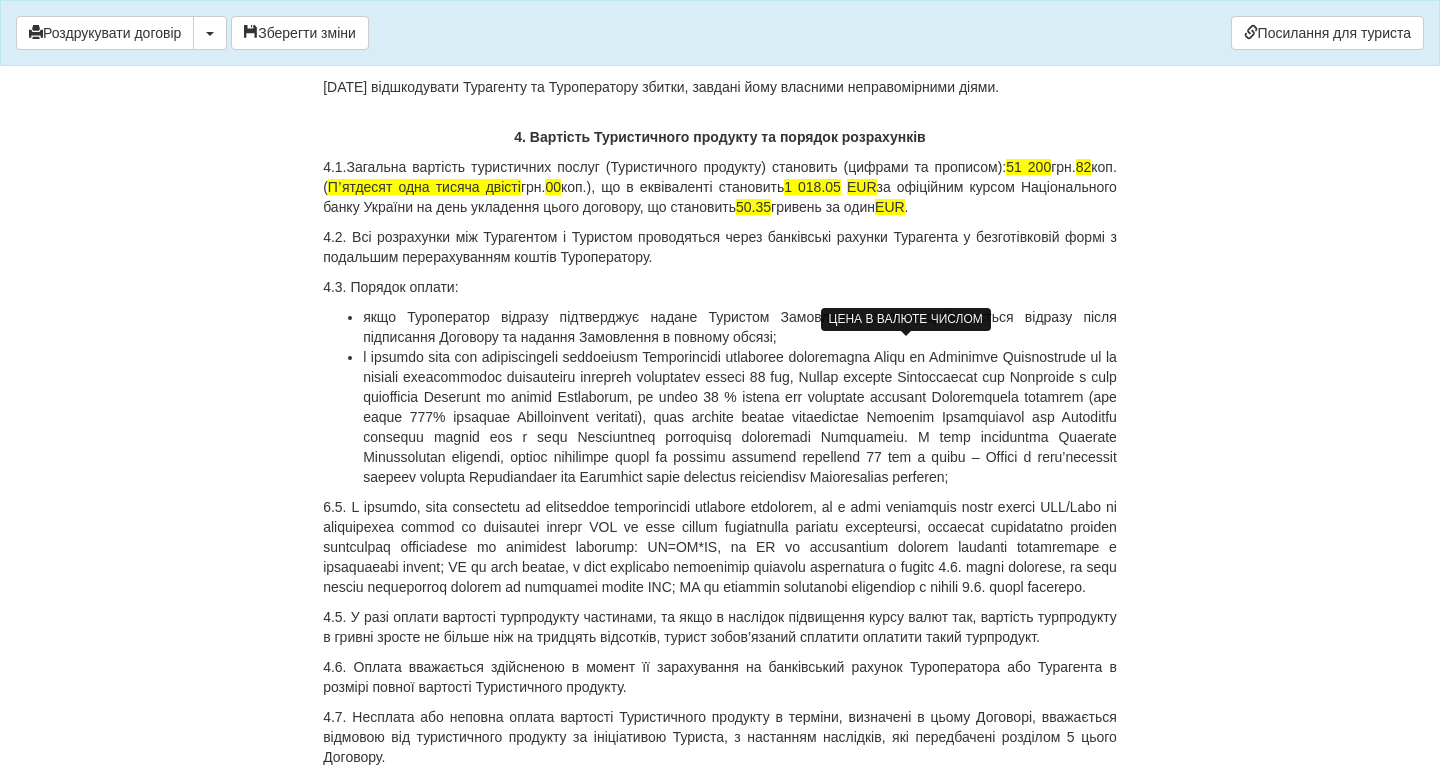 click on "1 018.05" at bounding box center [812, 187] 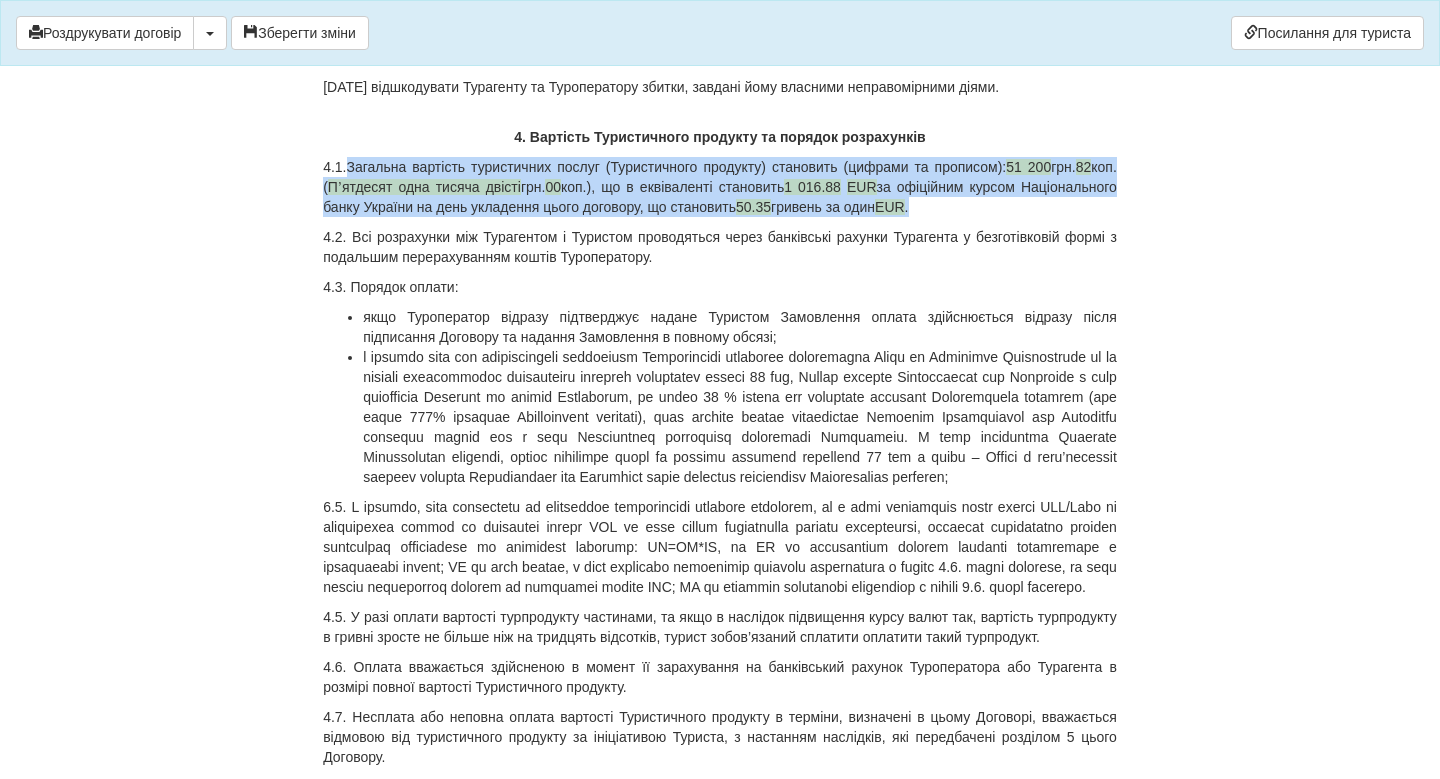 drag, startPoint x: 1081, startPoint y: 372, endPoint x: 347, endPoint y: 329, distance: 735.2585 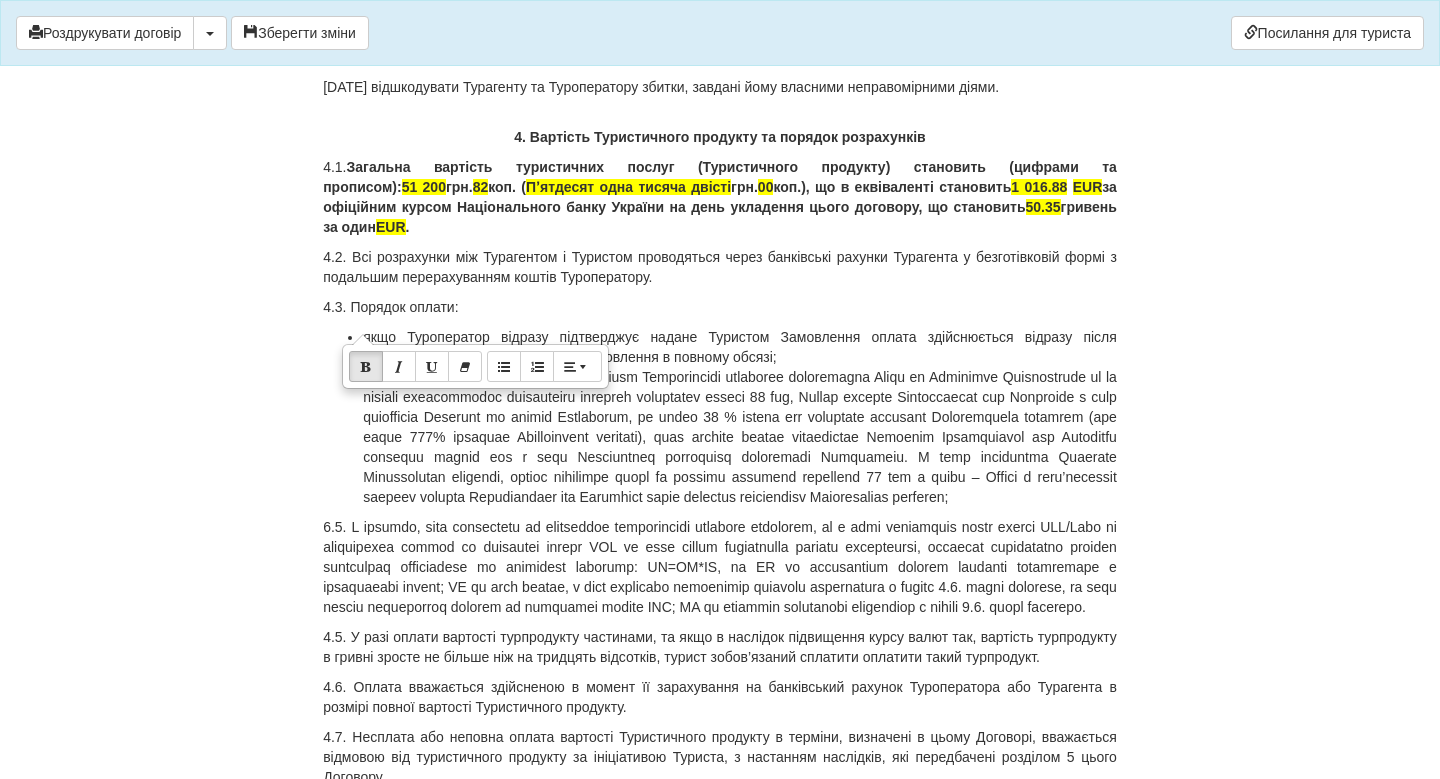 click on "Загальна  вартість  туристичних  послуг (Туристичного продукту)  становить (цифрами та прописом):  51 200  грн.  82  коп. ( Пʼятдесят одна тисяча двісті  грн.  00  коп.), що в еквіваленті становить  1 016.88   EUR  за офіційним курсом Національного банку України на день укладення цього договору, що становить  50.35  гривень за один  EUR ." at bounding box center [720, 197] 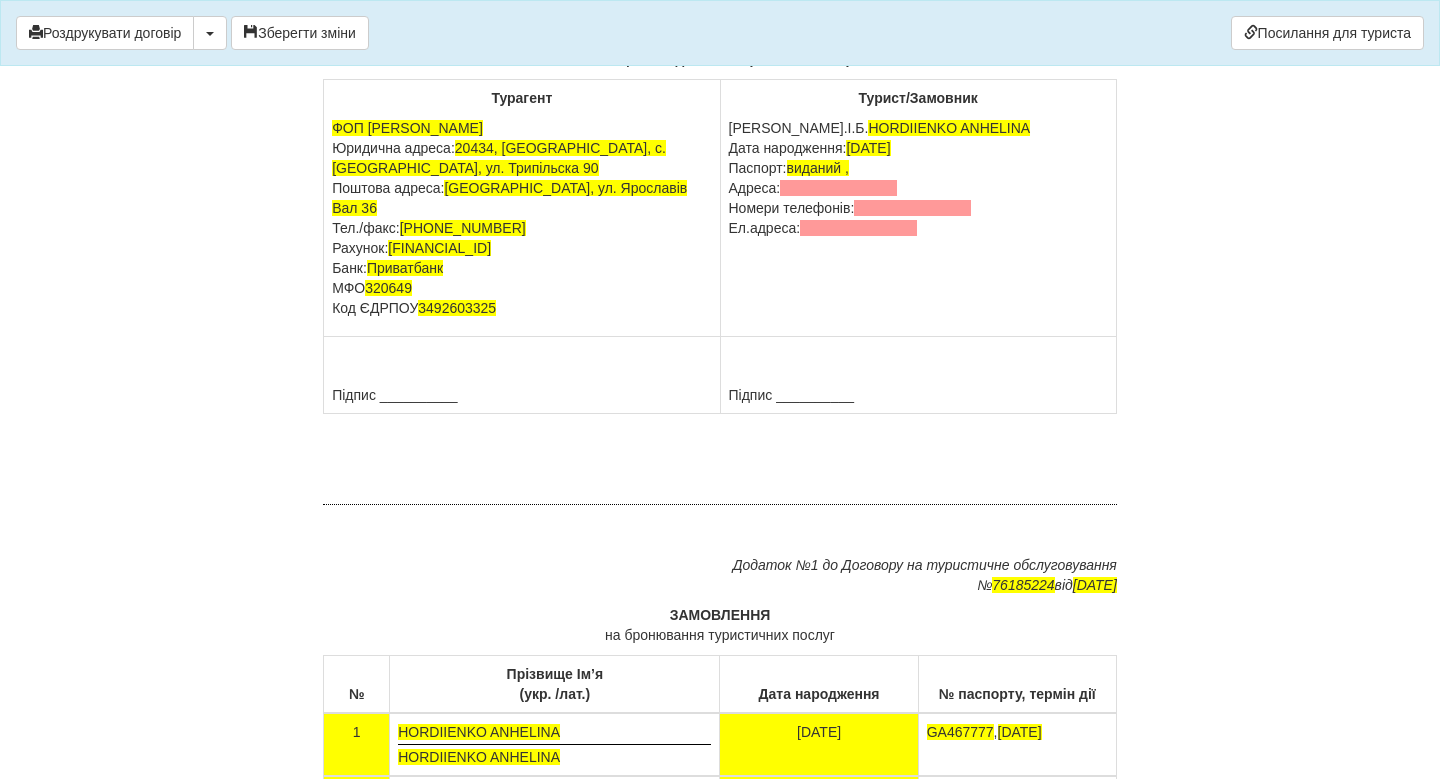 scroll, scrollTop: 11617, scrollLeft: 0, axis: vertical 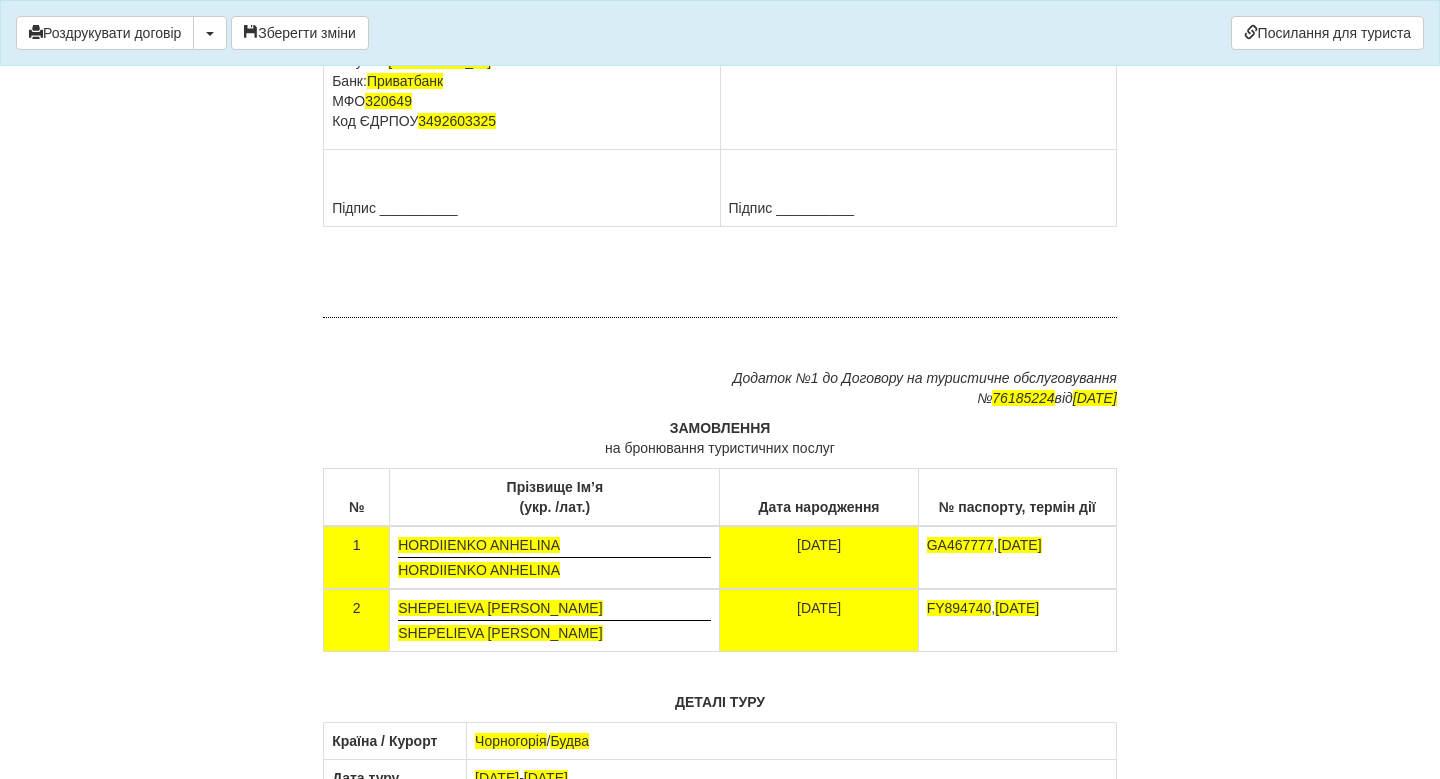 click on "[PERSON_NAME].І.Б.  HORDIIENKO ANHELINA
Дата народження:  [DATE]
Паспорт:    виданий ,
[GEOGRAPHIC_DATA]:
Номери телефонів:
Ел.адреса:" at bounding box center (918, -9) 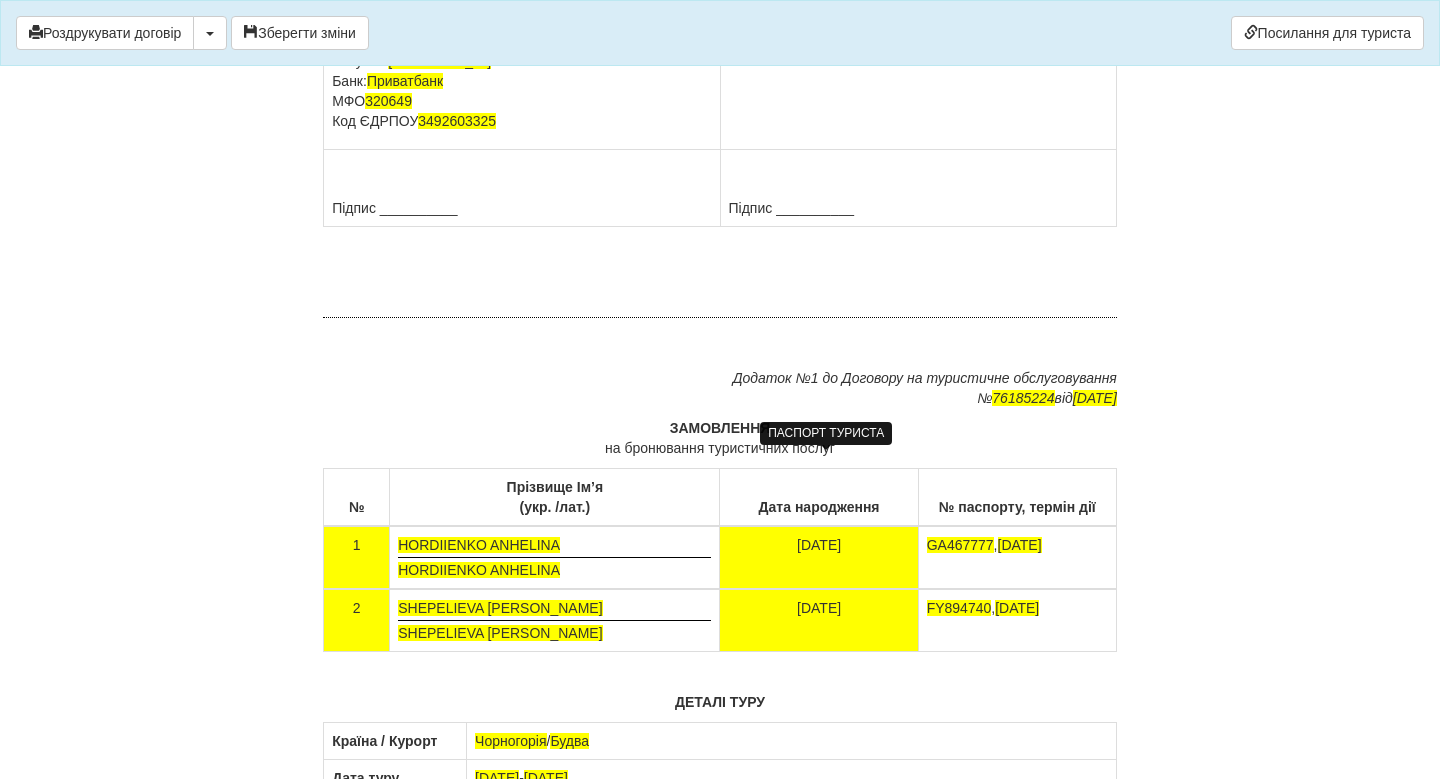 click on "виданий ," at bounding box center [818, -19] 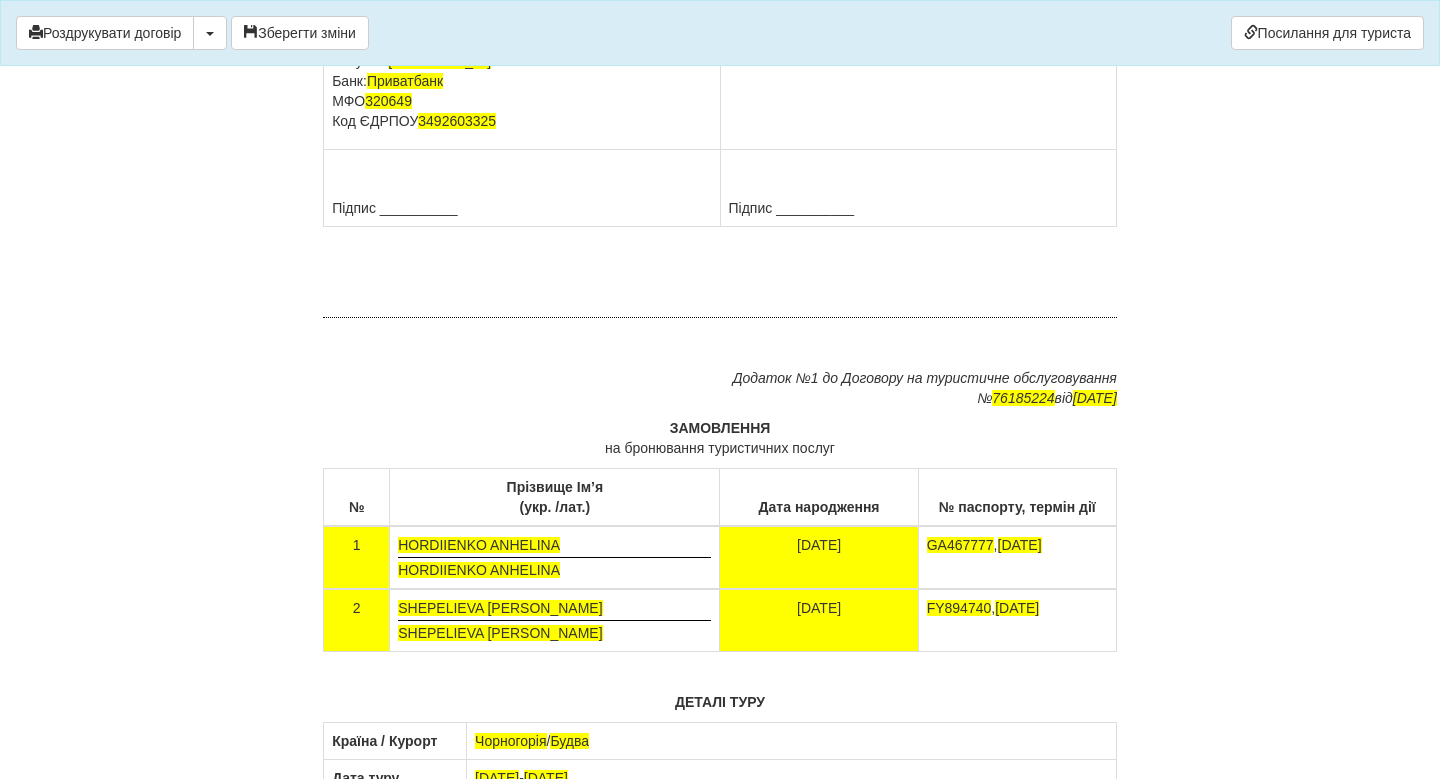 drag, startPoint x: 917, startPoint y: 480, endPoint x: 732, endPoint y: 474, distance: 185.09727 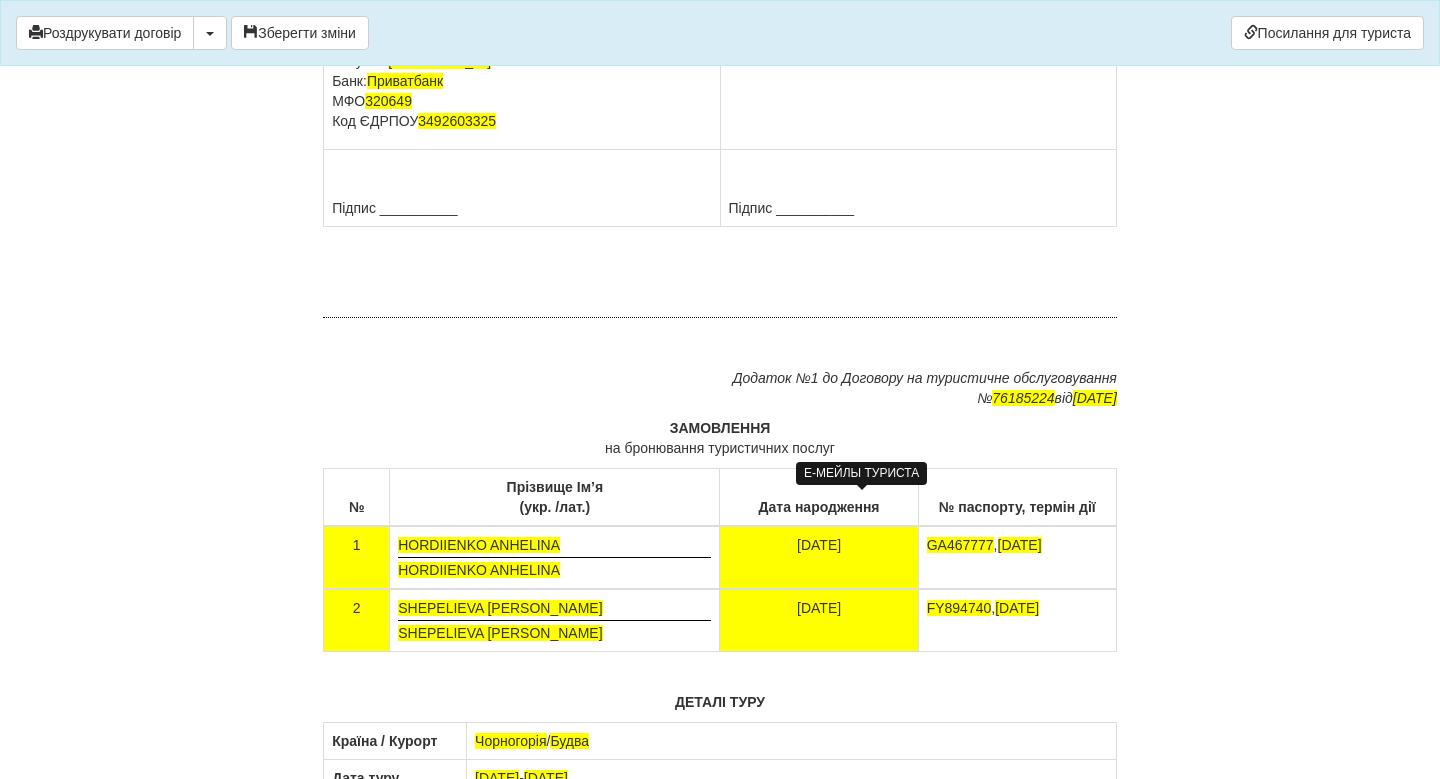 click at bounding box center (858, 21) 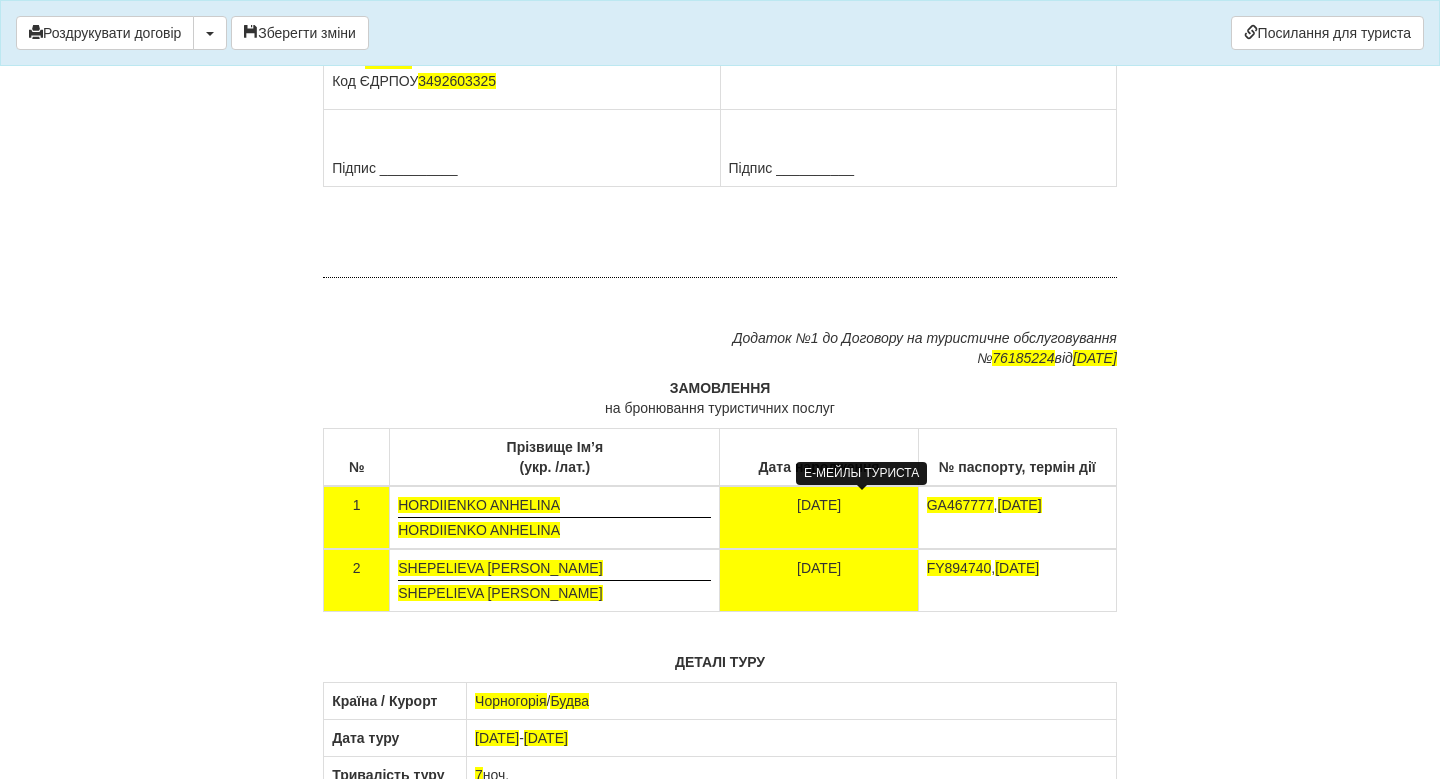click on "Підпис __________" at bounding box center [522, 148] 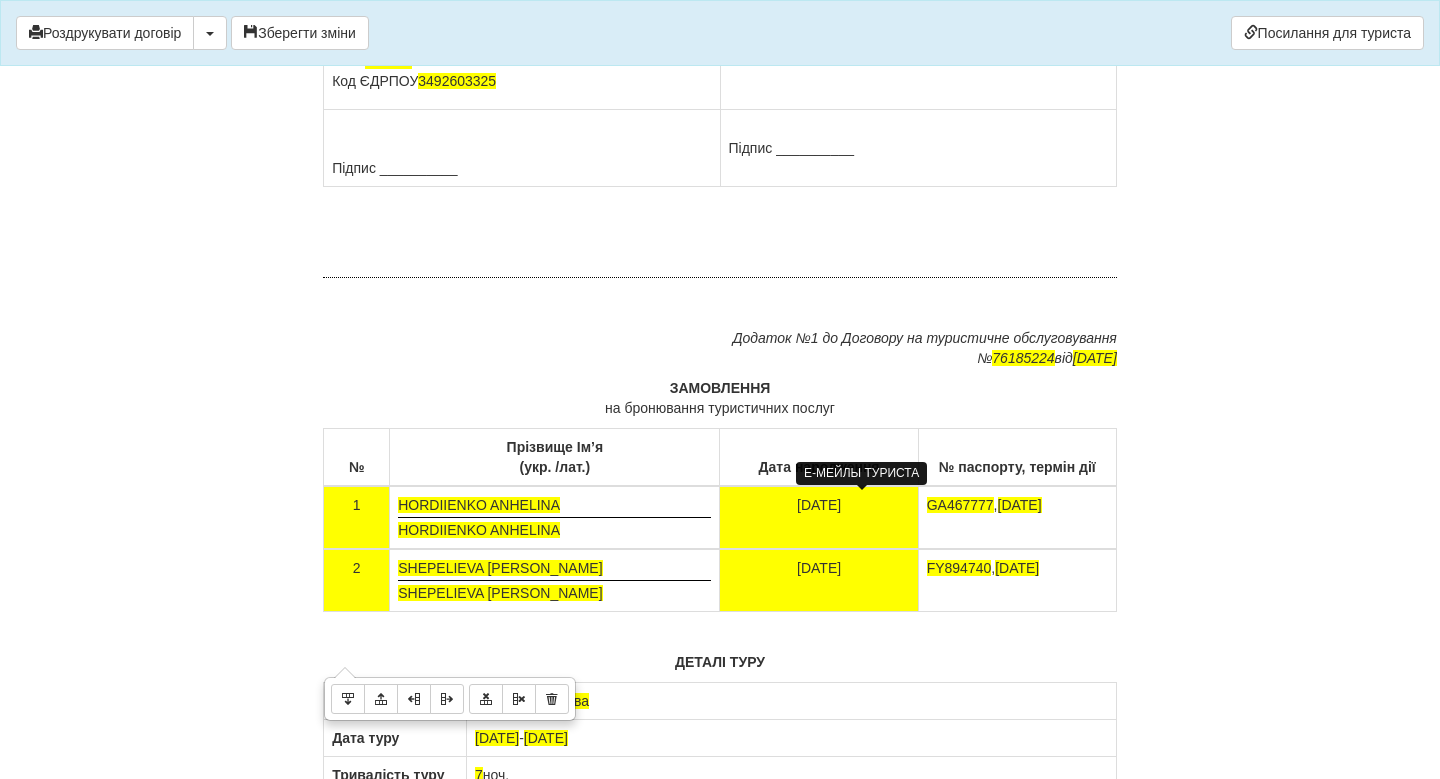 click on "Підпис __________" at bounding box center (522, 148) 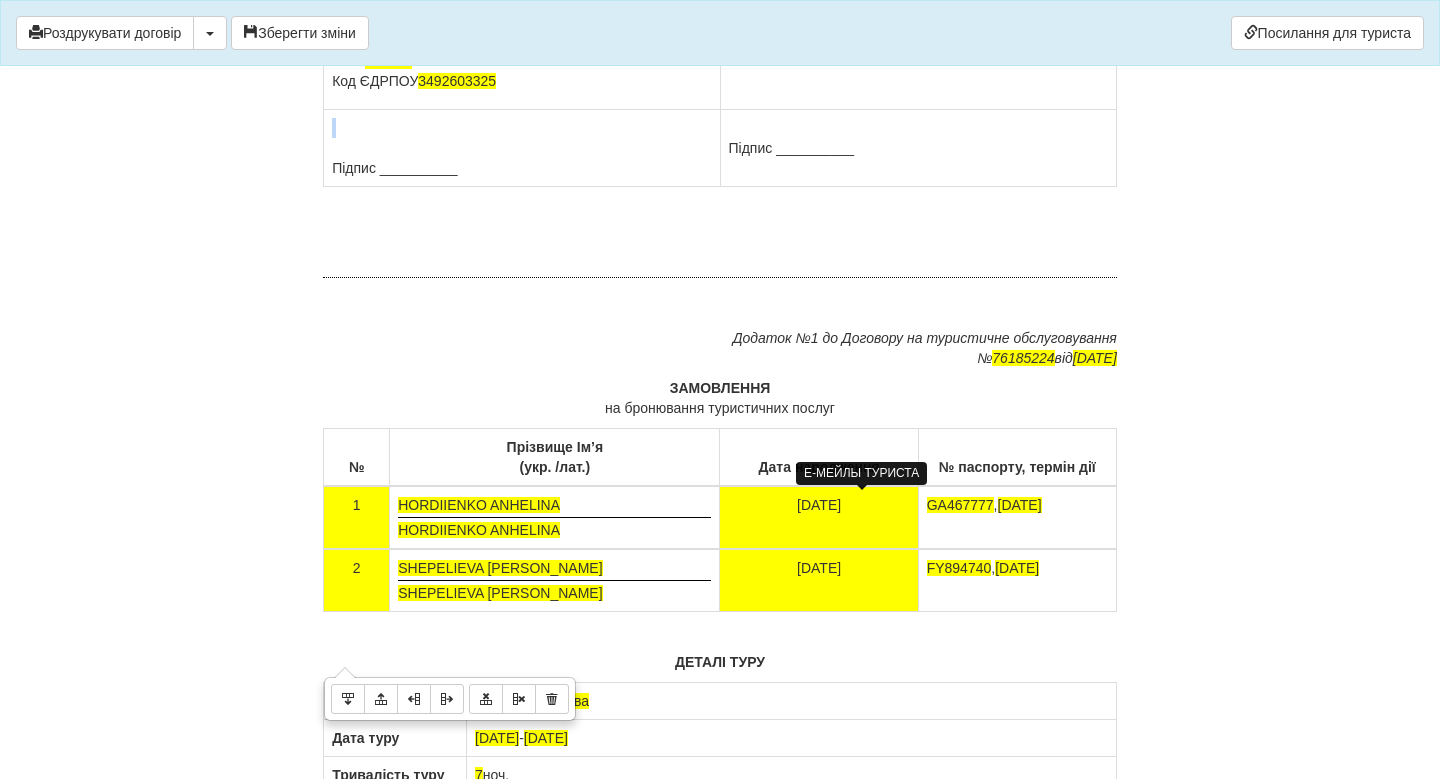 click on "Підпис __________" at bounding box center [522, 148] 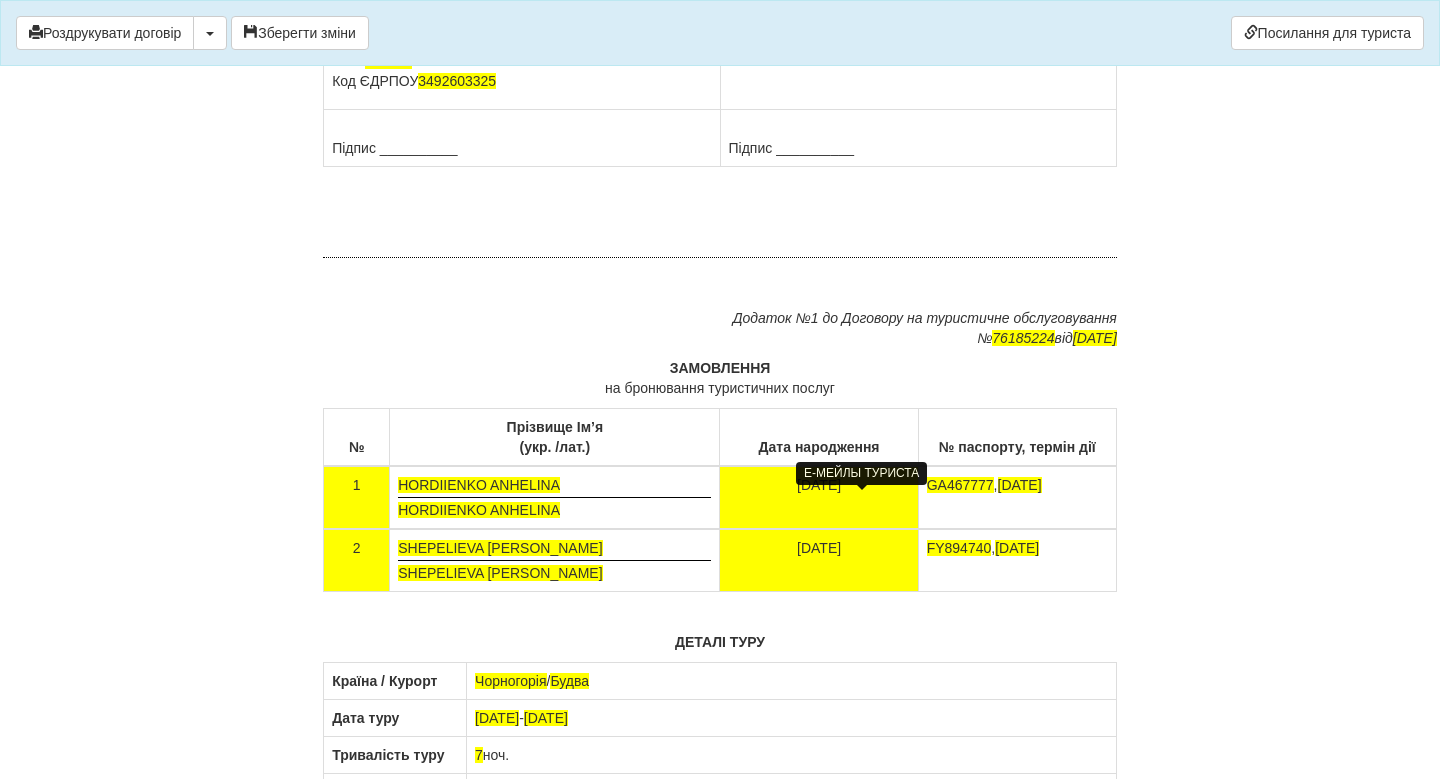 click on "ДОГОВІР
НА ТУРИСТИЧНЕ ОБСЛУГОВУВАННЯ №  76185224
м.  [GEOGRAPHIC_DATA]
[DATE]
Товариство з обмеженою відповідальністю «КОМПАС УКРАЇНА», в особі директора [PERSON_NAME], що діє на підставі Статуту та відповідно до наказу Мінекономрозвитку № 900 від [DATE] про видачу ліцензії Товариству з обмеженою відповідальністю «КОМПАС УКРАЇНА»  на здійснення туроператорської діяльності надалі  Туроператор ,
від імені та за дорученням якого на підставі Агентського договору  №  090919-22  від  [DATE]  діє  ФОП [PERSON_NAME]" at bounding box center (720, -4223) 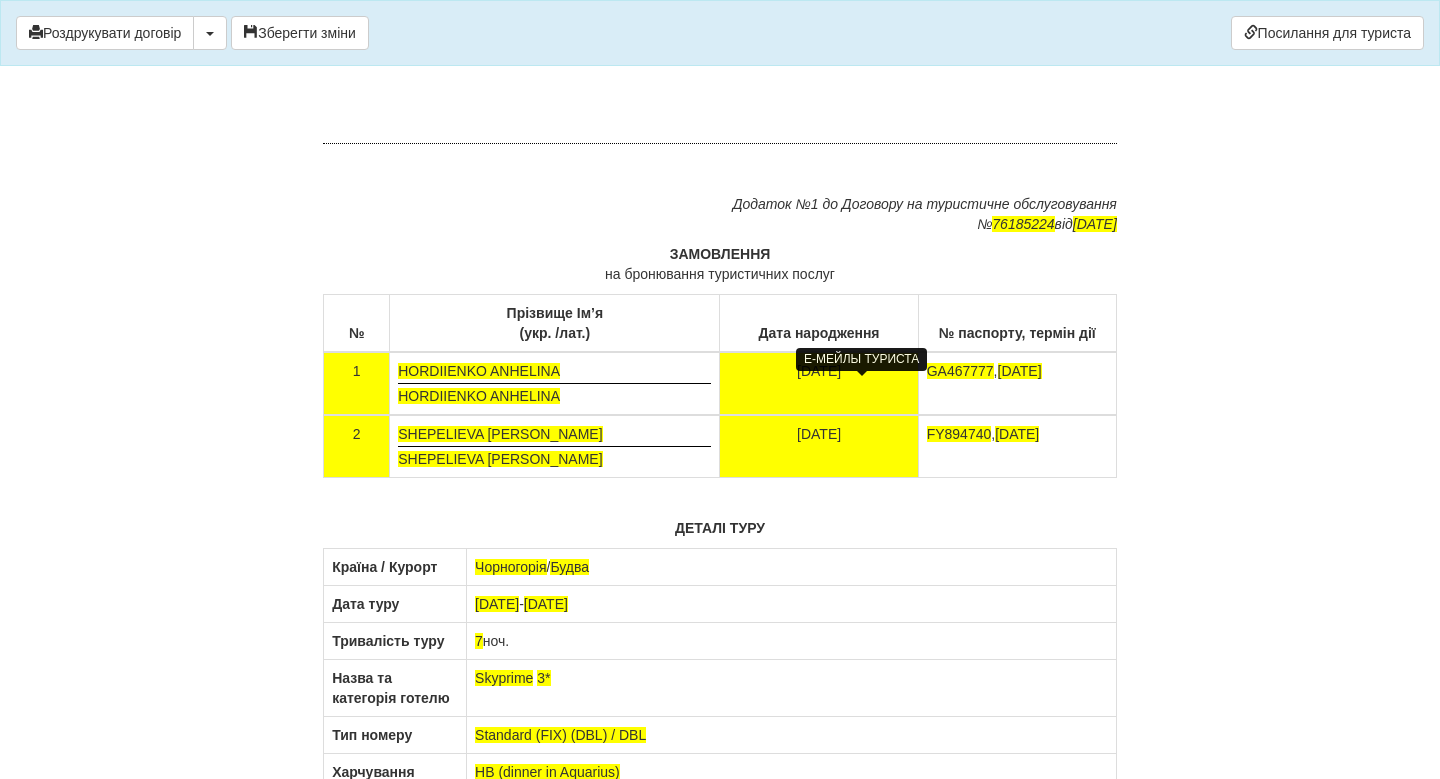 scroll, scrollTop: 11771, scrollLeft: 0, axis: vertical 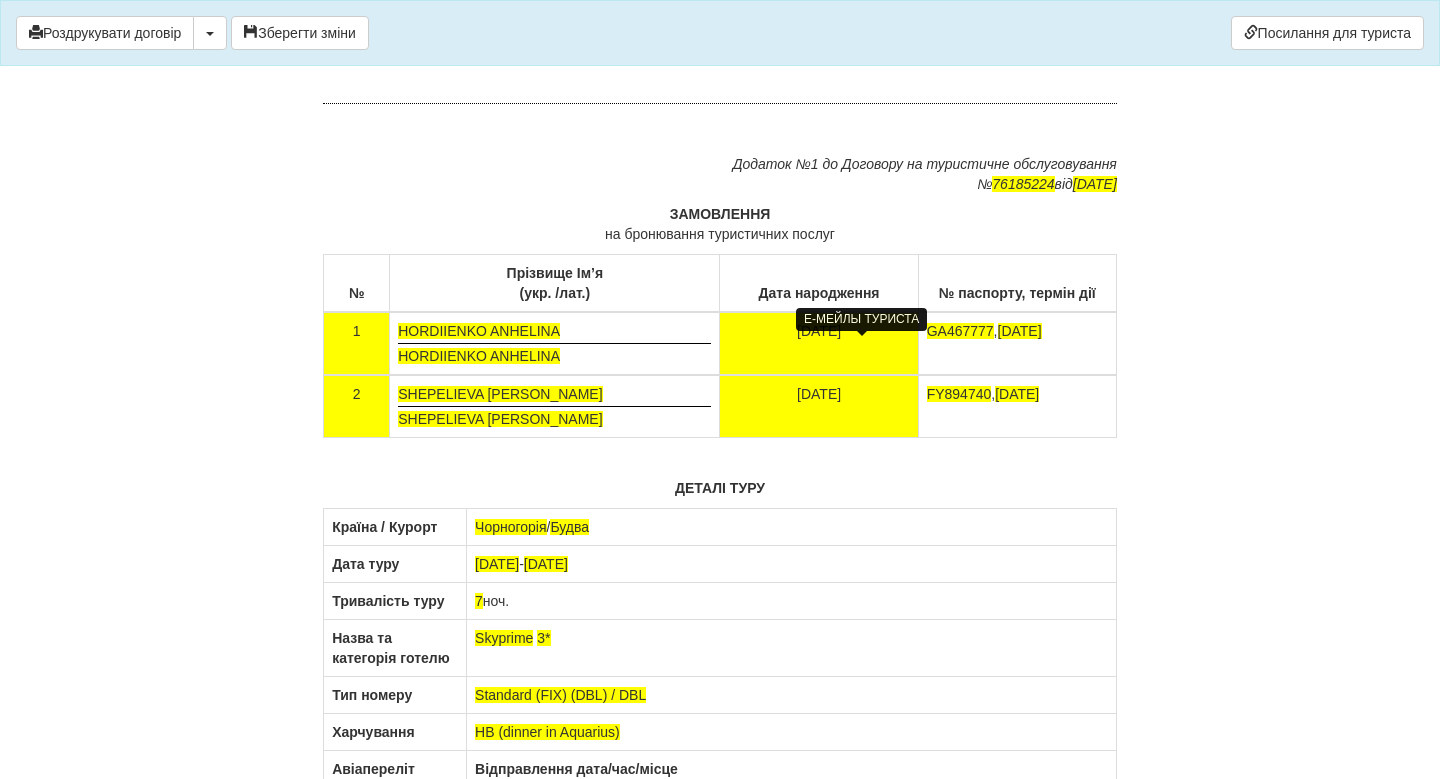 click on "ДОГОВІР
НА ТУРИСТИЧНЕ ОБСЛУГОВУВАННЯ №  76185224
м.  [GEOGRAPHIC_DATA]
[DATE]
Товариство з обмеженою відповідальністю «КОМПАС УКРАЇНА», в особі директора [PERSON_NAME], що діє на підставі Статуту та відповідно до наказу Мінекономрозвитку № 900 від [DATE] про видачу ліцензії Товариству з обмеженою відповідальністю «КОМПАС УКРАЇНА»  на здійснення туроператорської діяльності надалі  Туроператор ,
від імені та за дорученням якого на підставі Агентського договору  №  090919-22  від  [DATE]  діє  ФОП [PERSON_NAME]" at bounding box center [720, -4377] 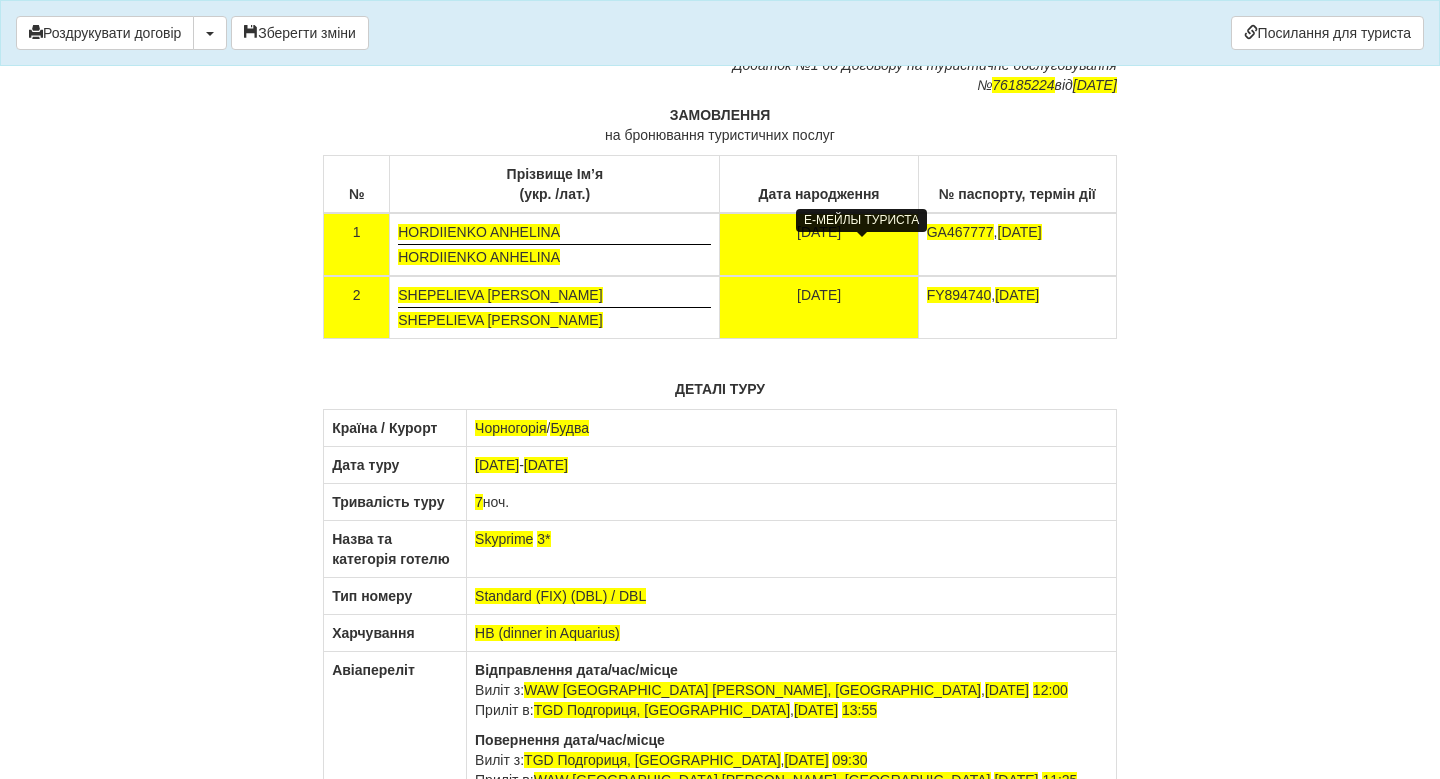 scroll, scrollTop: 11941, scrollLeft: 0, axis: vertical 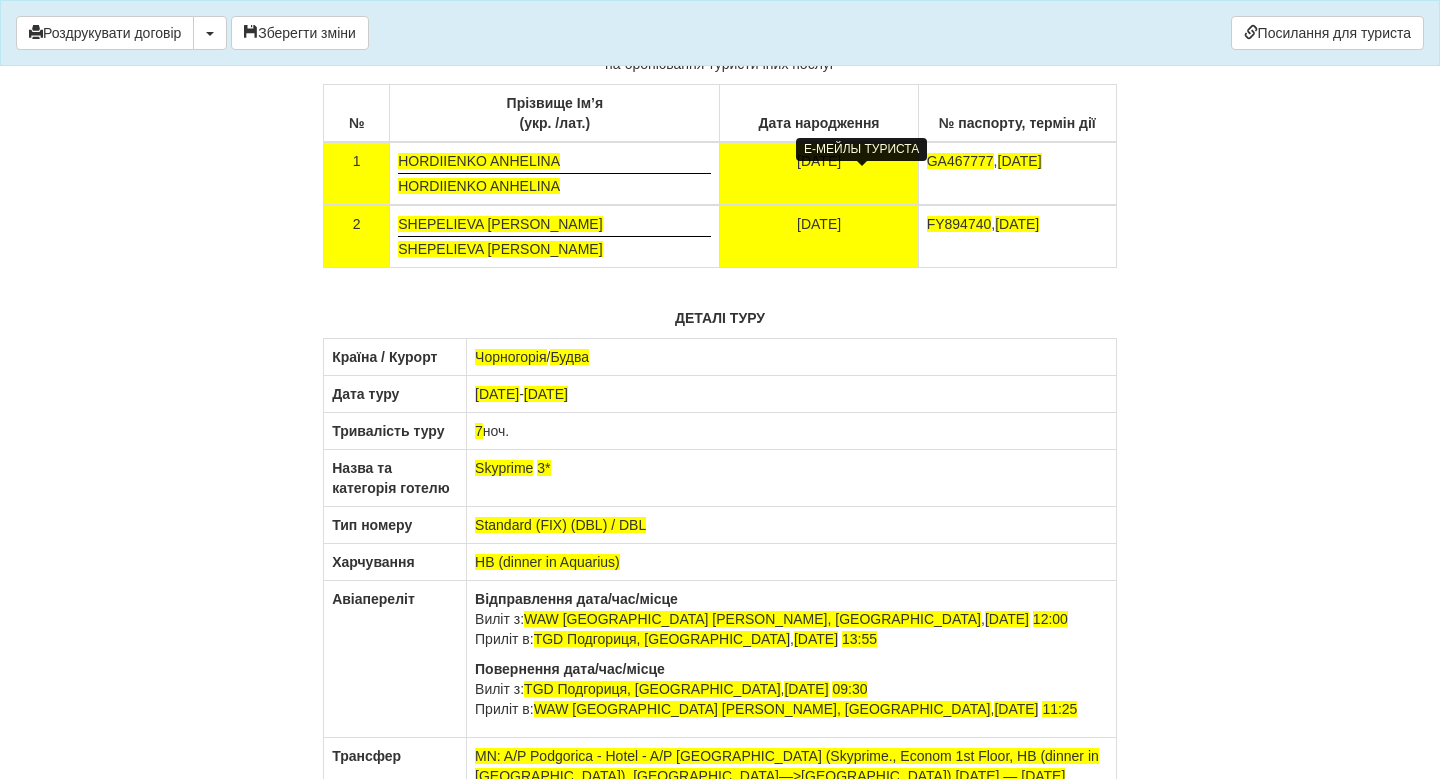 click on "Додаток №1  до Договору на туристичне обслуговування
№  76185224  від  [DATE]" at bounding box center [720, 4] 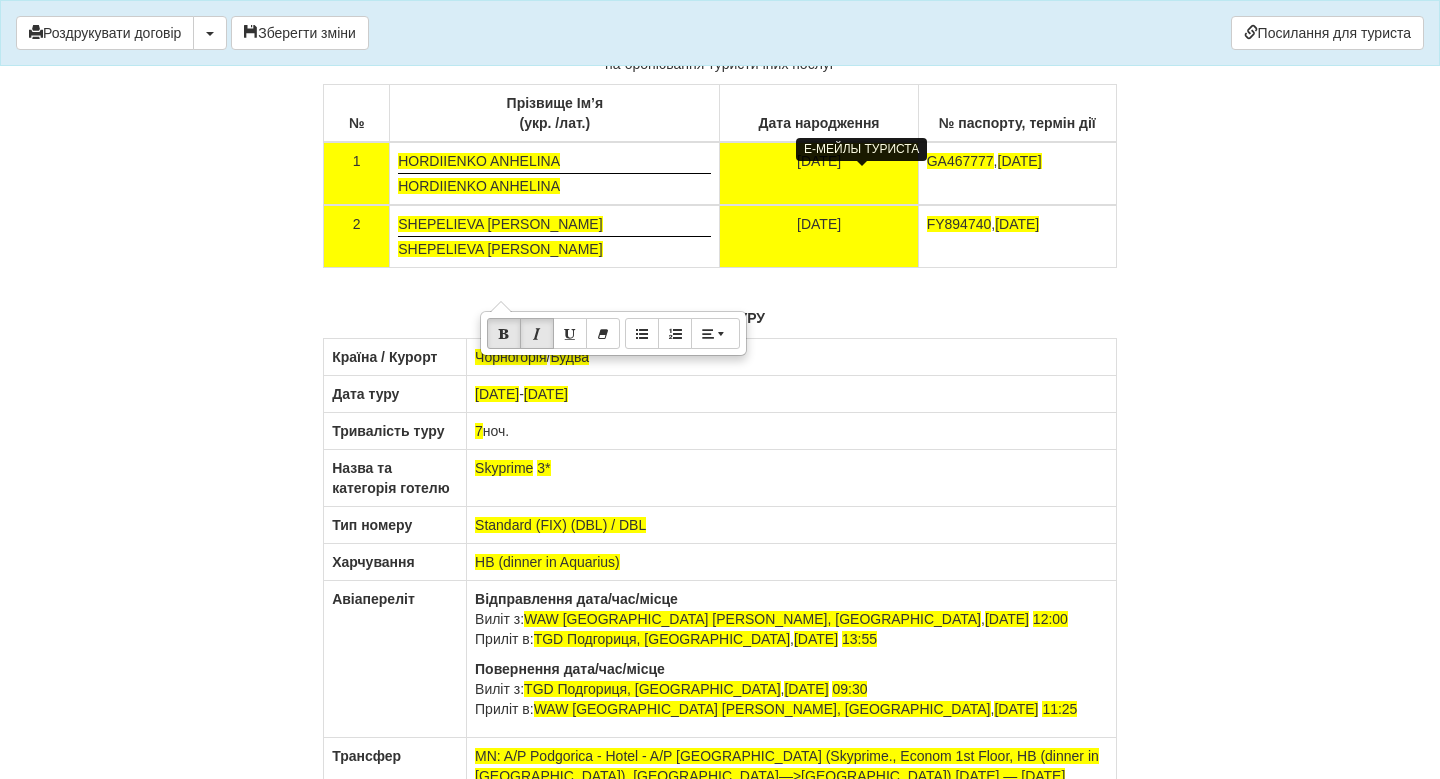 click on "ЗАМОВЛЕННЯ
на  бронювання  туристичних  послуг" at bounding box center (720, 54) 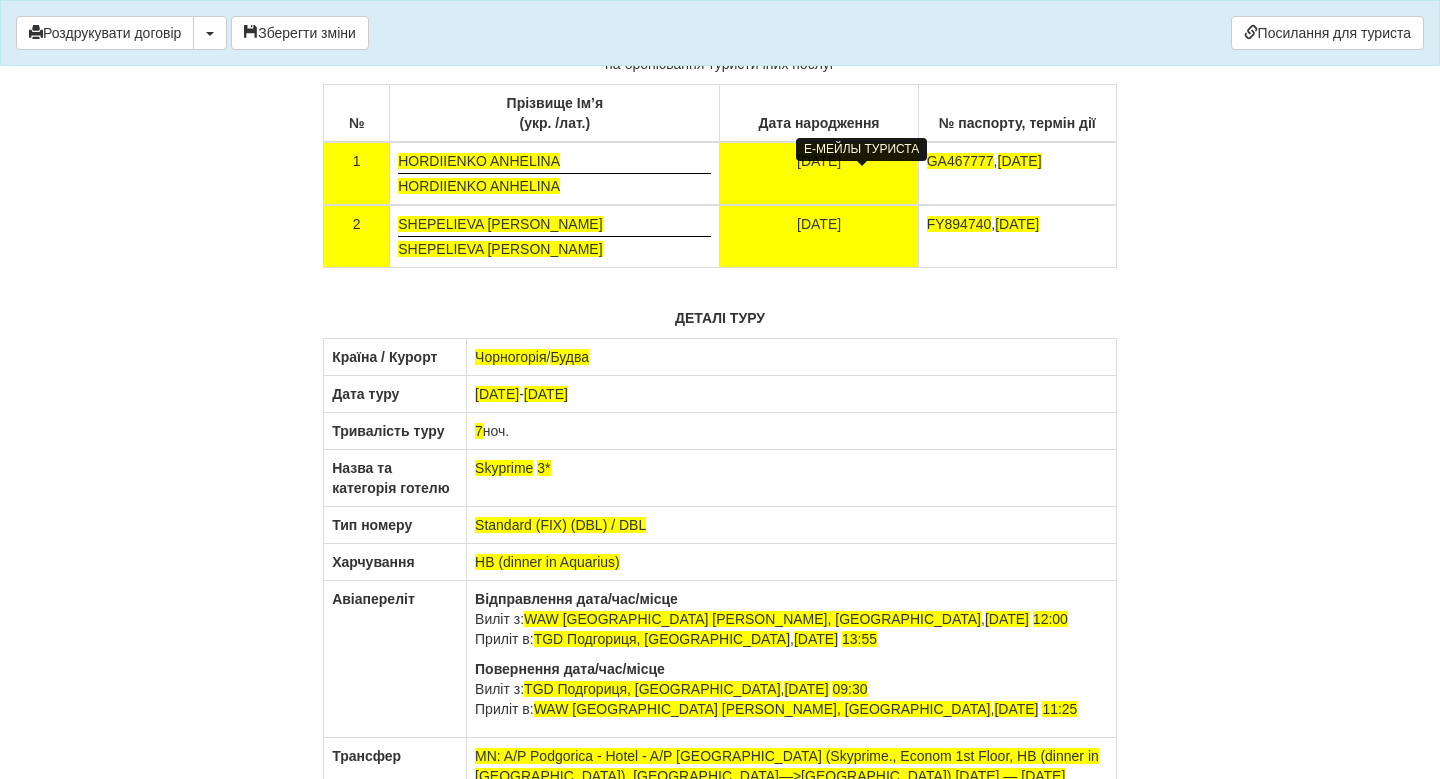 scroll, scrollTop: 12051, scrollLeft: 0, axis: vertical 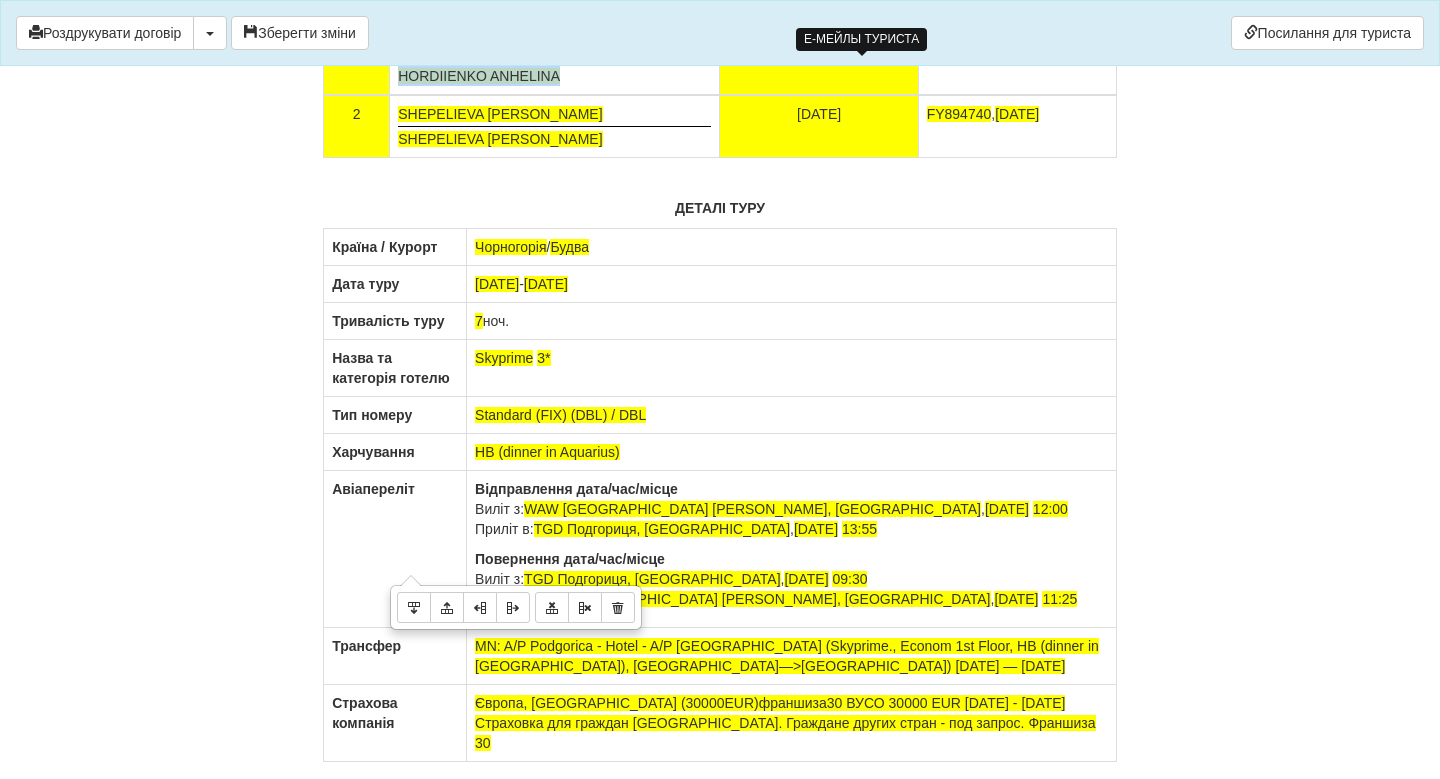 drag, startPoint x: 600, startPoint y: 562, endPoint x: 401, endPoint y: 559, distance: 199.02261 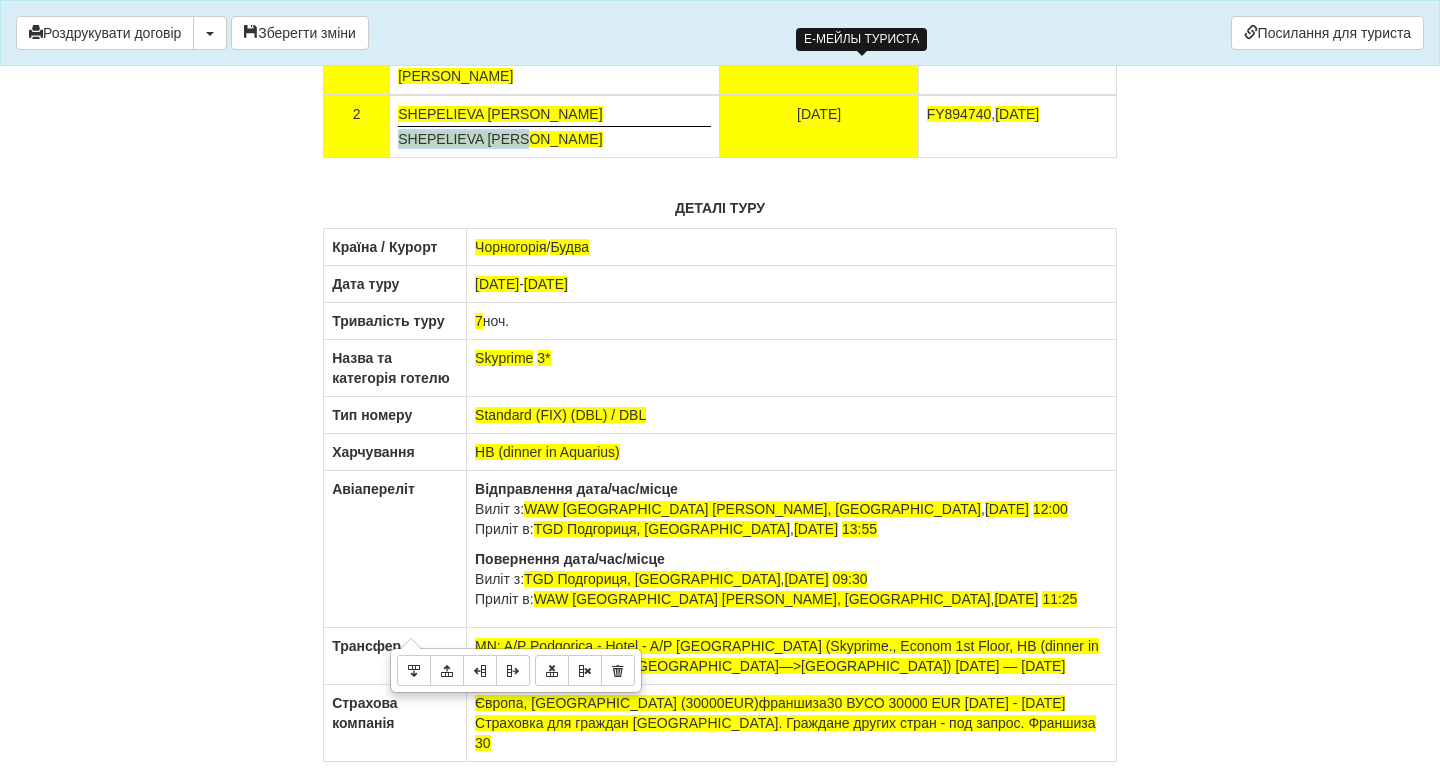 drag, startPoint x: 535, startPoint y: 622, endPoint x: 398, endPoint y: 621, distance: 137.00365 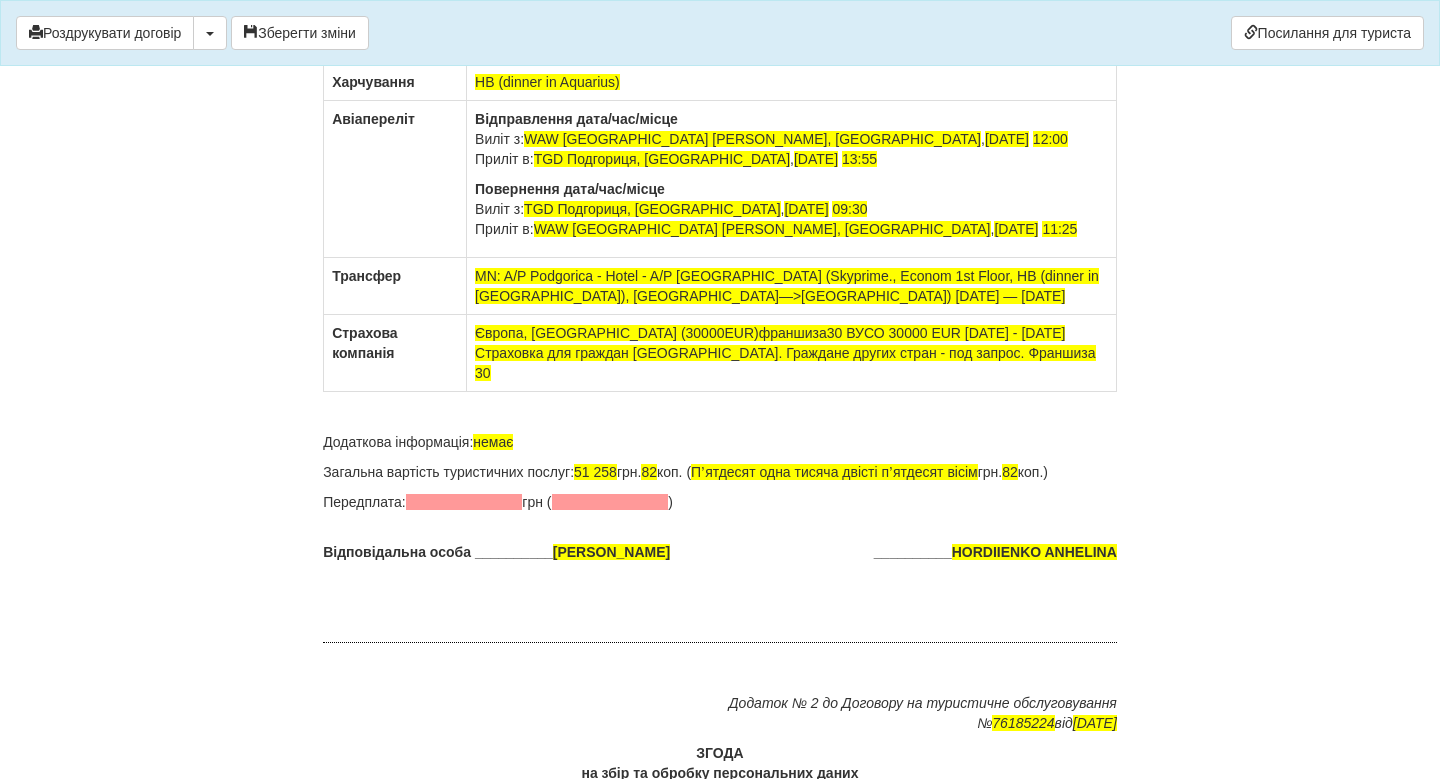 scroll, scrollTop: 12517, scrollLeft: 0, axis: vertical 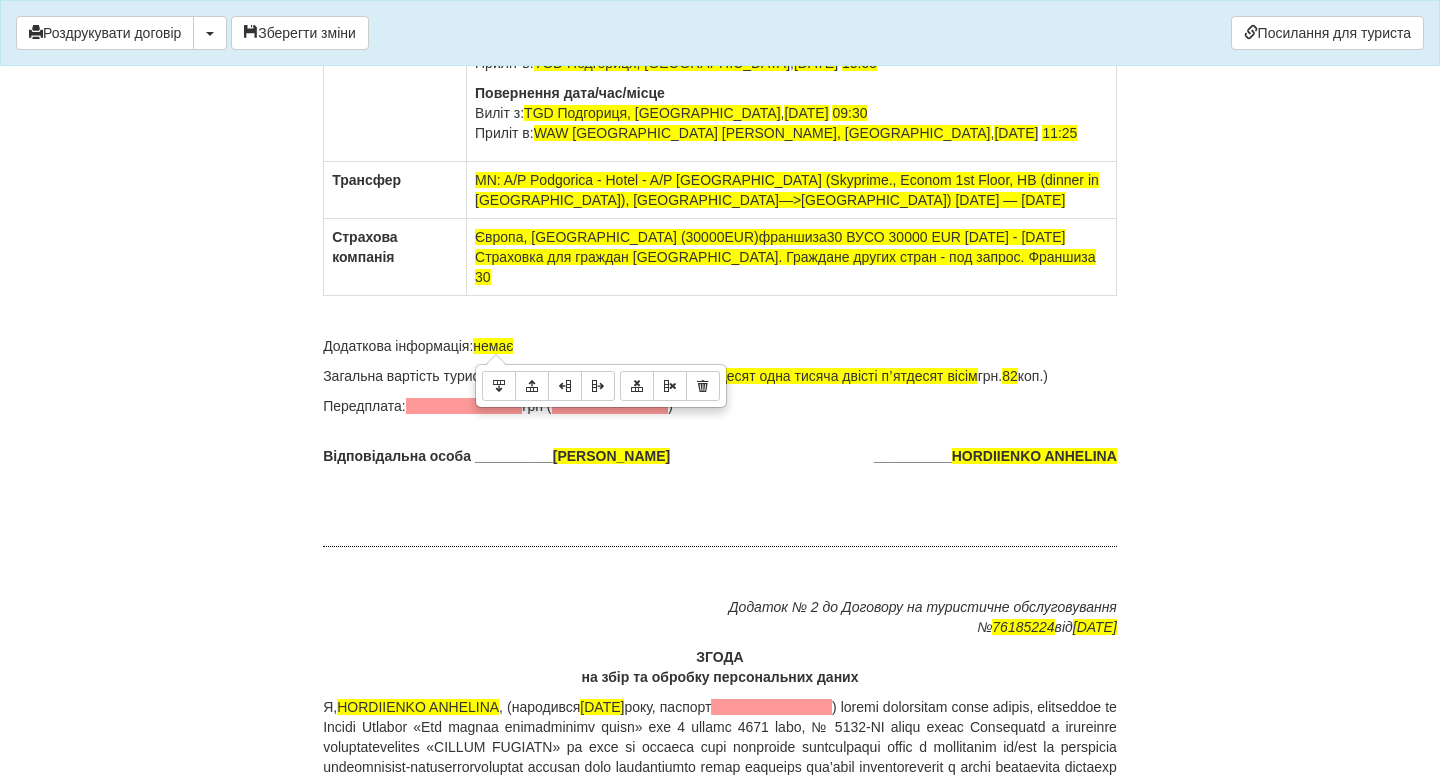 click on "7  ноч." at bounding box center [792, -145] 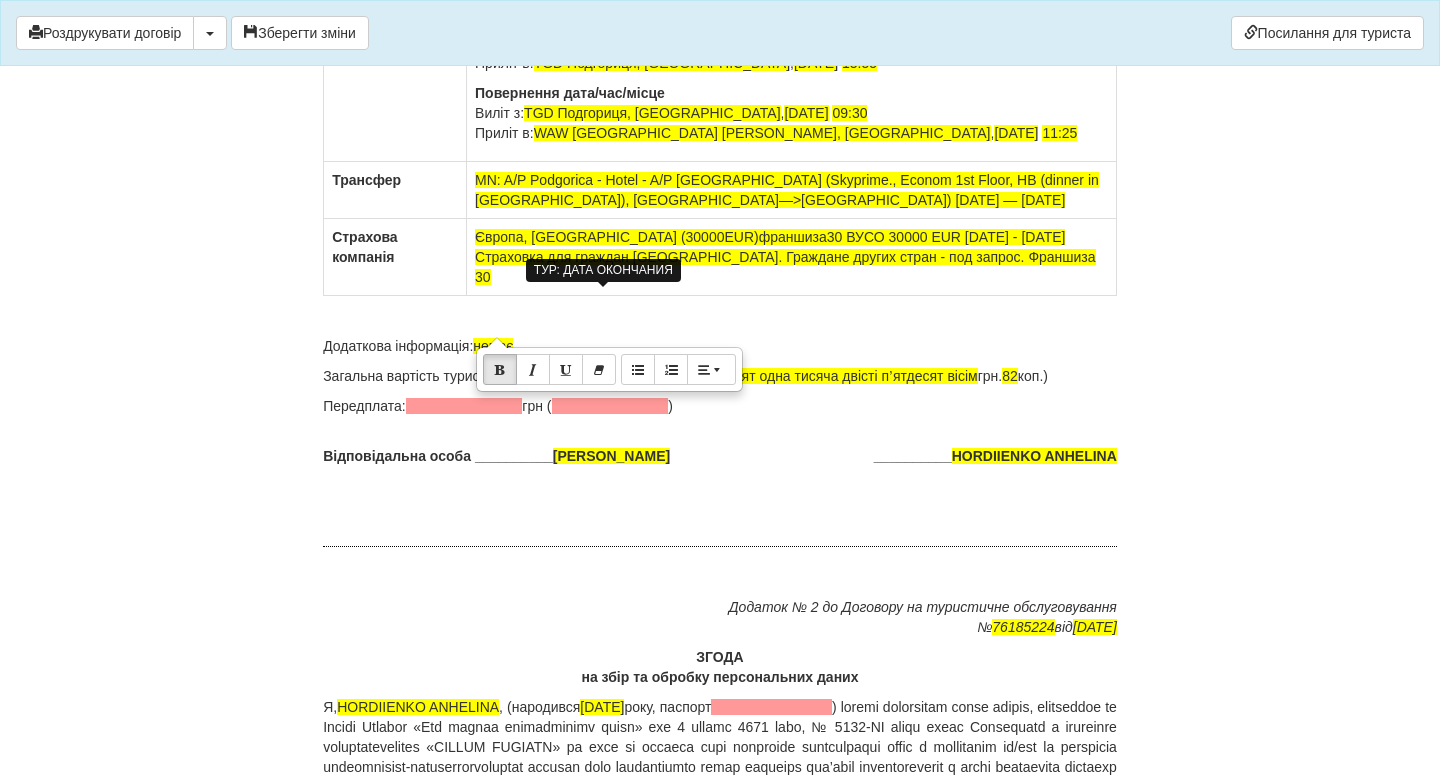 click on "Чорногорія  /  Будва" at bounding box center (792, -219) 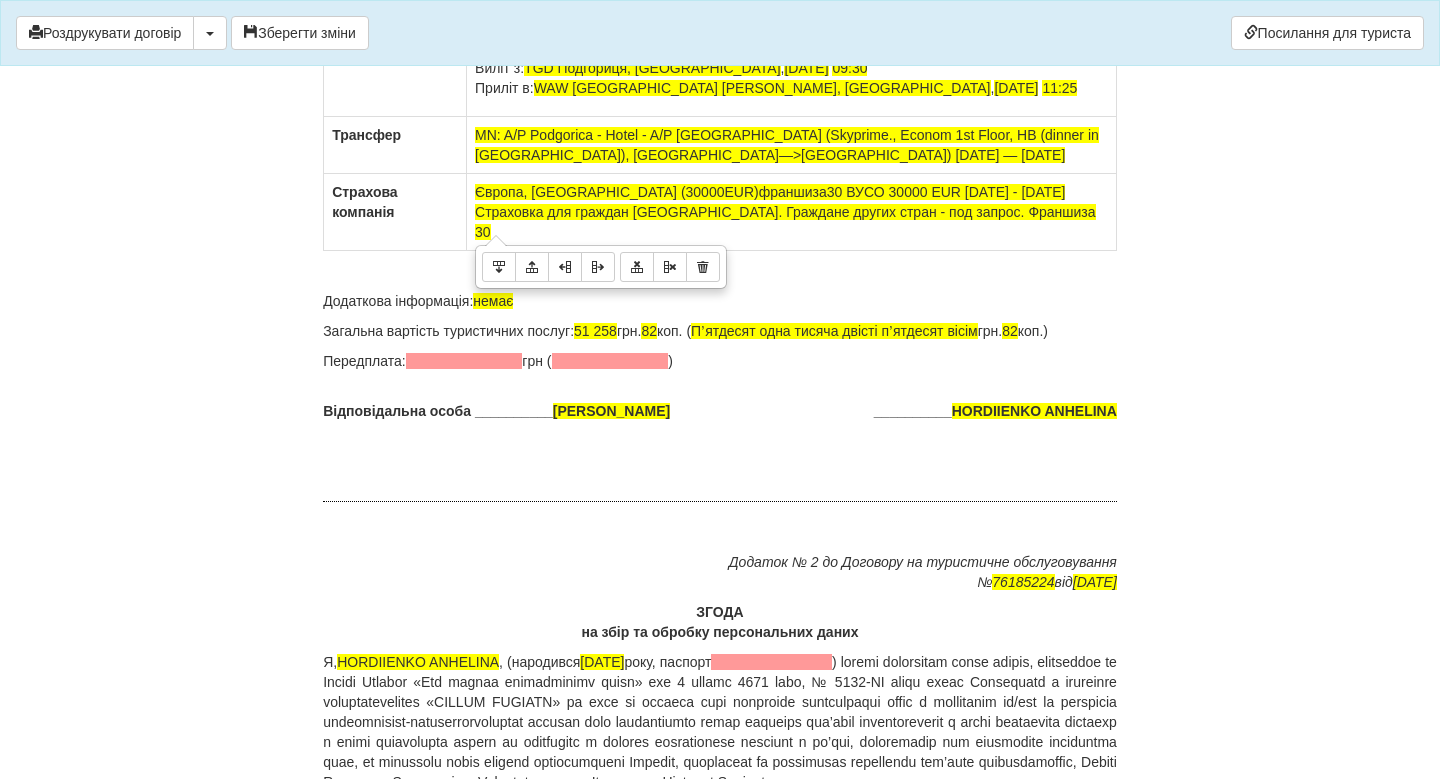 scroll, scrollTop: 12625, scrollLeft: 0, axis: vertical 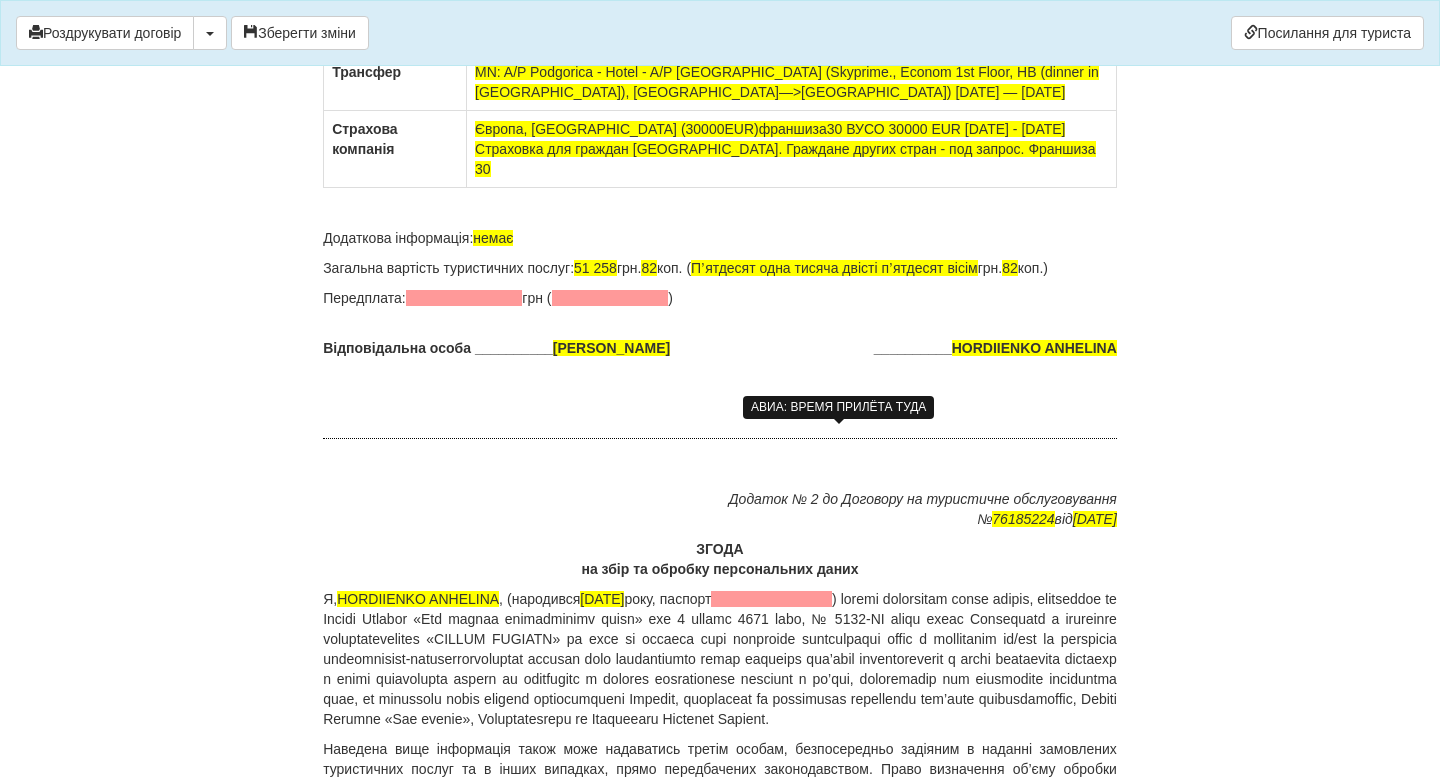 click on "13:55" at bounding box center [859, -45] 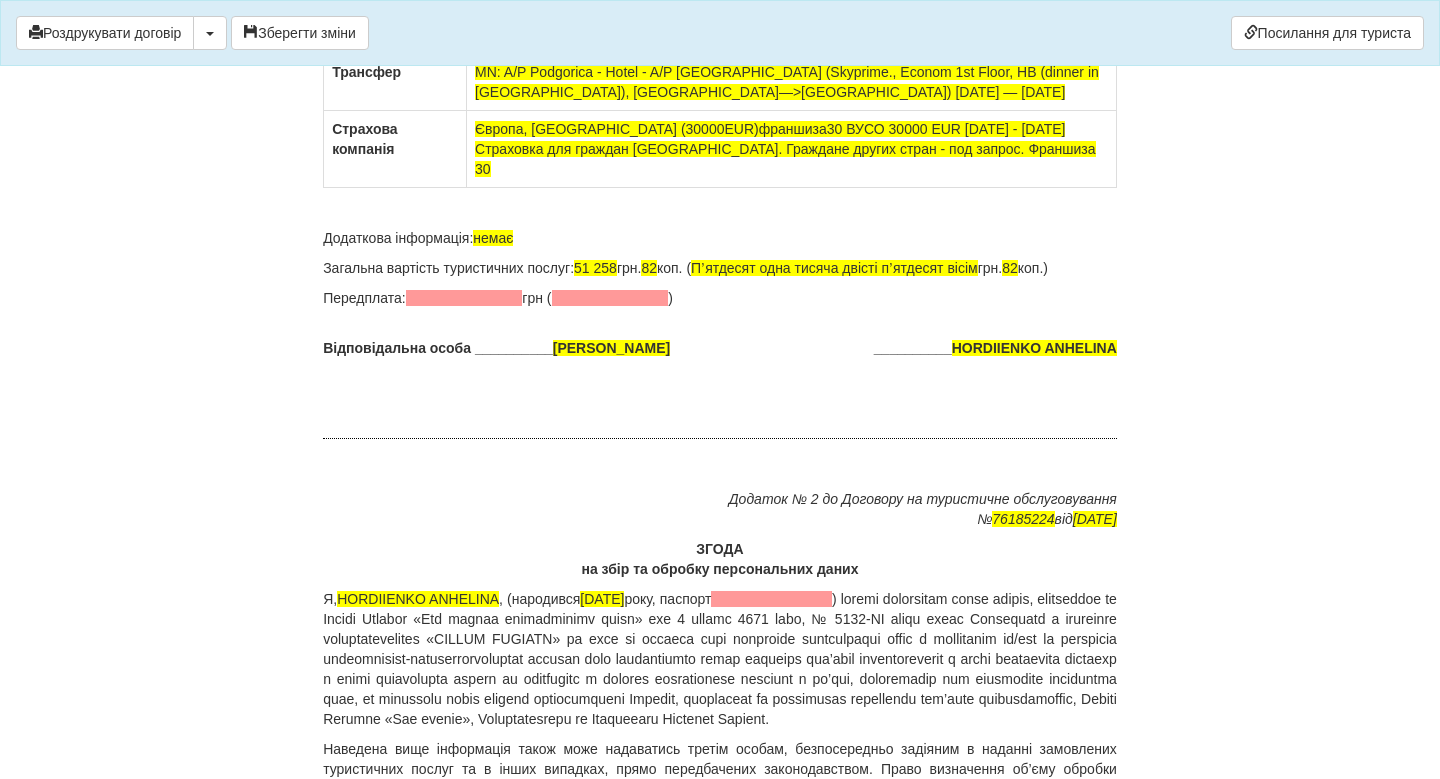 click on "Відправлення дата/час/місце
Виліт з:  WAW [GEOGRAPHIC_DATA] [PERSON_NAME], [GEOGRAPHIC_DATA] ,  [DATE]   12:00
Приліт в:  TGD Подгориця, [GEOGRAPHIC_DATA] ,  [DATE]   13:55" at bounding box center [791, -65] 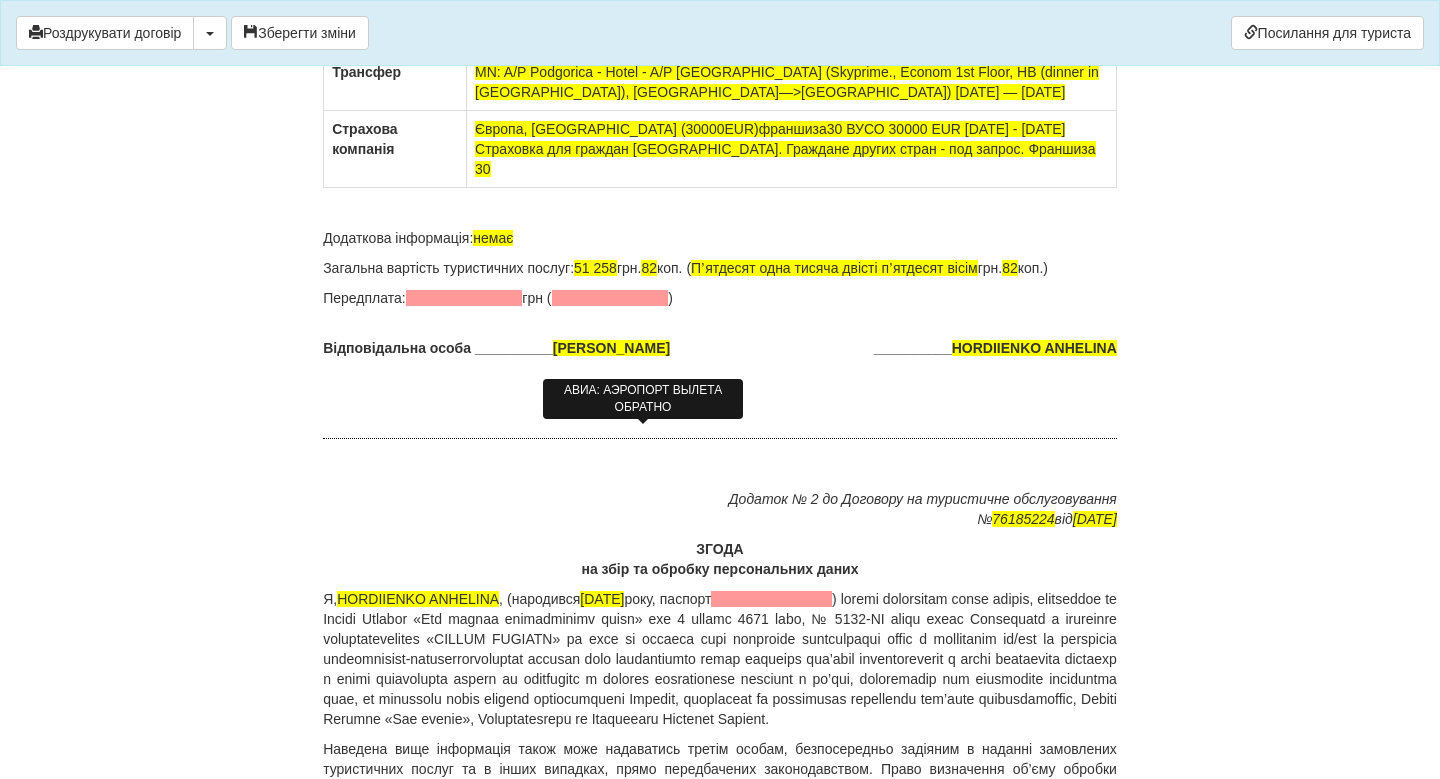 click on "TGD Подгориця, [GEOGRAPHIC_DATA]" at bounding box center [662, -45] 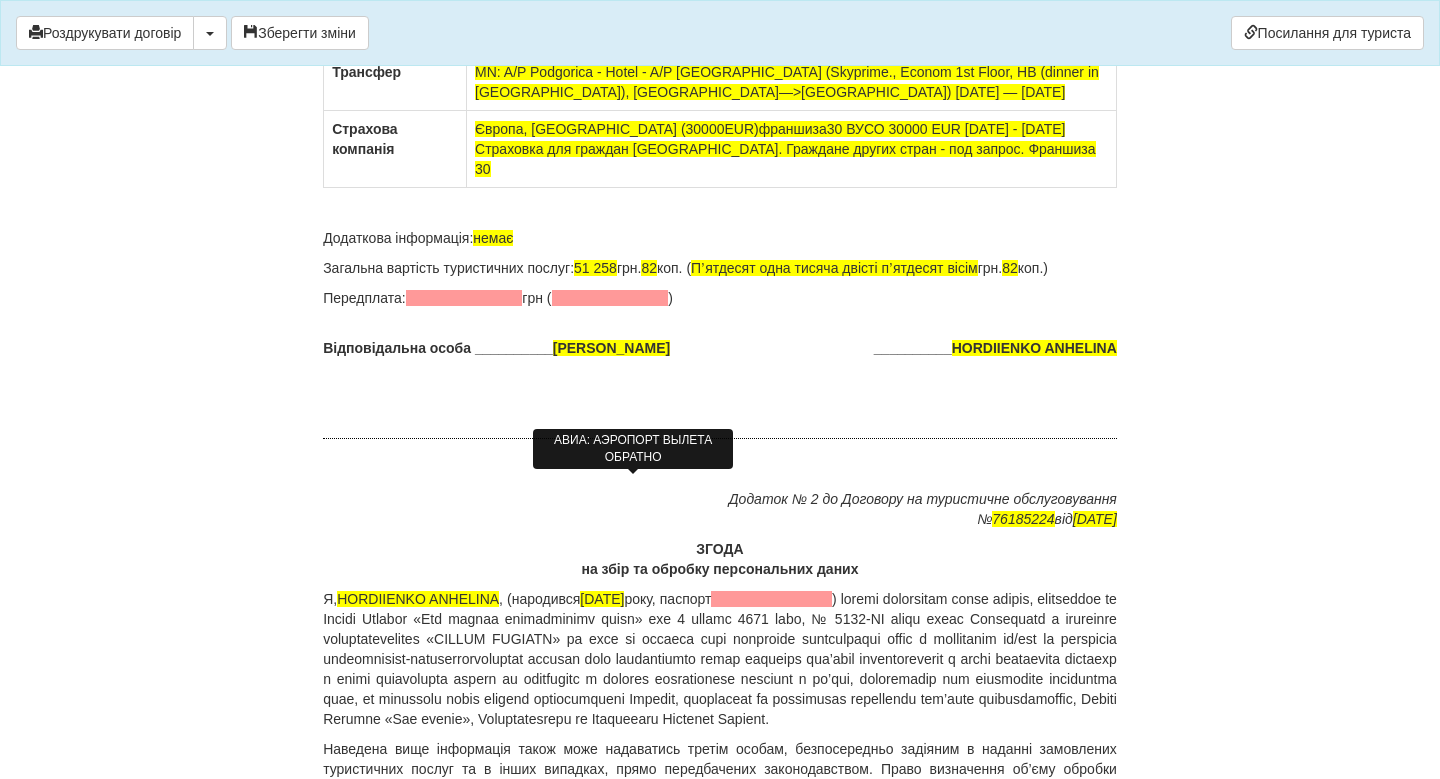 click on "TGD Подгориця, [GEOGRAPHIC_DATA]" at bounding box center [652, 5] 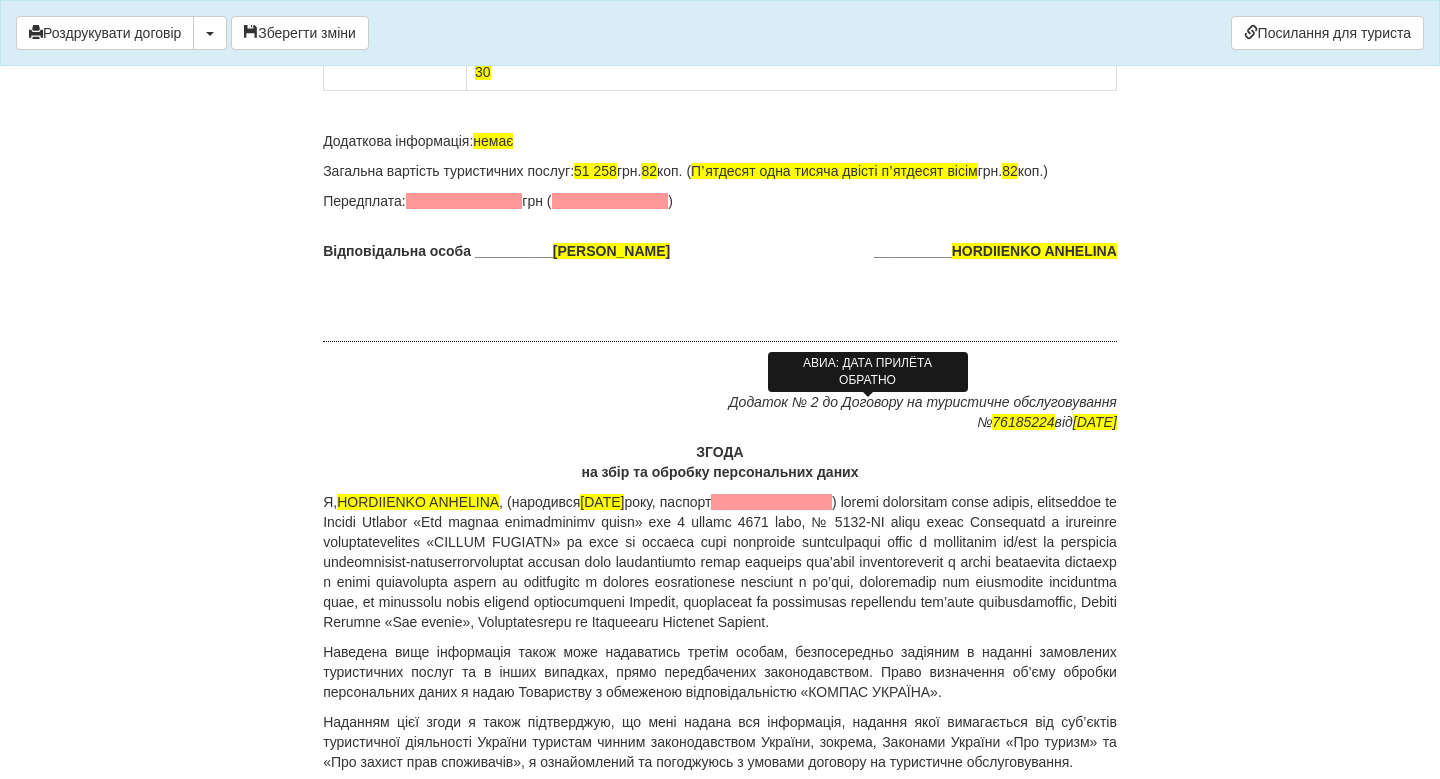 scroll, scrollTop: 12725, scrollLeft: 0, axis: vertical 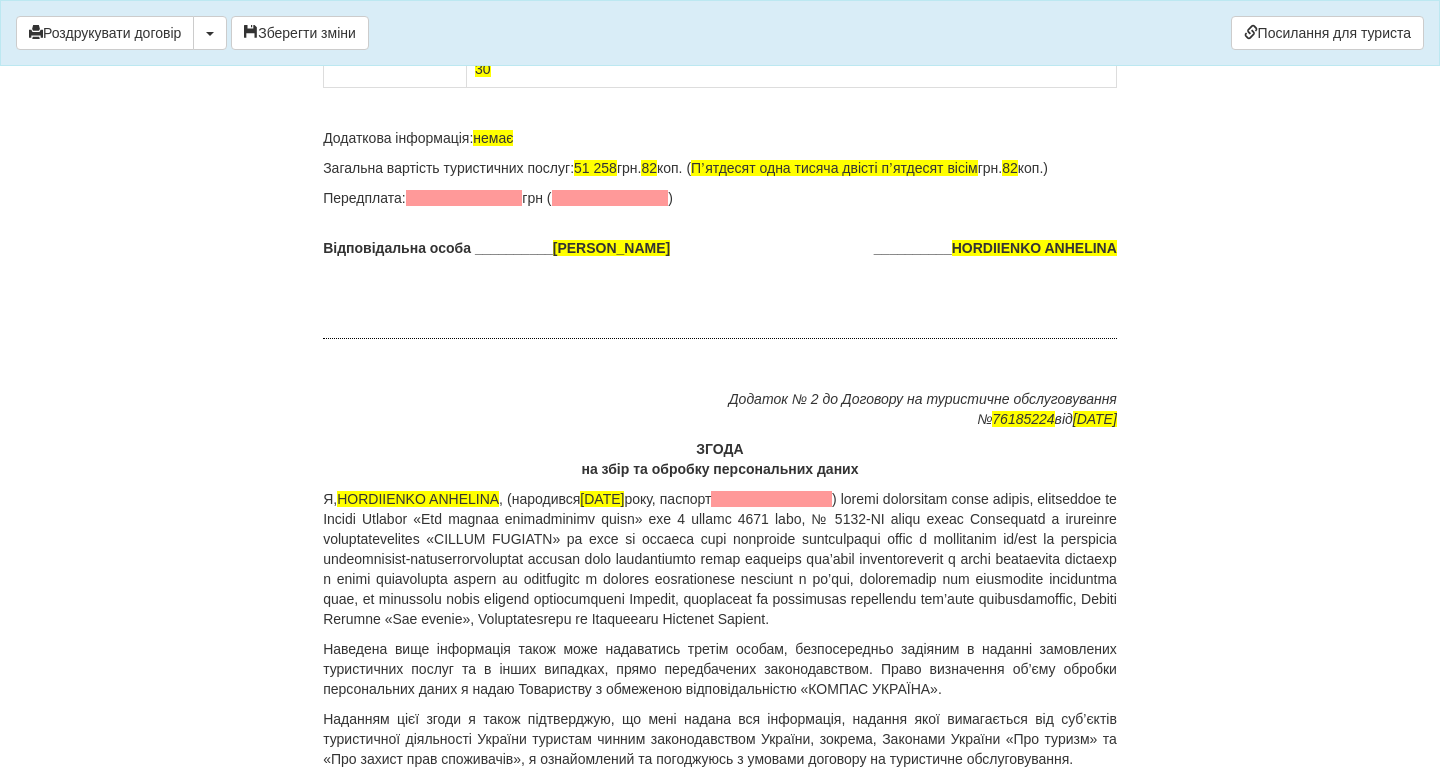 click on "MN: A/P Podgorica - Hotel - A/P [GEOGRAPHIC_DATA] (Skyprime., Econom 1st Floor, HB (dinner in [GEOGRAPHIC_DATA]), [GEOGRAPHIC_DATA]—>[GEOGRAPHIC_DATA])    [DATE] — [DATE]" at bounding box center (792, -18) 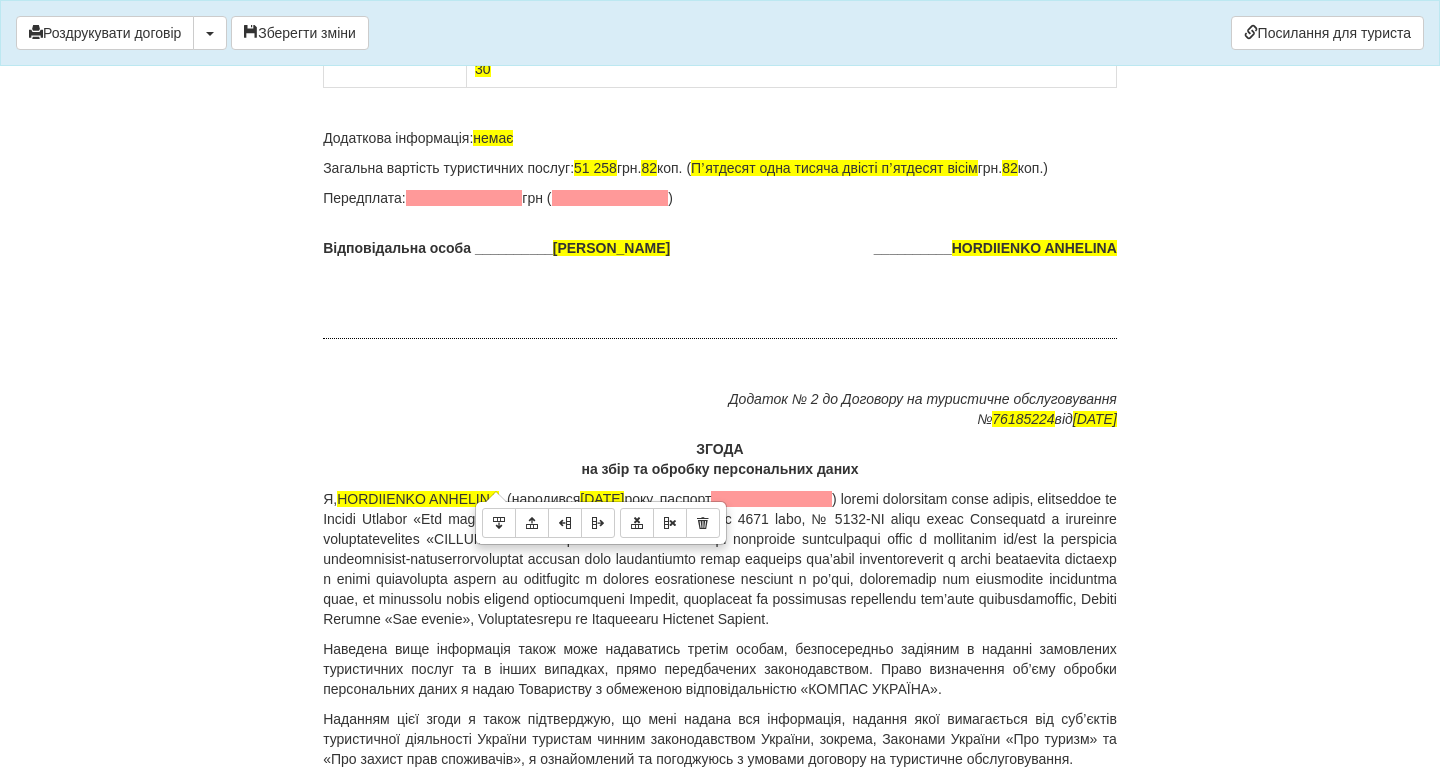 click on "MN: A/P Podgorica - Hotel - A/P [GEOGRAPHIC_DATA] (Skyprime., Econom 1st Floor, HB (dinner in [GEOGRAPHIC_DATA]), [GEOGRAPHIC_DATA]—>[GEOGRAPHIC_DATA])    [DATE] — [DATE]" at bounding box center (792, -18) 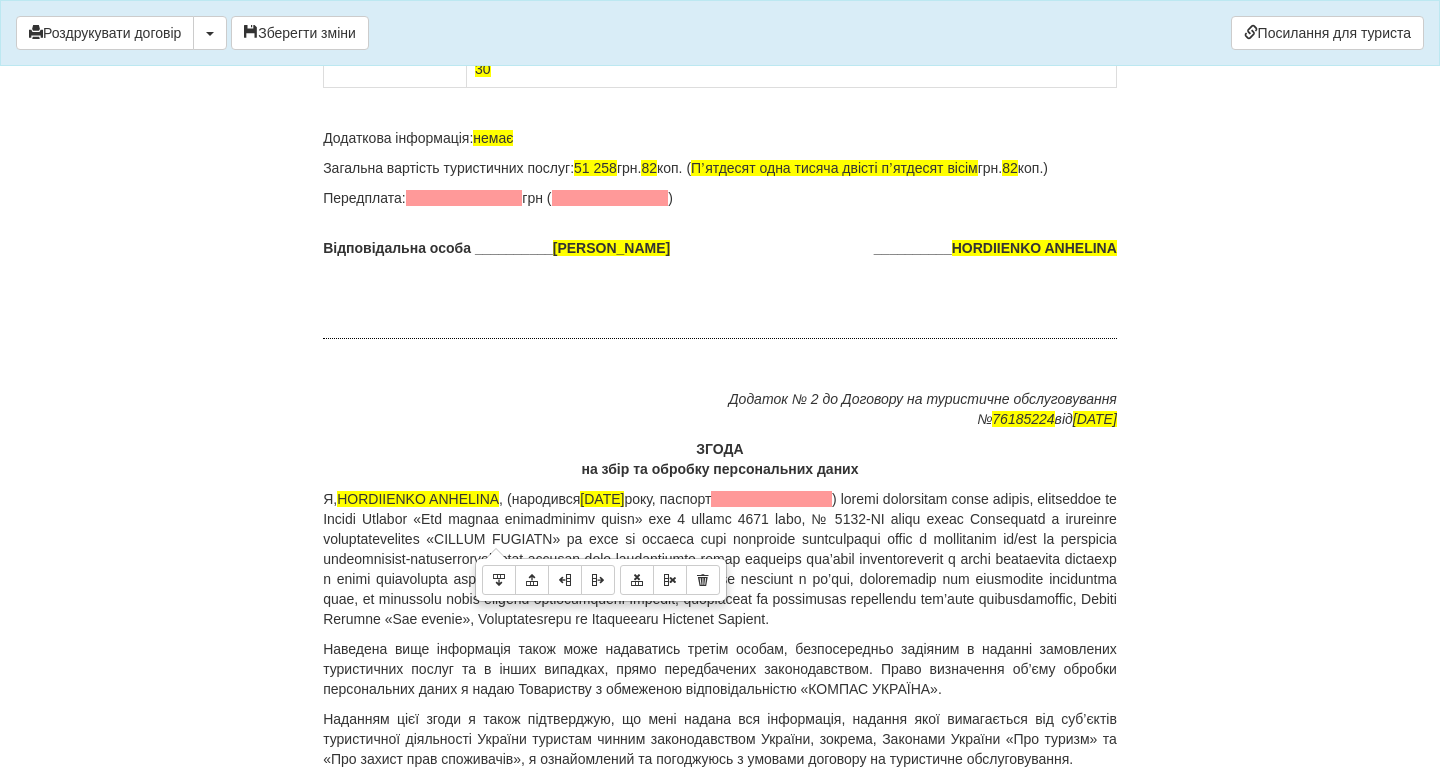 click on "Європа, [GEOGRAPHIC_DATA] (30000EUR)франшиза30 ВУСО 30000 EUR [DATE] - [DATE] Страховка для граждан [GEOGRAPHIC_DATA]. Граждане других стран - под запрос. Франшиза 30" at bounding box center [792, 49] 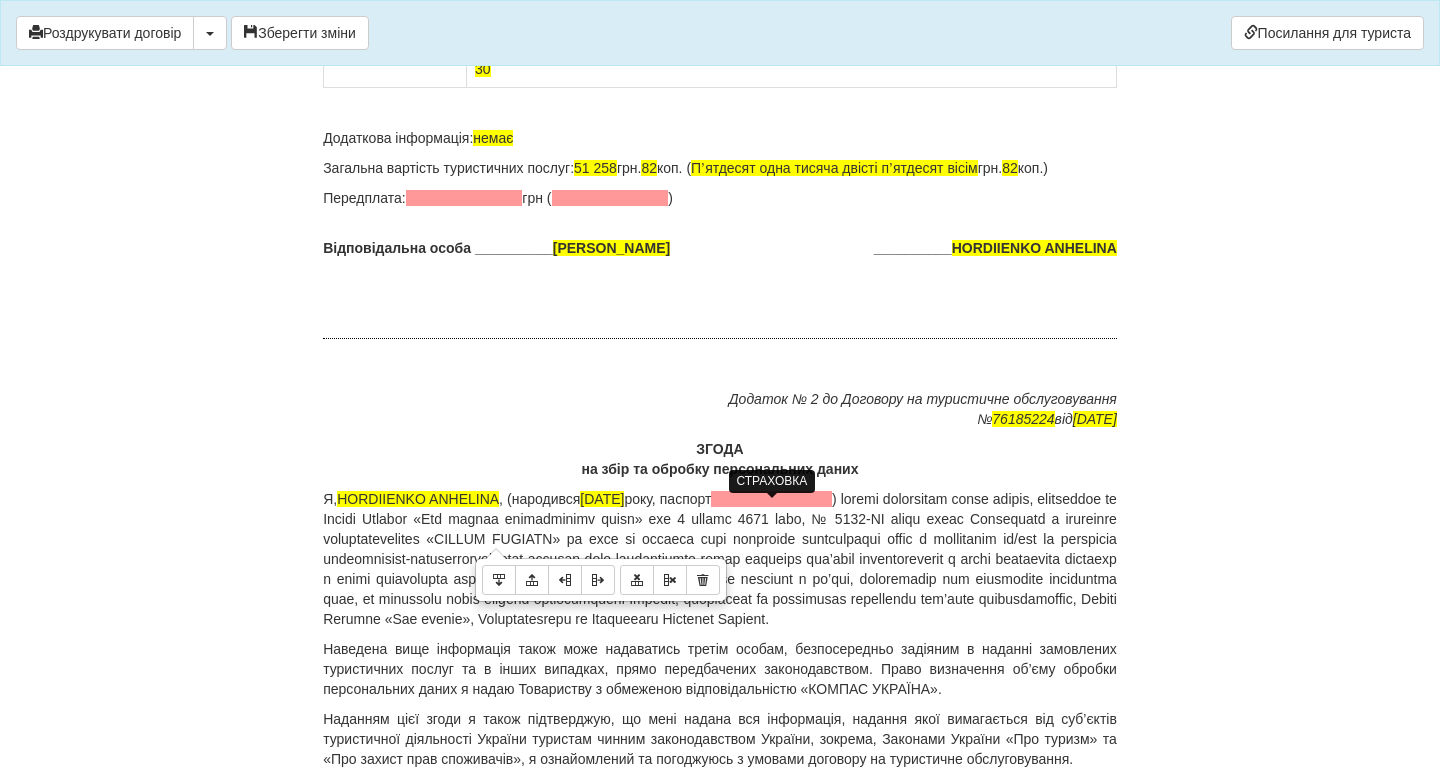 click on "Європа, [GEOGRAPHIC_DATA] (30000EUR)франшиза30 ВУСО 30000 EUR [DATE] - [DATE] Страховка для граждан [GEOGRAPHIC_DATA]. Граждане других стран - под запрос. Франшиза 30" at bounding box center [785, 49] 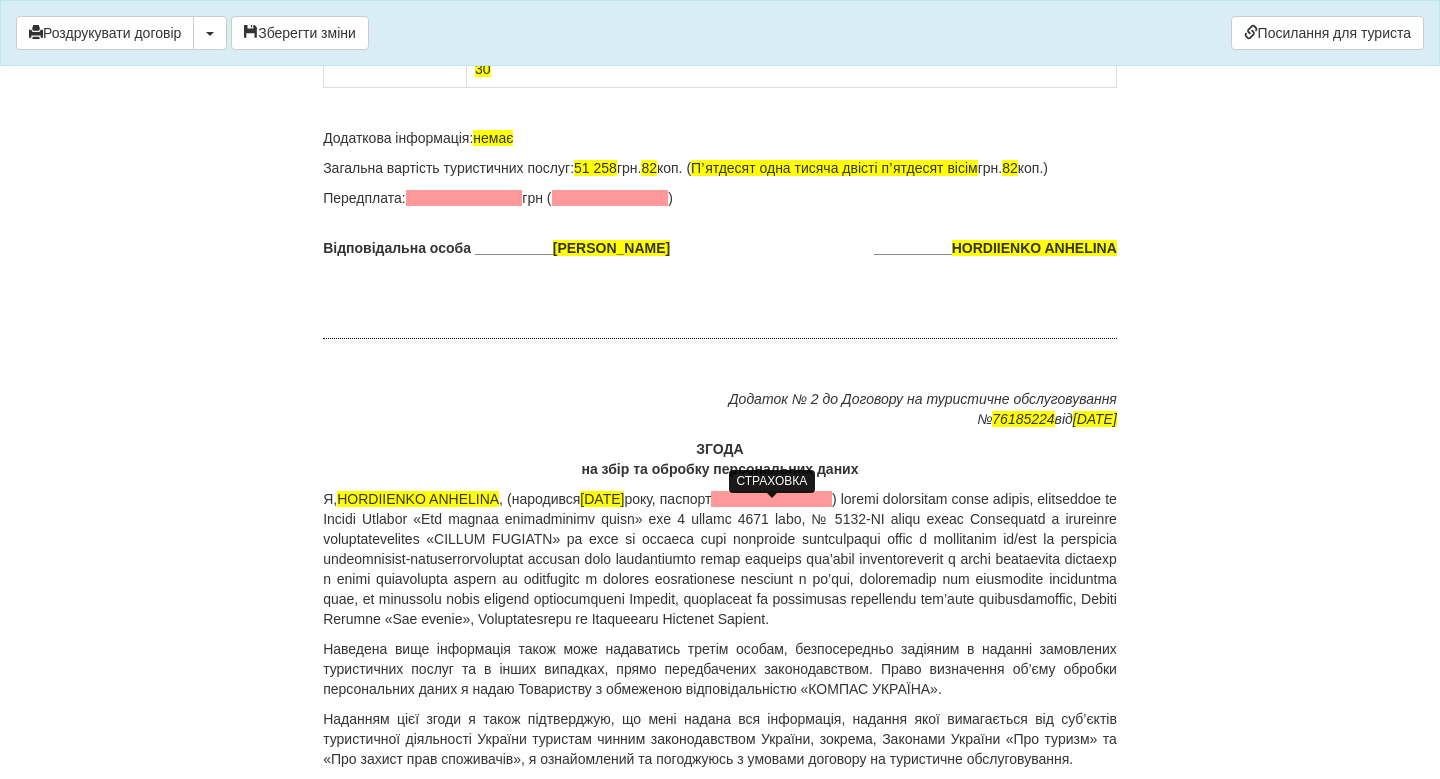 click on "Європа, [GEOGRAPHIC_DATA] (30000EUR)франшиза30 ВУСО 30000 EUR [DATE] - [DATE] Страховка для граждан [GEOGRAPHIC_DATA]. Граждане других стран - под запрос. Франшиза 30" at bounding box center [785, 49] 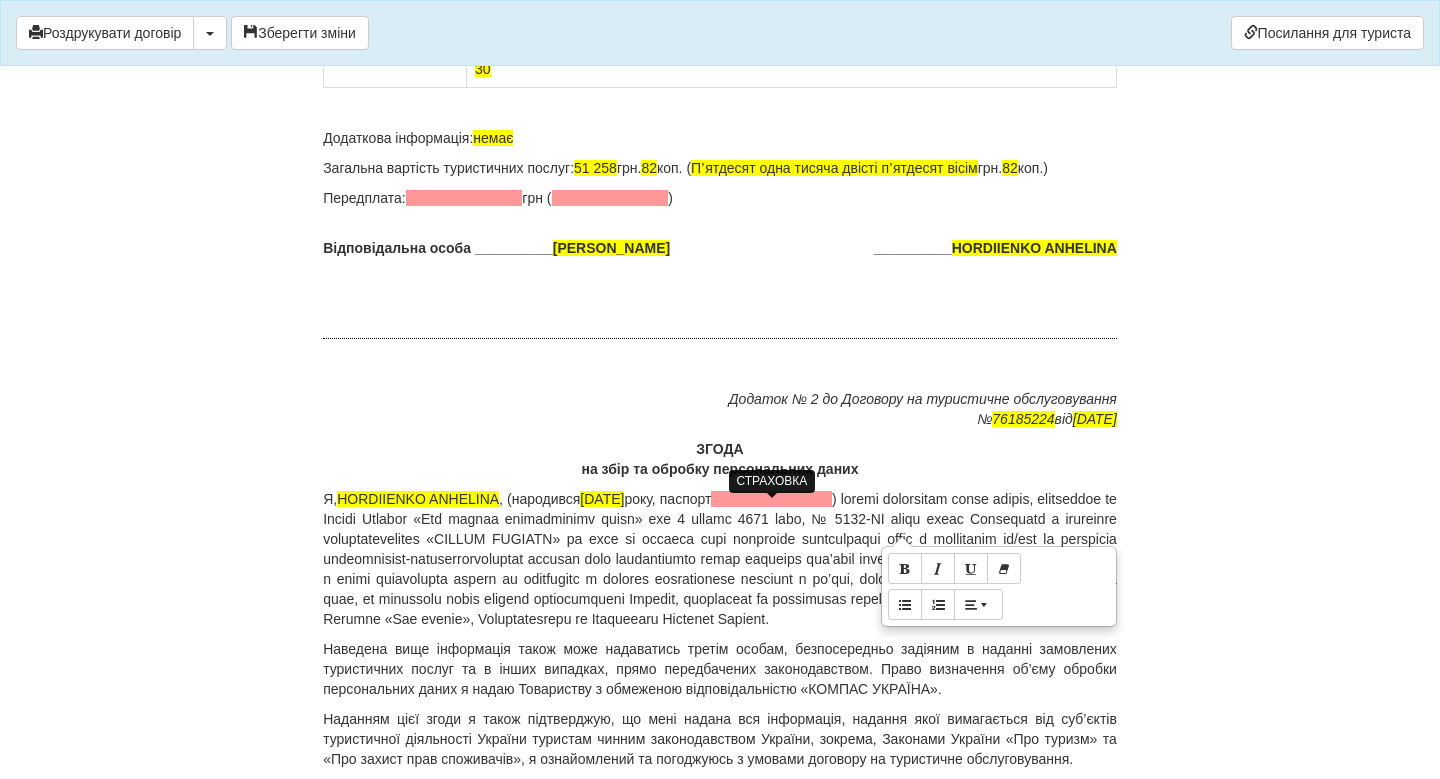 click on "Європа, [GEOGRAPHIC_DATA] (30000EUR)франшиза30 ВУСО 30000 EUR [DATE] - [DATE] Страховка для граждан [GEOGRAPHIC_DATA]. Граждане других стран - под запрос. Франшиза 30" at bounding box center (785, 49) 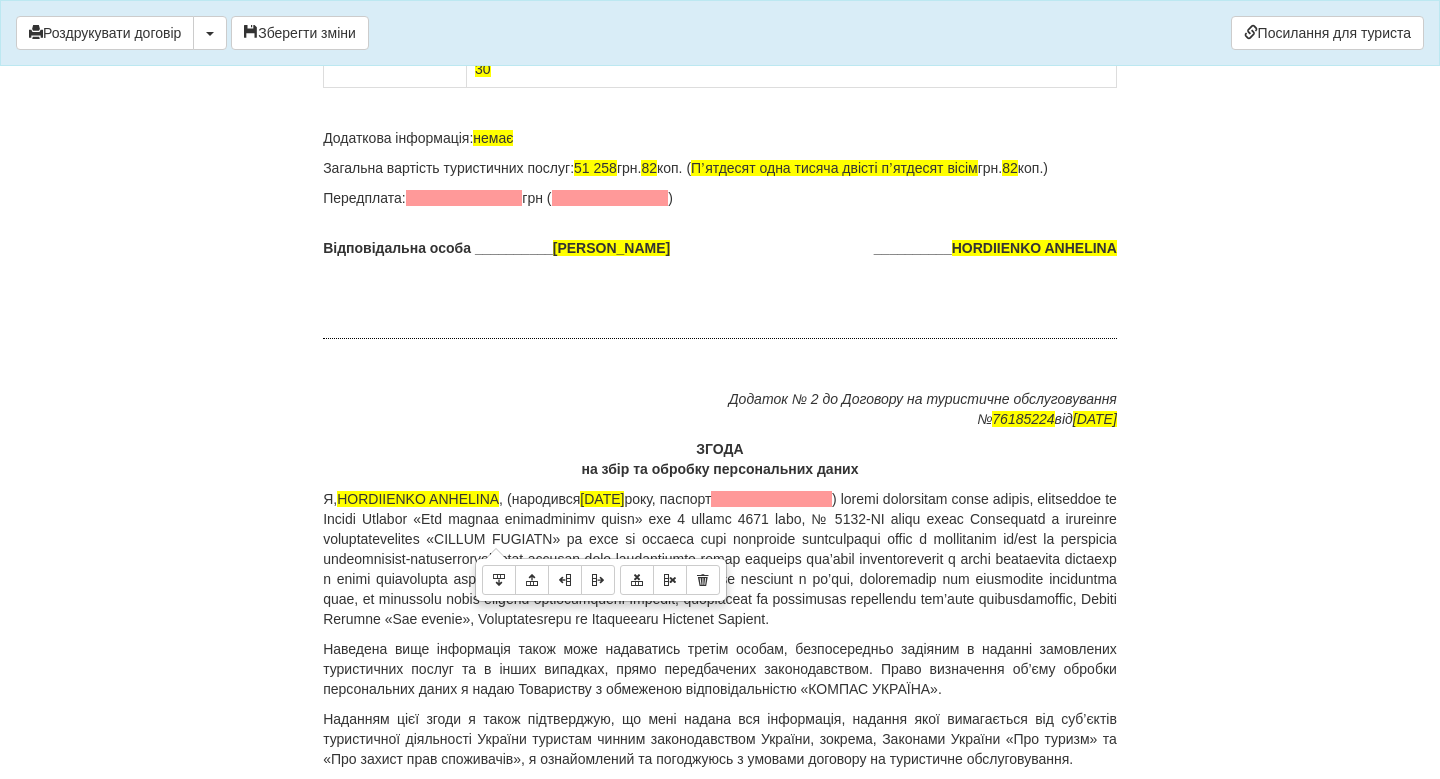 drag, startPoint x: 1076, startPoint y: 527, endPoint x: 996, endPoint y: 486, distance: 89.89438 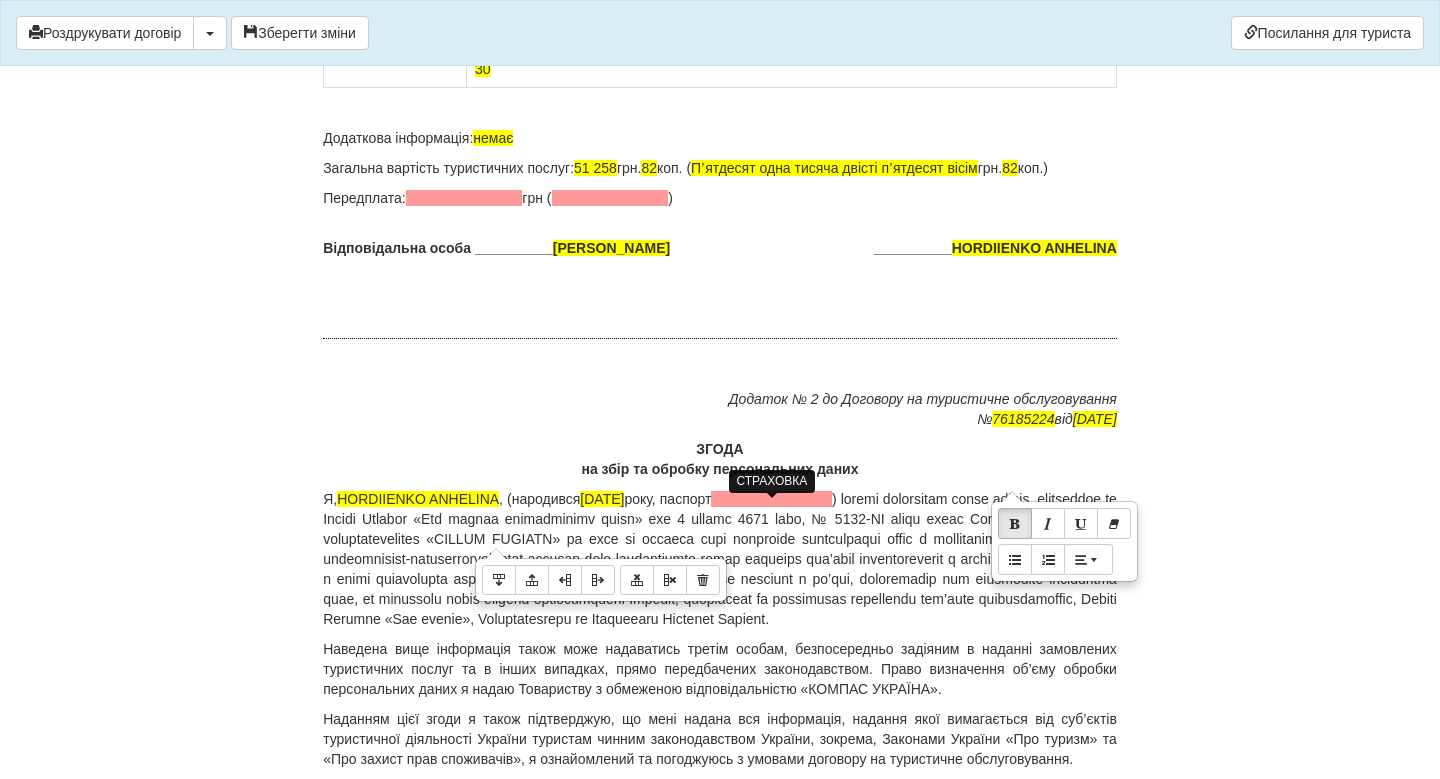 click on "Європа, [GEOGRAPHIC_DATA] (30000EUR)франшиза30 ВУСО 30000 EUR [DATE] - [DATE] Страховка для граждан [GEOGRAPHIC_DATA]. Граждане других стран - под запрос. Франшиза 30" at bounding box center (785, 49) 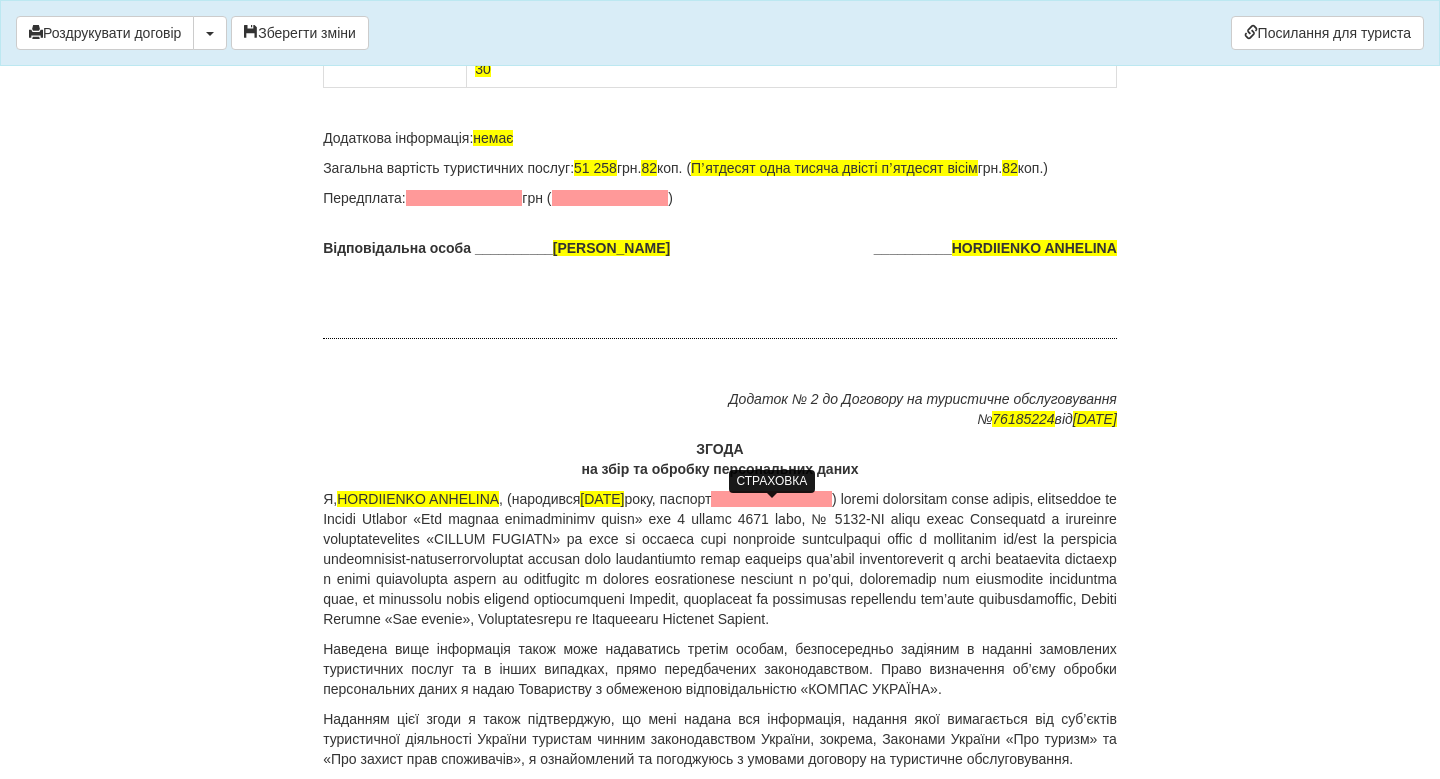 click on "Європа, [GEOGRAPHIC_DATA] (30000EUR)франшиза 30 ВУСО 30000 EUR [DATE] - [DATE] Страховка для граждан [GEOGRAPHIC_DATA]. Граждане других стран - под запрос. Франшиза 30" at bounding box center (785, 49) 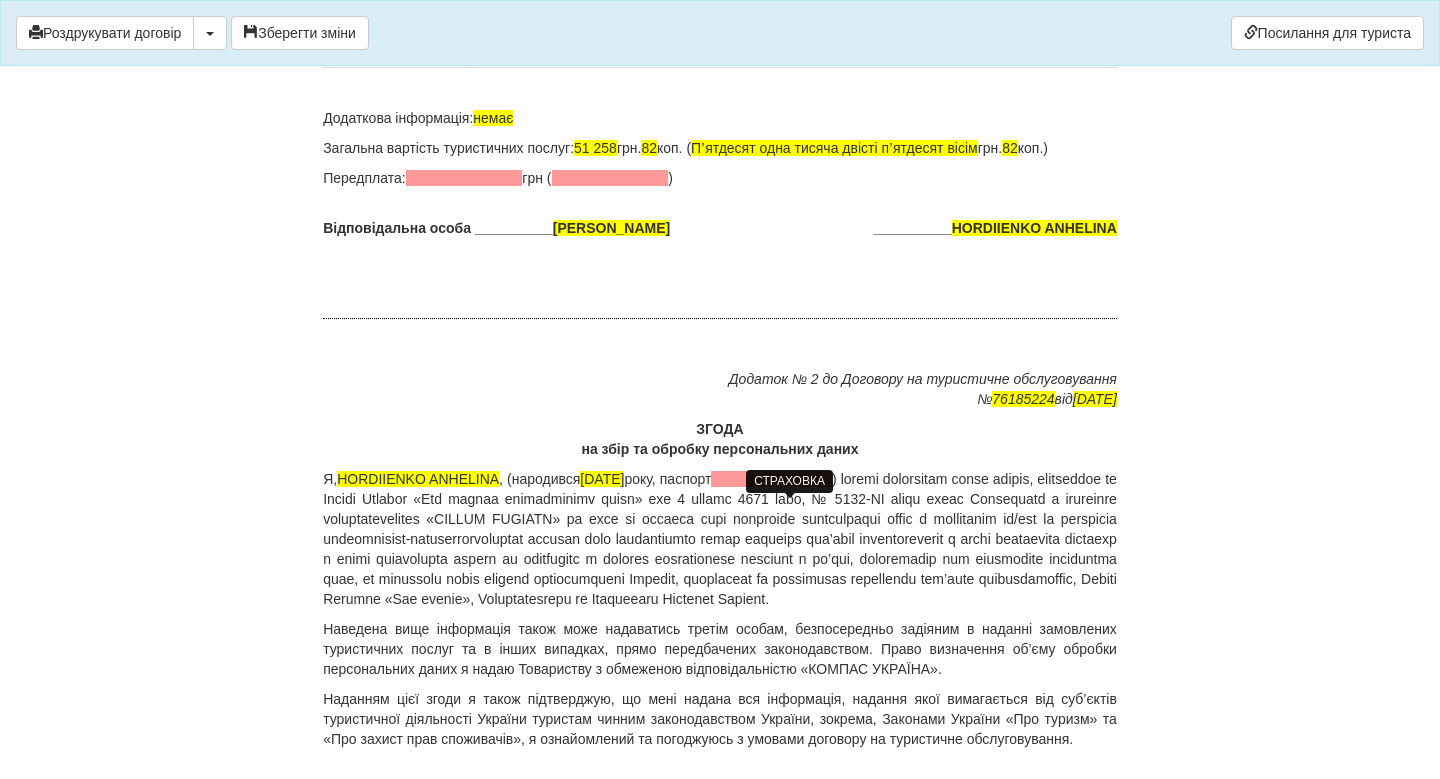 click on "Європа (30000EUR)франшиза 30 ВУСО 30000 EUR [DATE] - [DATE] Страховка для граждан [GEOGRAPHIC_DATA]. Граждане других стран - под запрос. Франшиза 30" at bounding box center [775, 39] 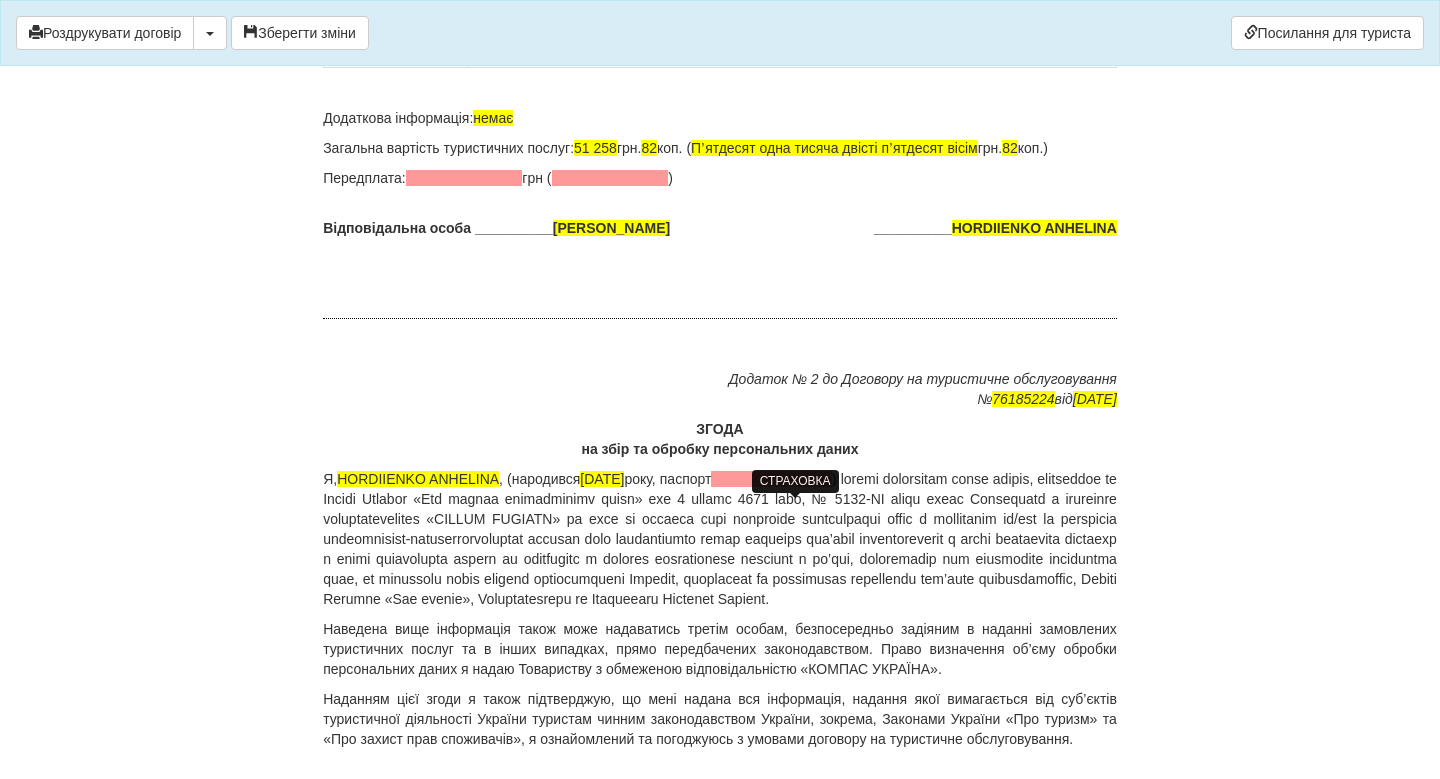 click on "Європа (30 000 EUR)франшиза 30 ВУСО 30000 EUR [DATE] - [DATE] Страховка для граждан [GEOGRAPHIC_DATA]. Граждане других стран - под запрос. Франшиза 30" at bounding box center [779, 39] 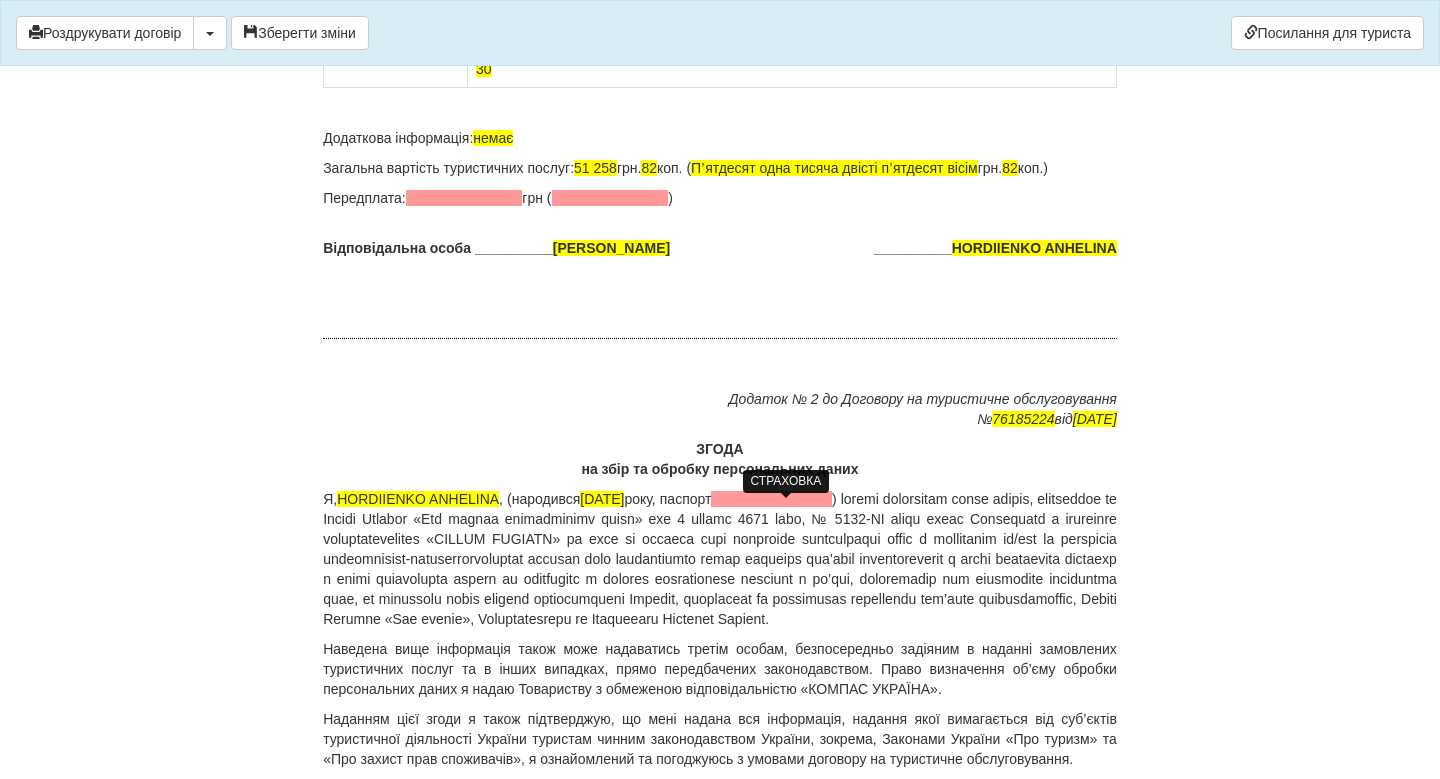 click on "Європа (30 000 EUR)франшиза 30 ВУСО 30000 EUR [DATE] - [DATE]  Страховка для граждан [GEOGRAPHIC_DATA]. Граждане других стран - под запрос. Франшиза 30" at bounding box center (786, 49) 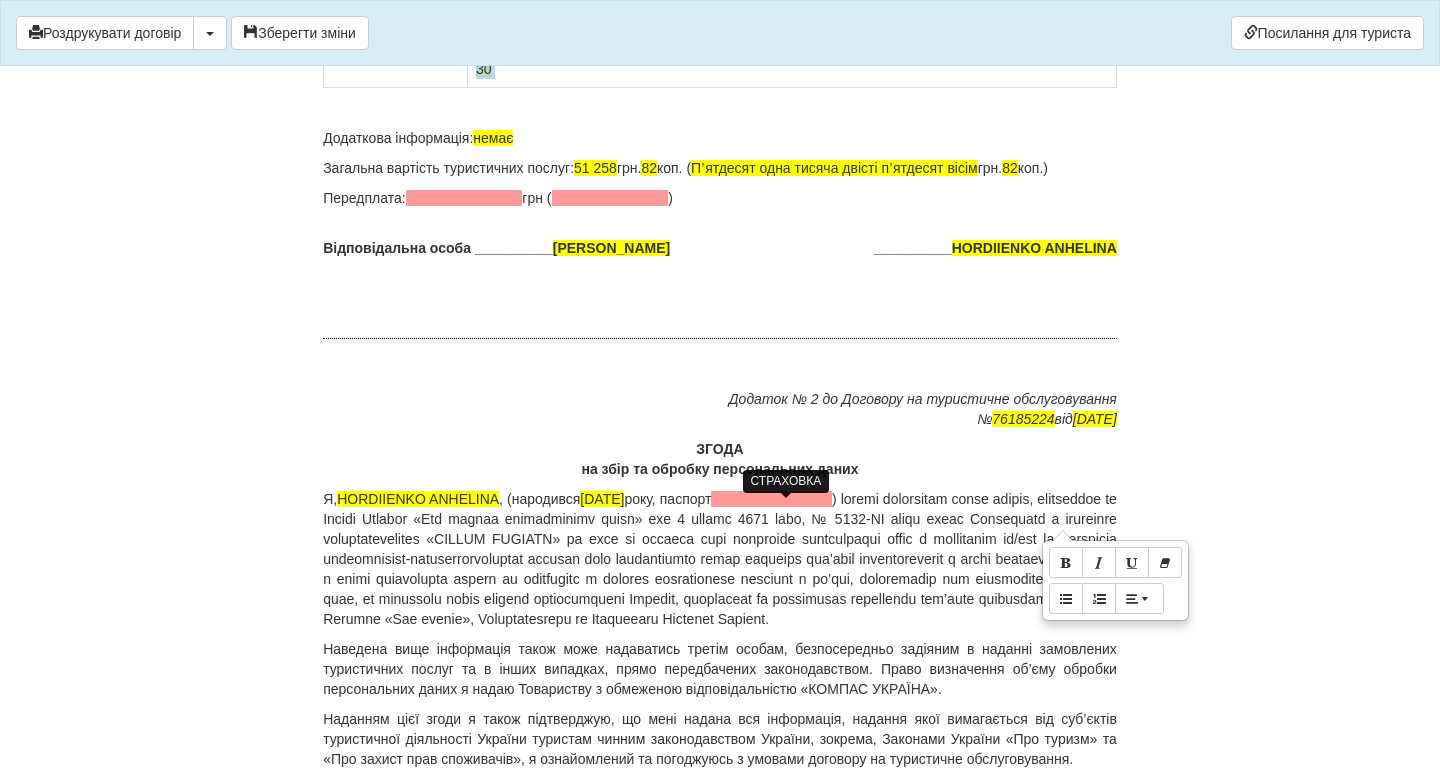 click on "Європа (30 000 EUR)франшиза 30 ВУСО 30000 EUR [DATE] - [DATE]  Страховка для граждан [GEOGRAPHIC_DATA]. Граждане других стран - под запрос. Франшиза 30" at bounding box center (786, 49) 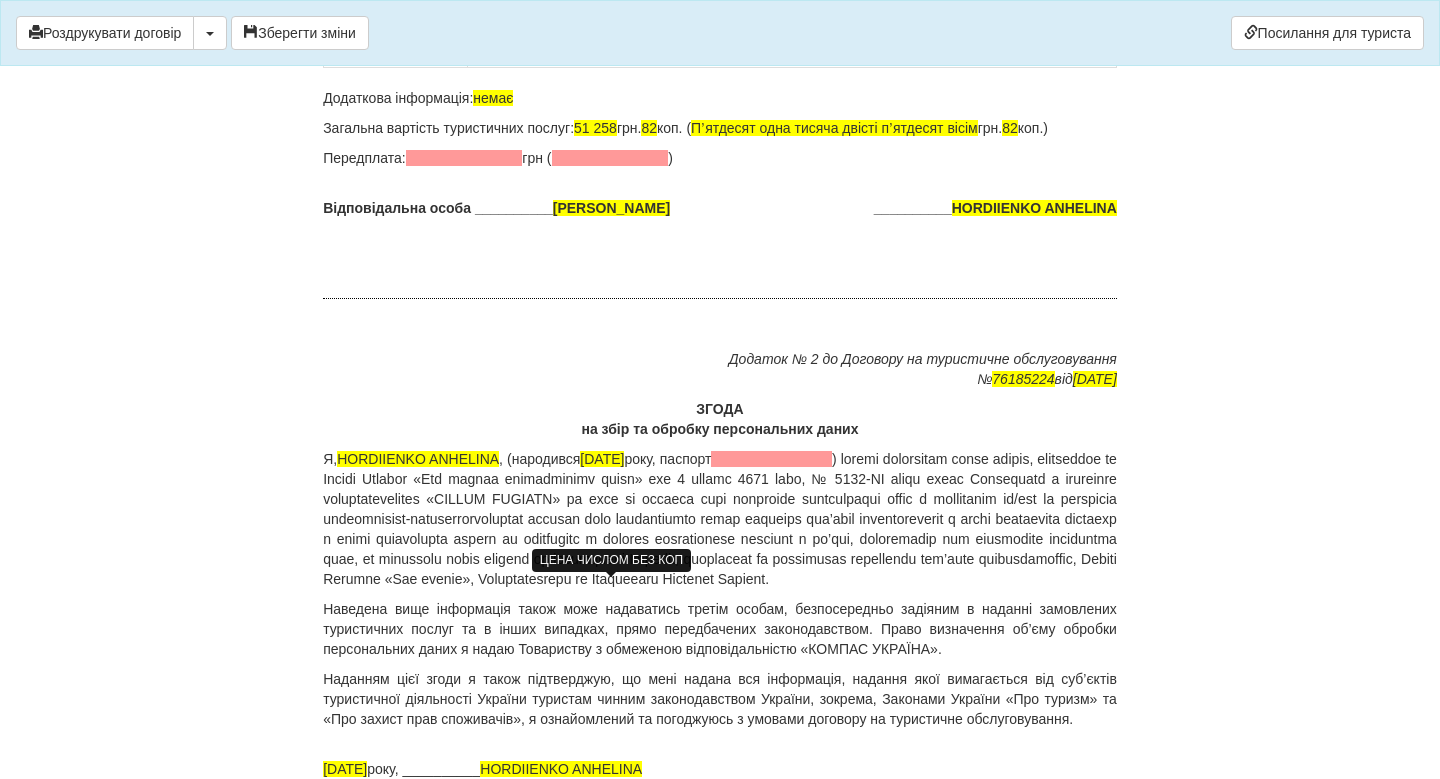 click on "51 258" at bounding box center [595, 128] 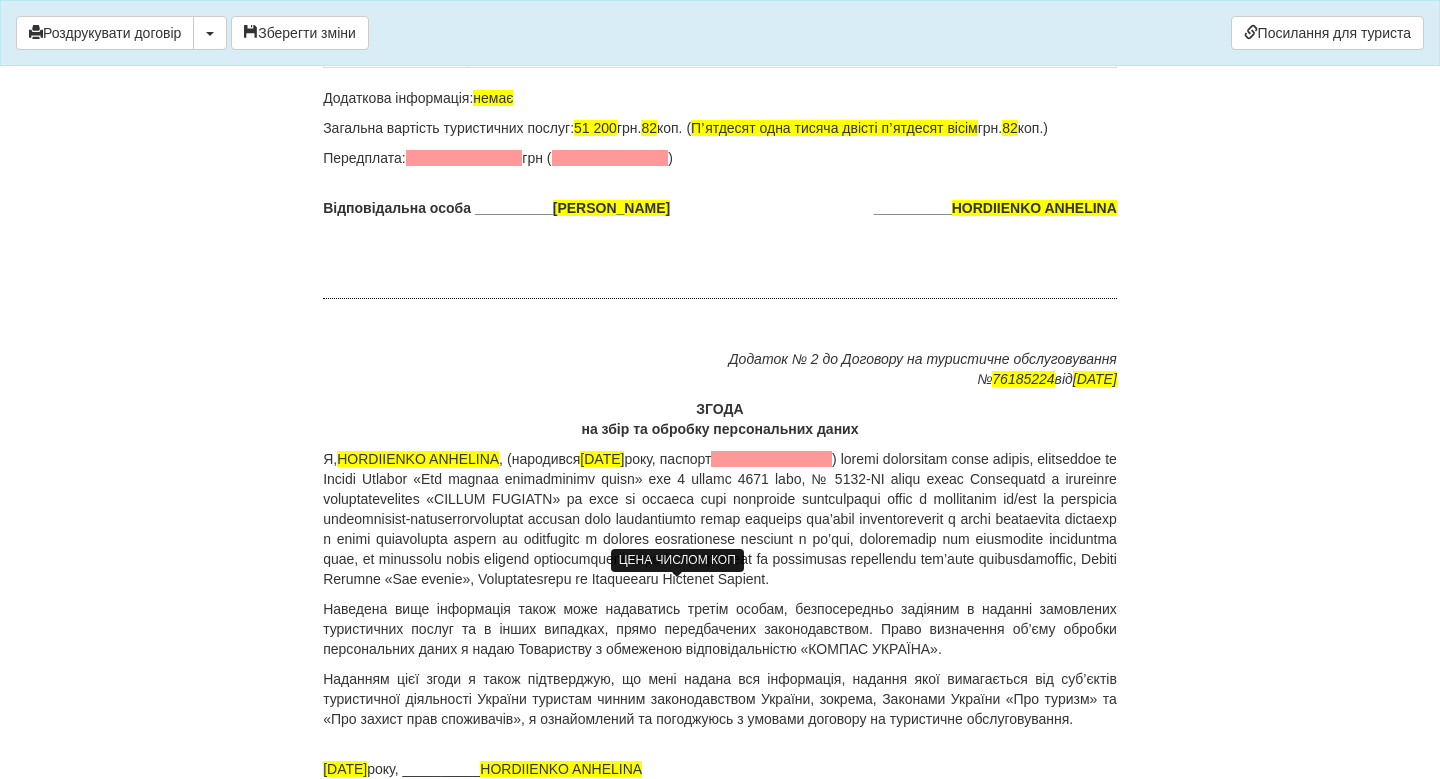 click on "82" at bounding box center [649, 128] 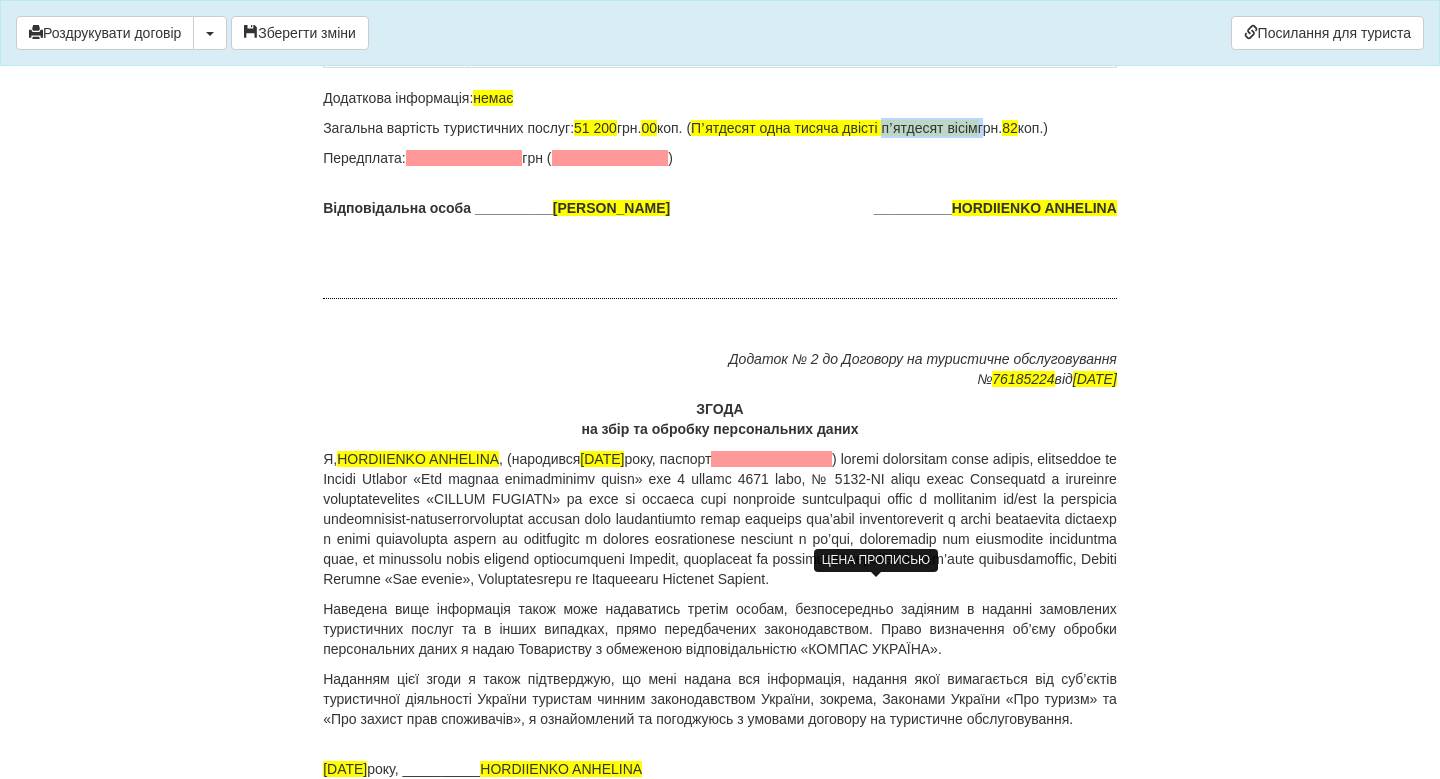 drag, startPoint x: 1026, startPoint y: 588, endPoint x: 924, endPoint y: 586, distance: 102.01961 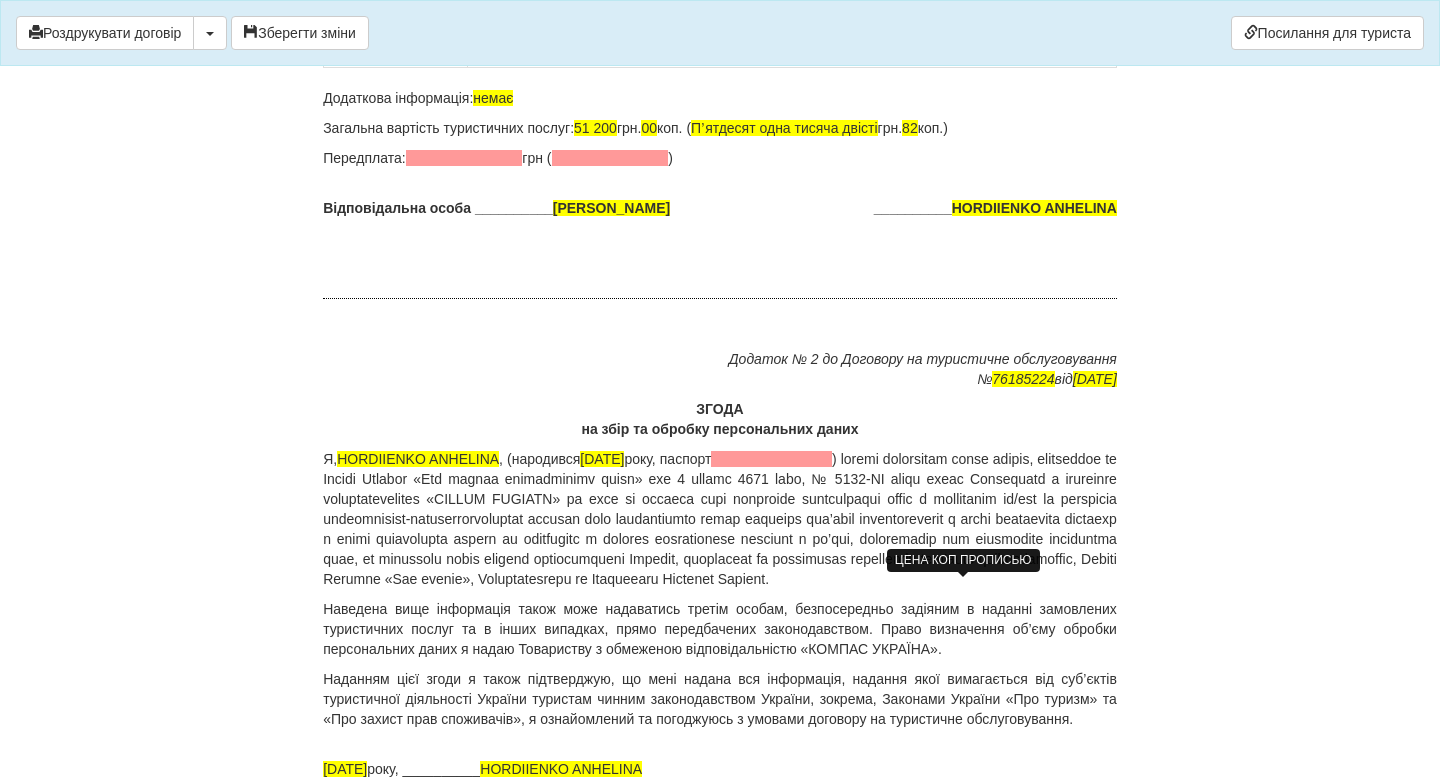 click on "82" at bounding box center [910, 128] 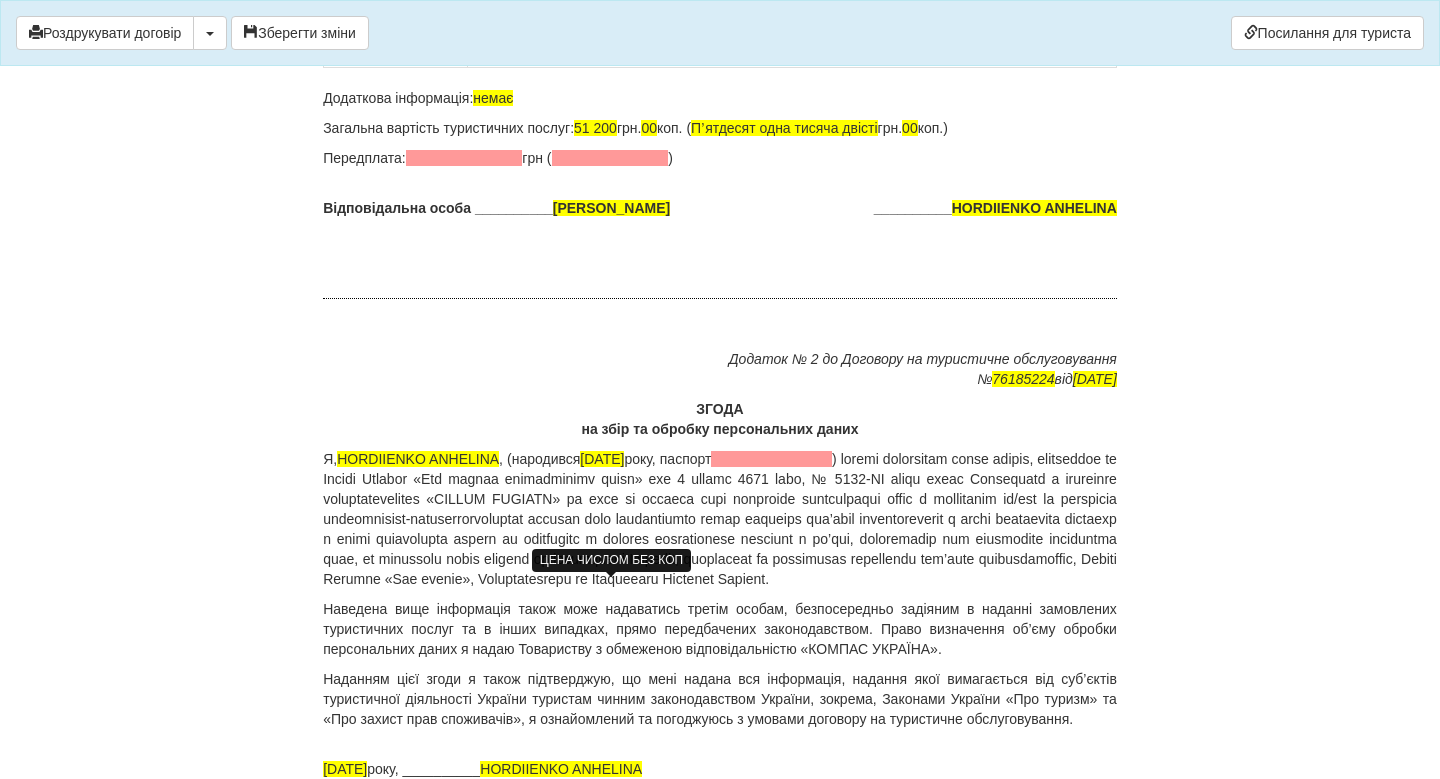 drag, startPoint x: 1028, startPoint y: 590, endPoint x: 591, endPoint y: 586, distance: 437.0183 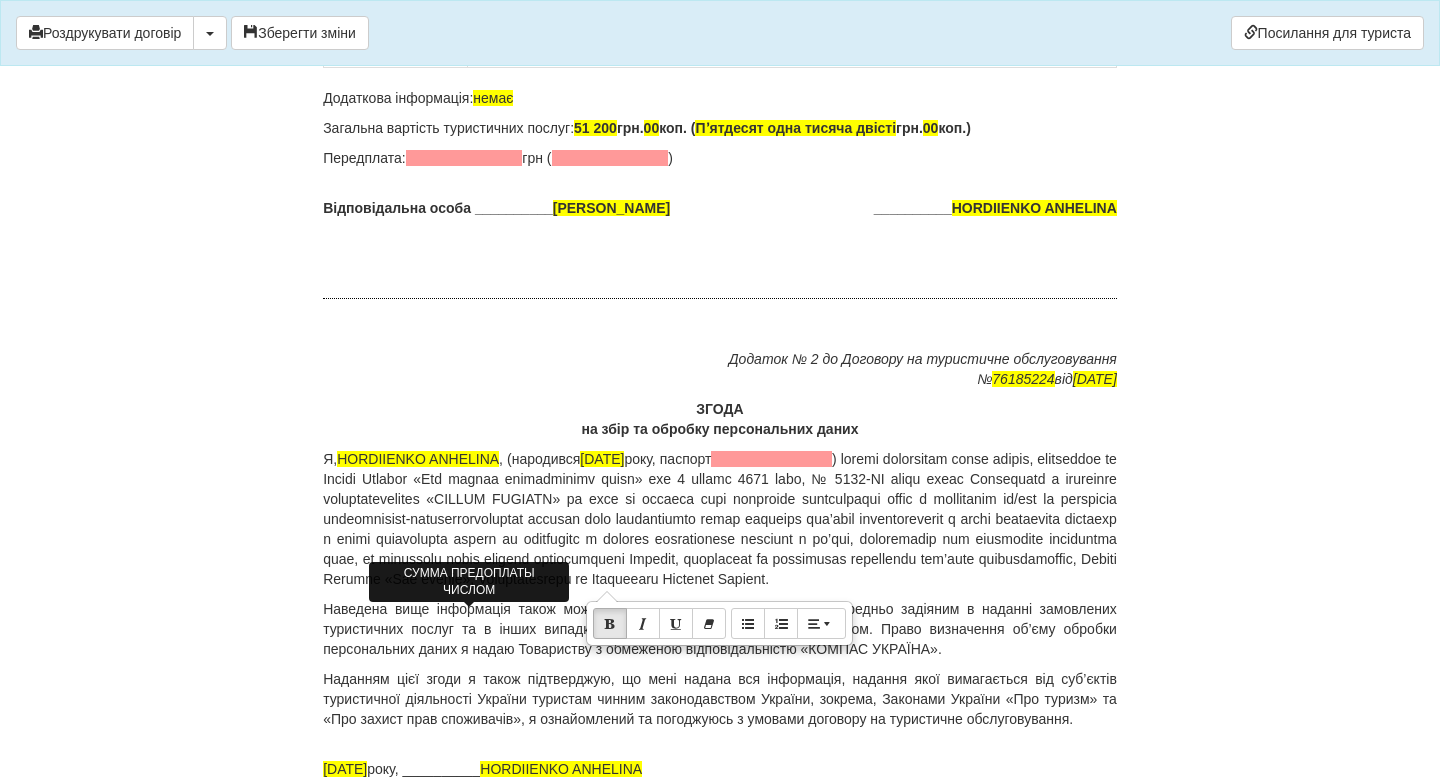 click at bounding box center (464, 158) 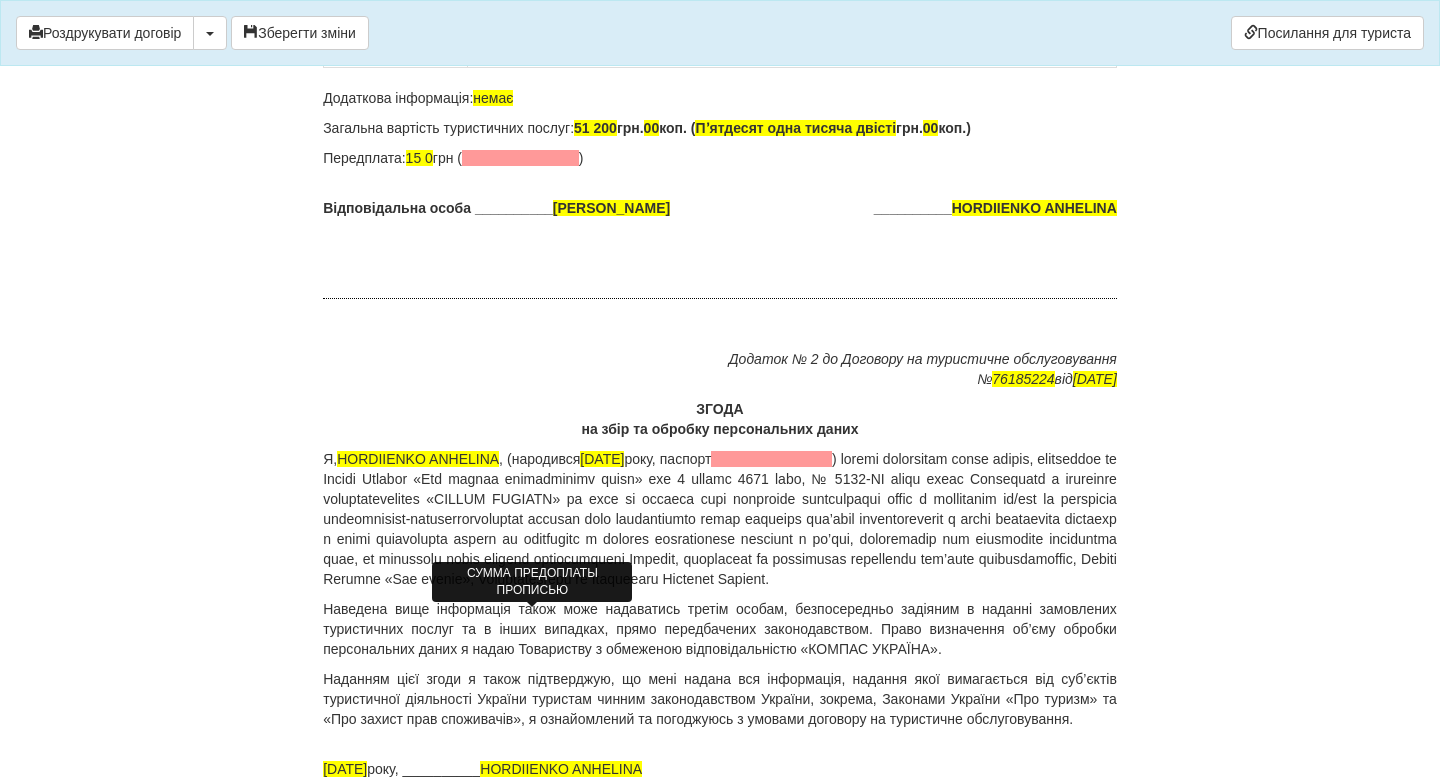 click at bounding box center (520, 158) 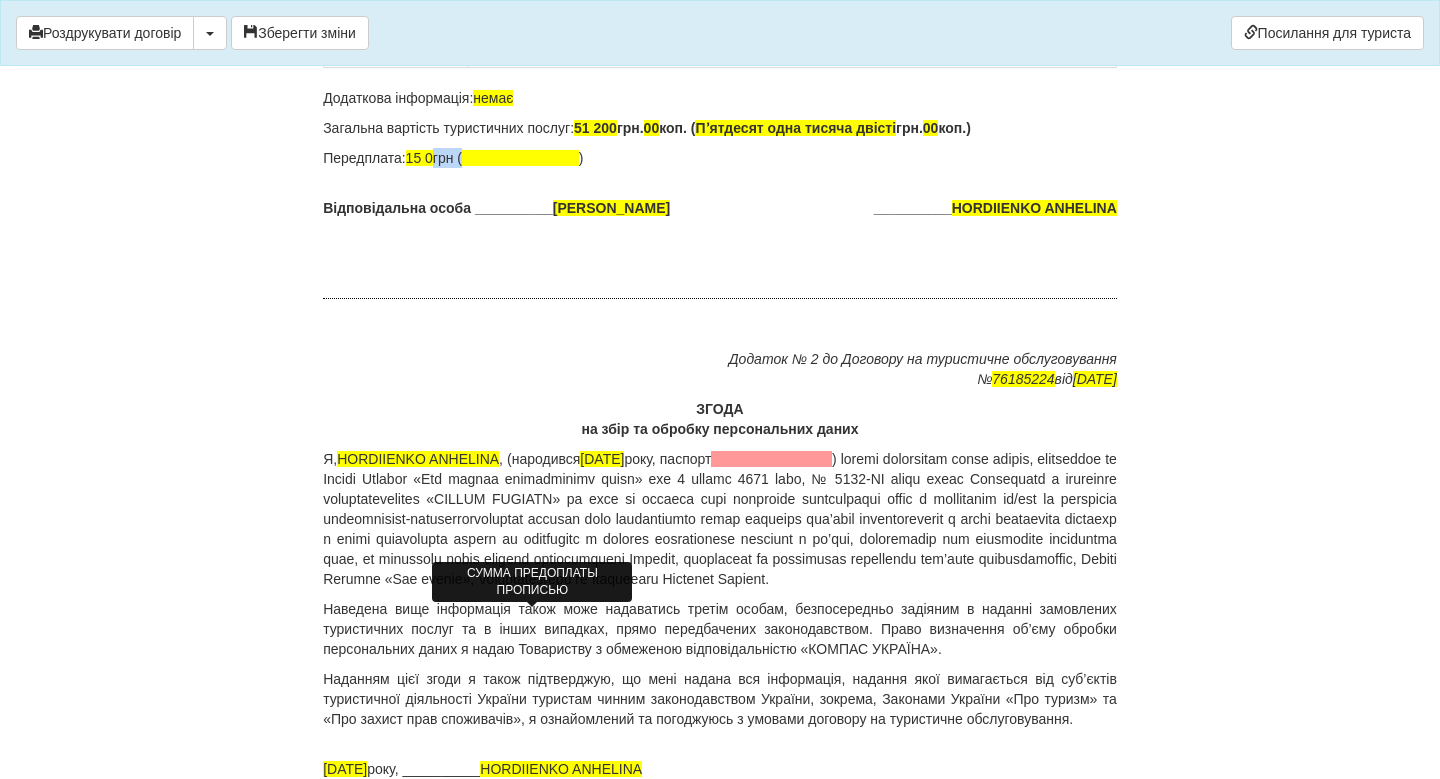 click at bounding box center [520, 158] 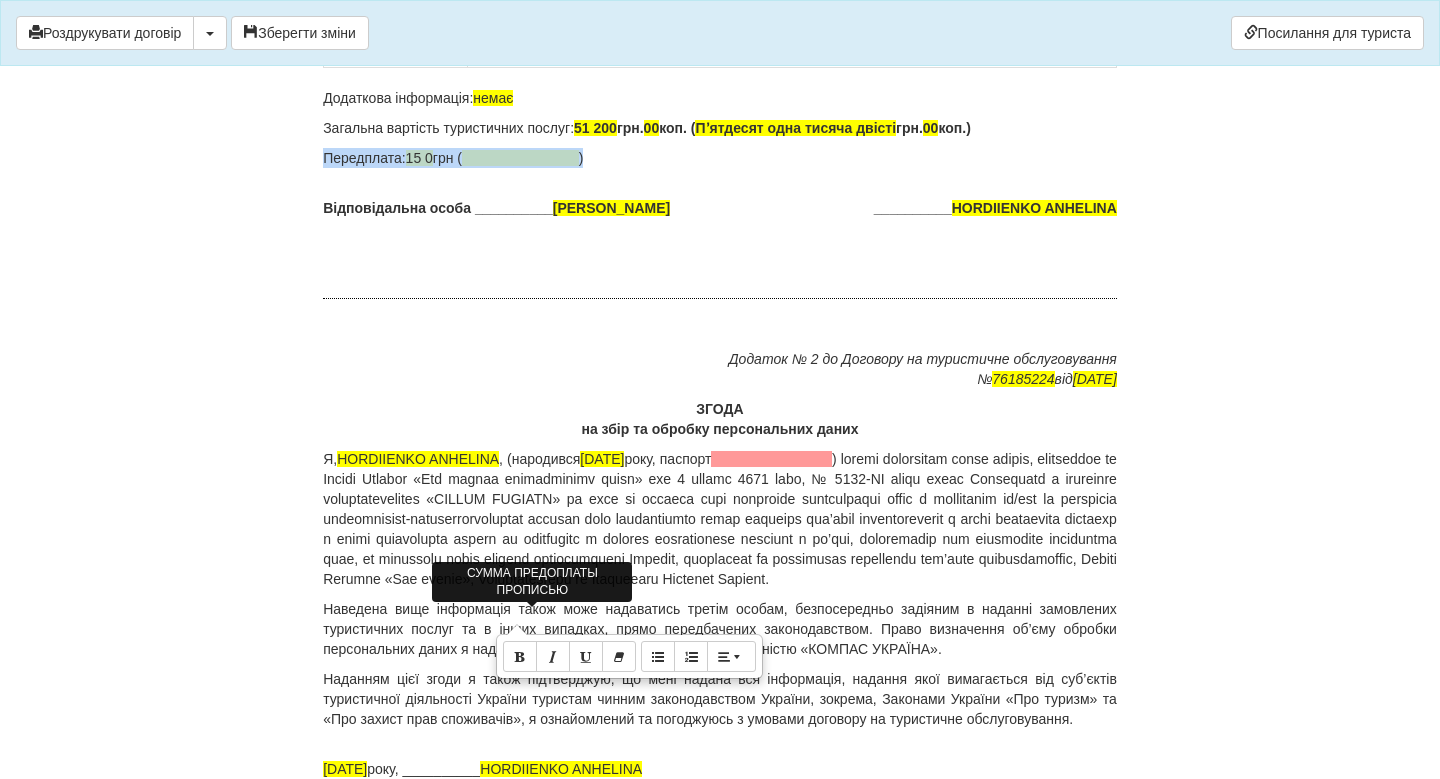 click at bounding box center [520, 158] 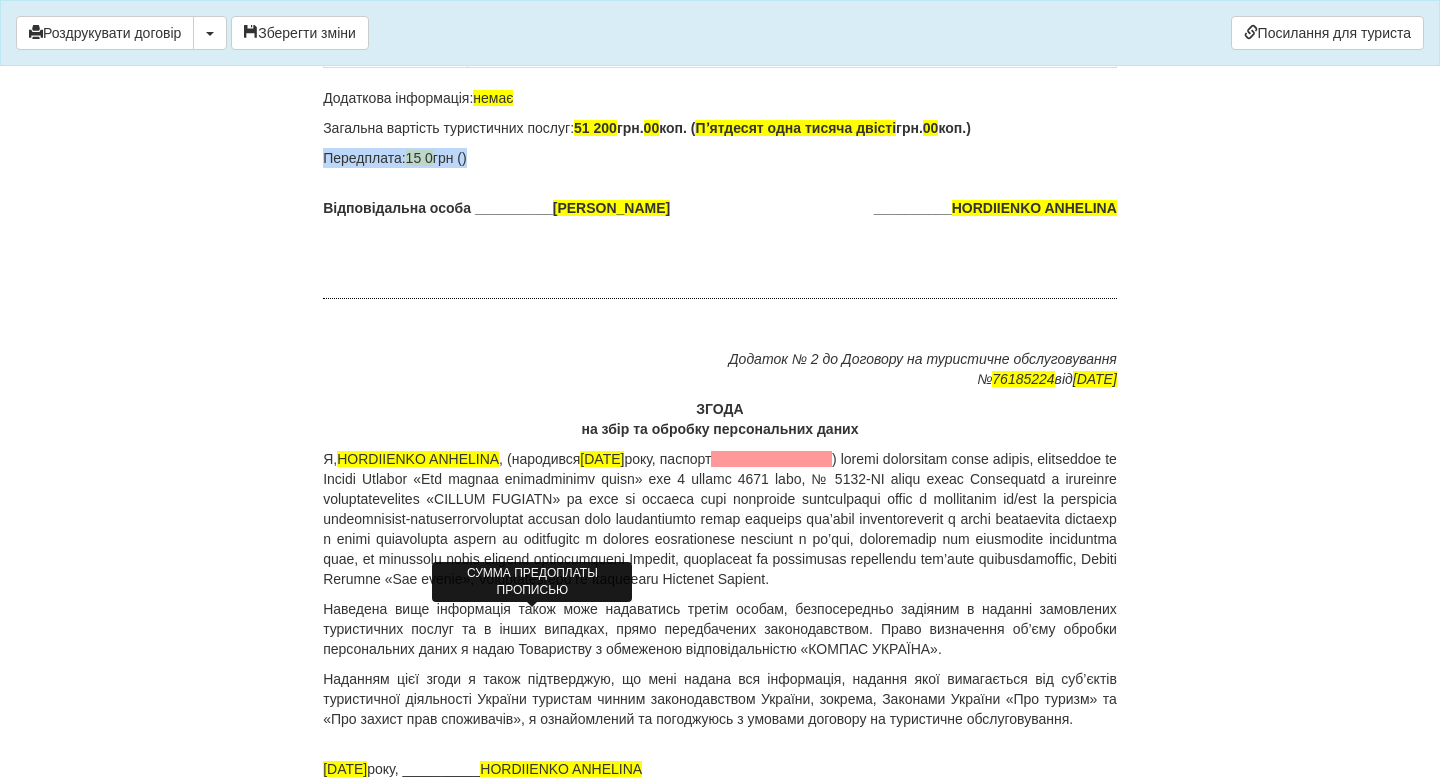 drag, startPoint x: 524, startPoint y: 621, endPoint x: 275, endPoint y: 621, distance: 249 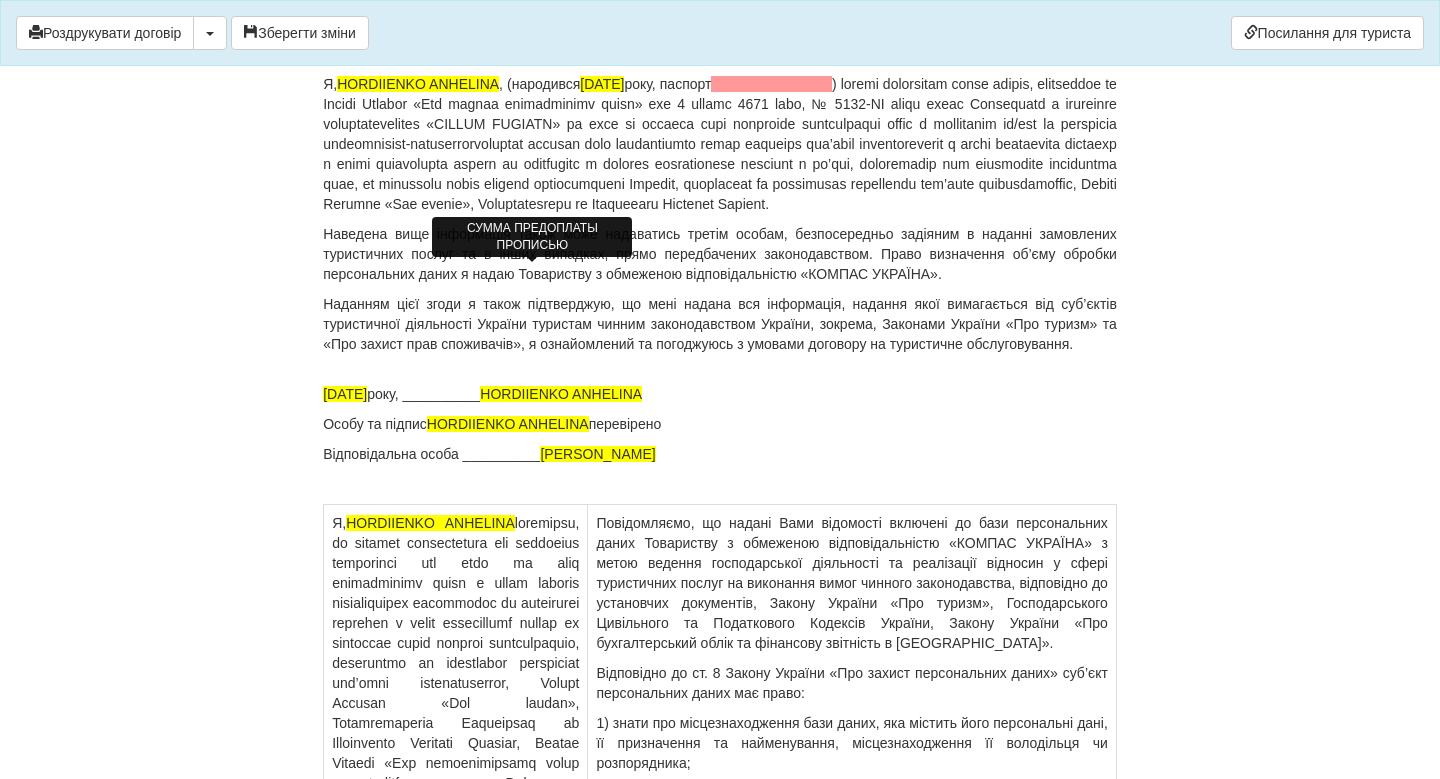 scroll, scrollTop: 13102, scrollLeft: 0, axis: vertical 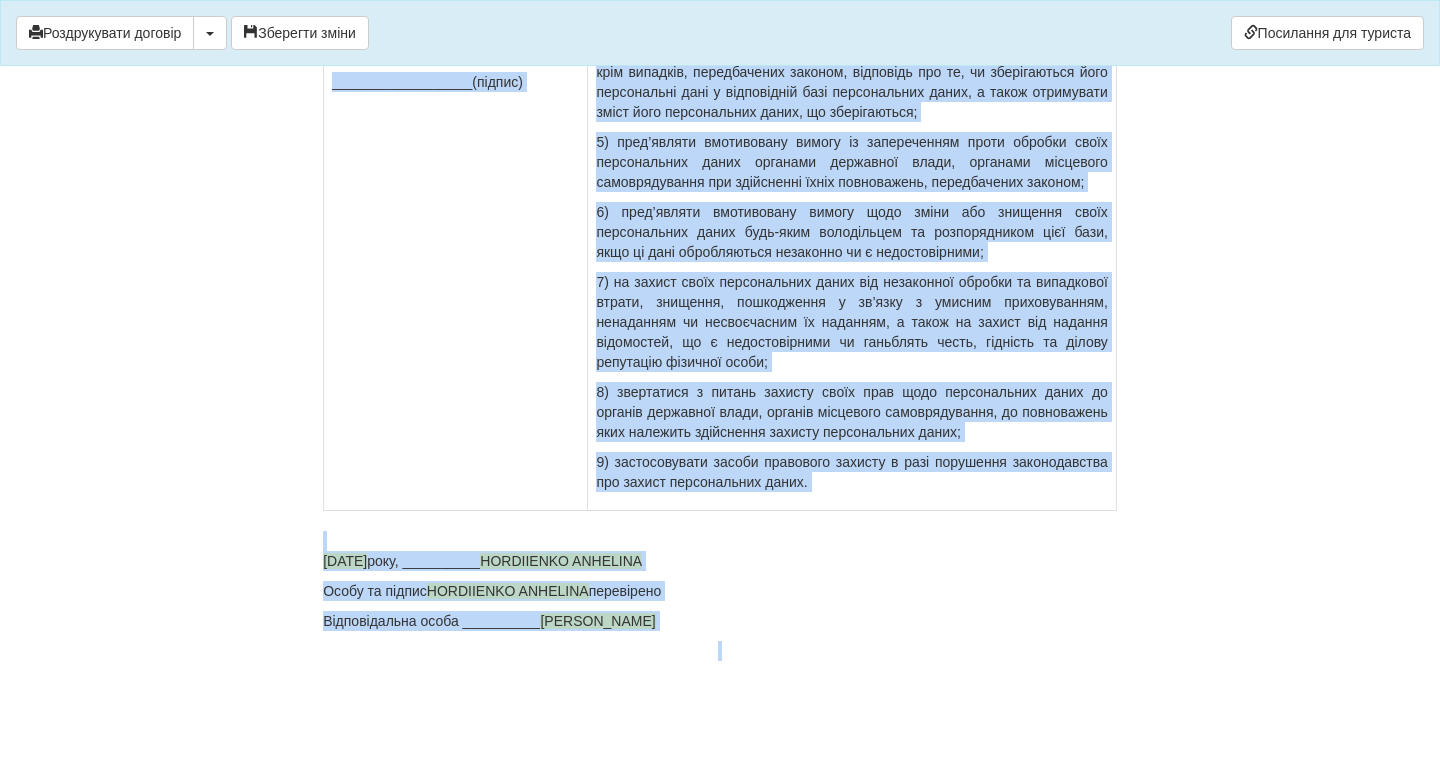 drag, startPoint x: 703, startPoint y: 394, endPoint x: 696, endPoint y: 784, distance: 390.0628 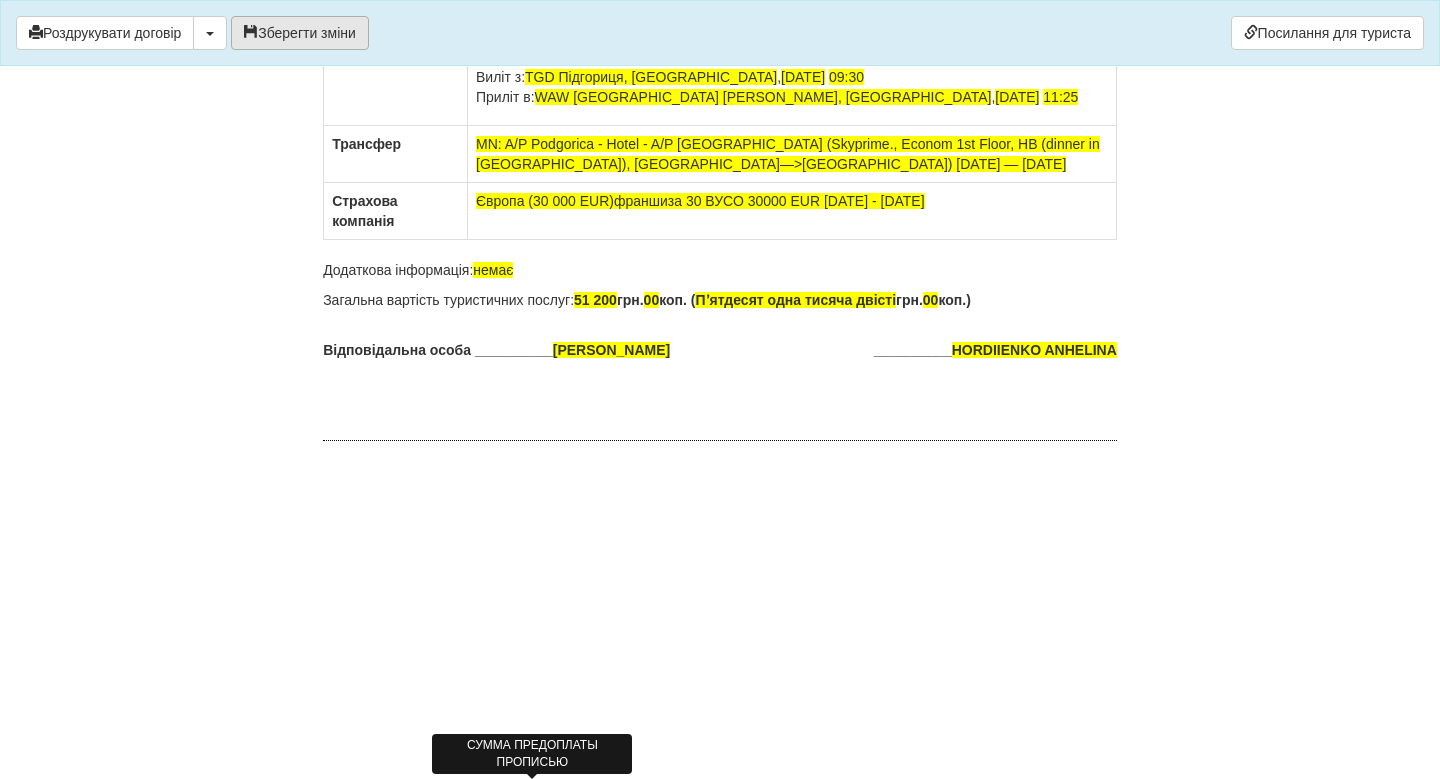 click on "Зберегти зміни" at bounding box center (300, 33) 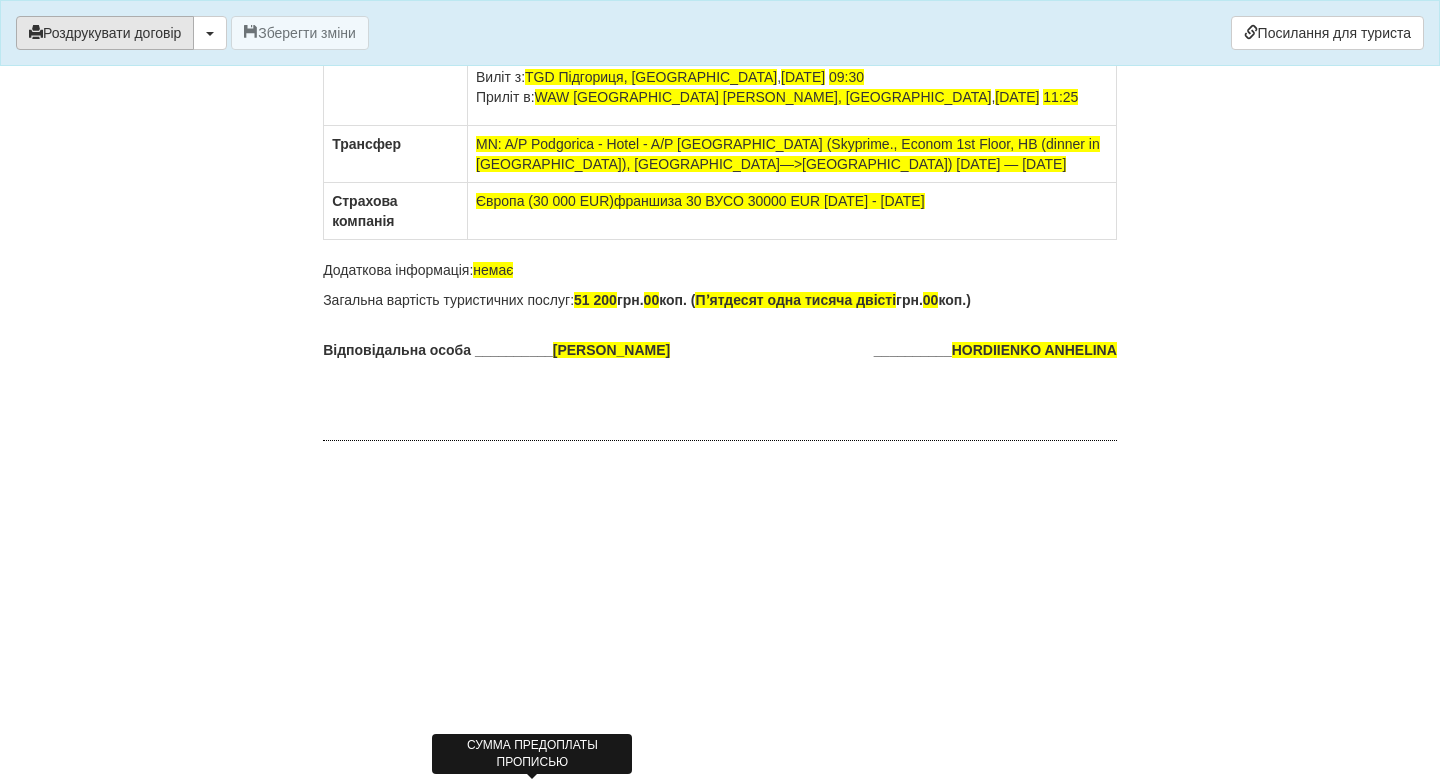 click on "Роздрукувати договір" at bounding box center [105, 33] 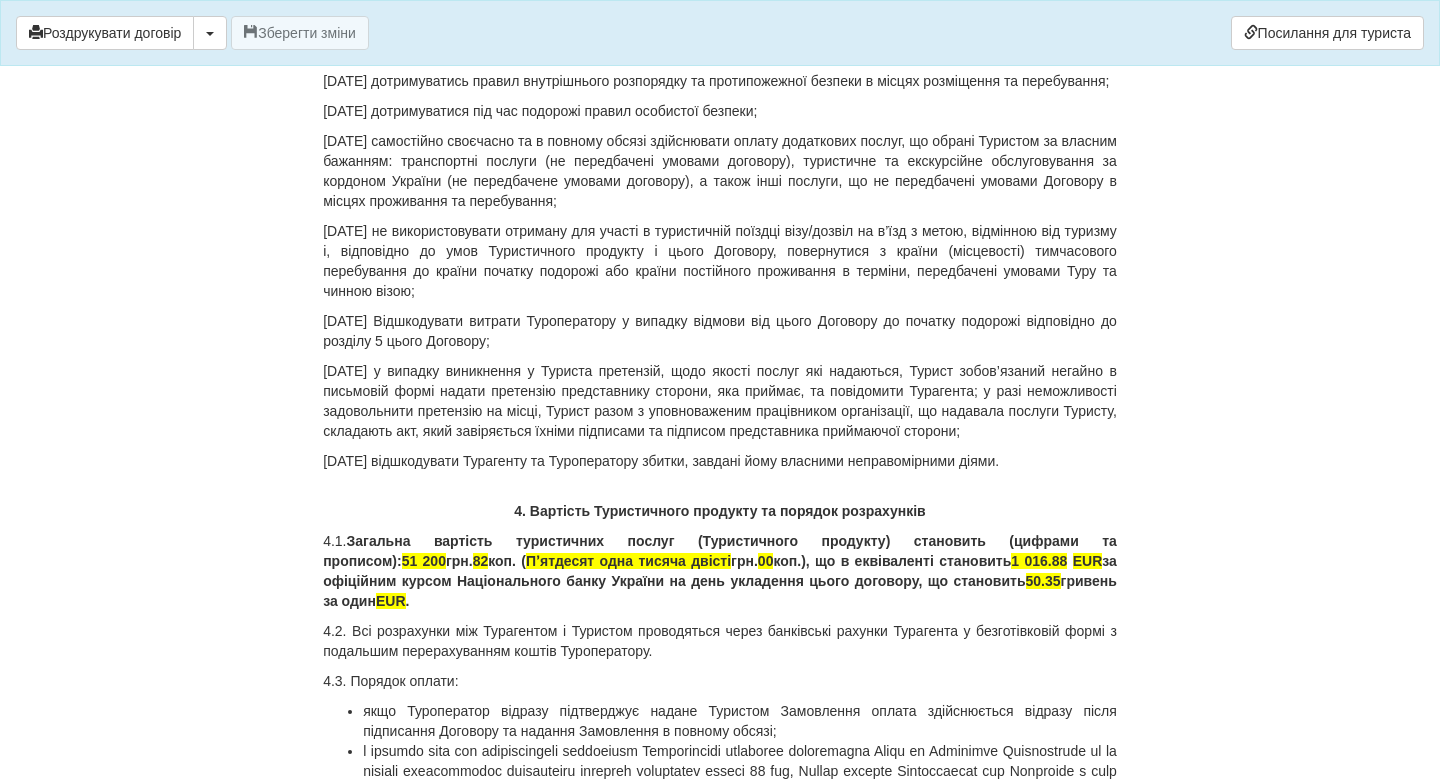 scroll, scrollTop: 5532, scrollLeft: 0, axis: vertical 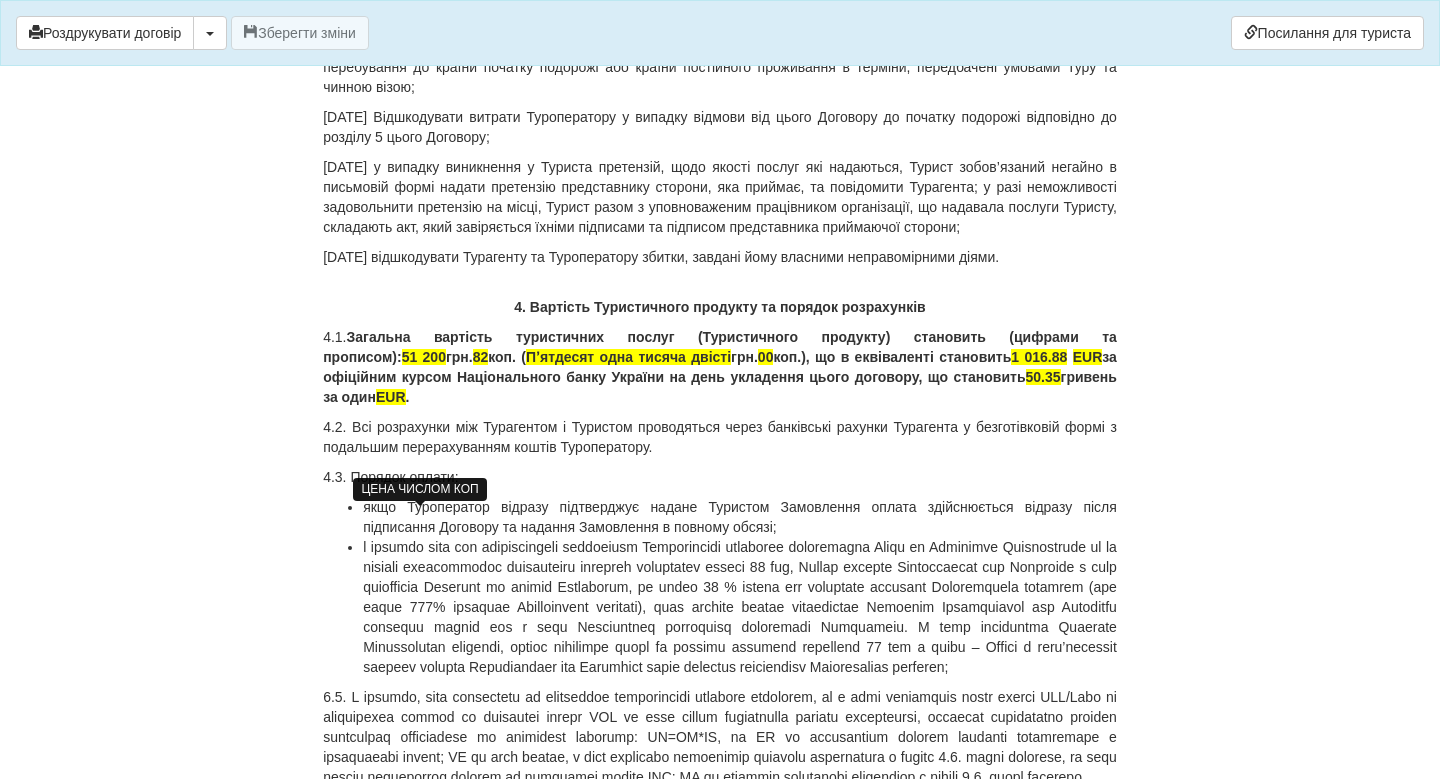click on "82" at bounding box center [481, 357] 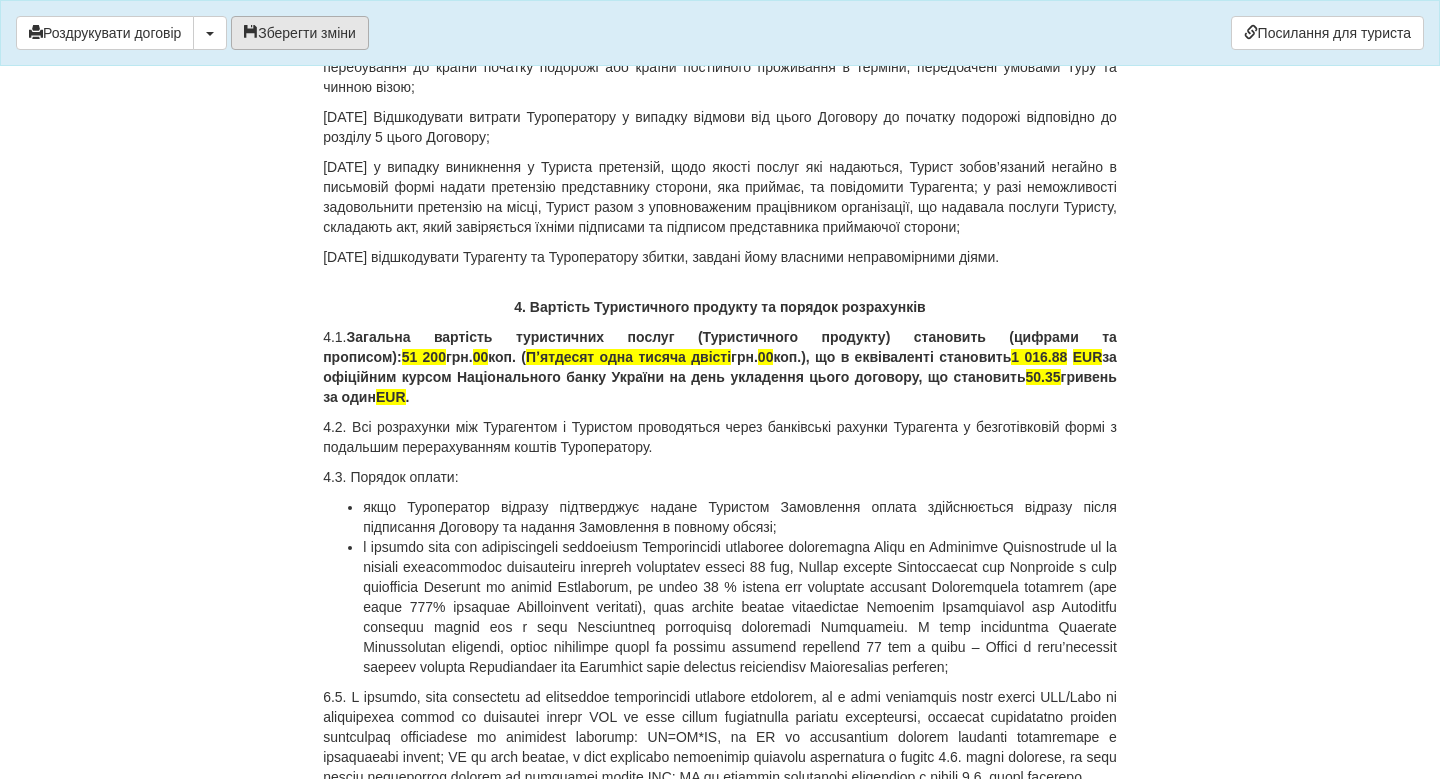 click on "Зберегти зміни" at bounding box center [300, 33] 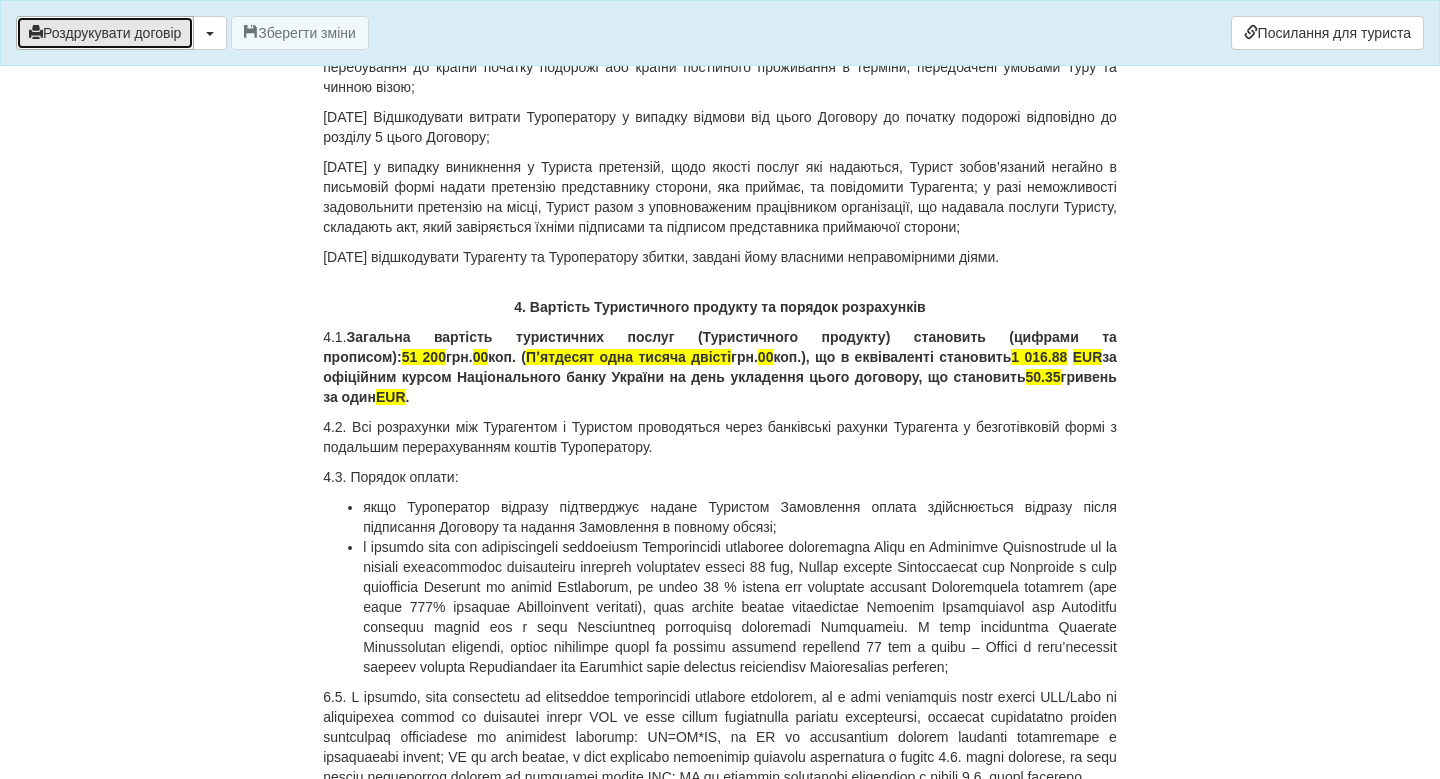click on "Роздрукувати договір" at bounding box center [105, 33] 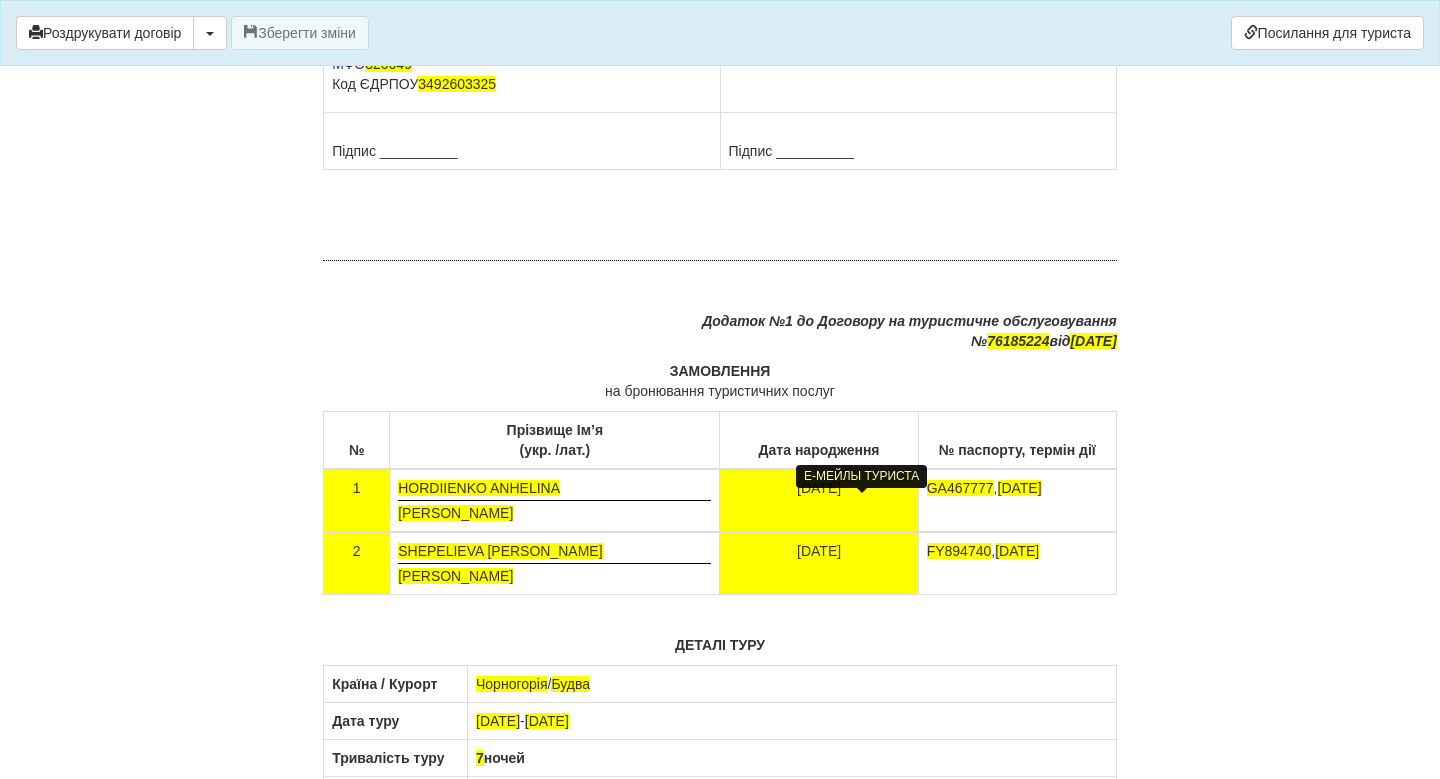 scroll, scrollTop: 12863, scrollLeft: 0, axis: vertical 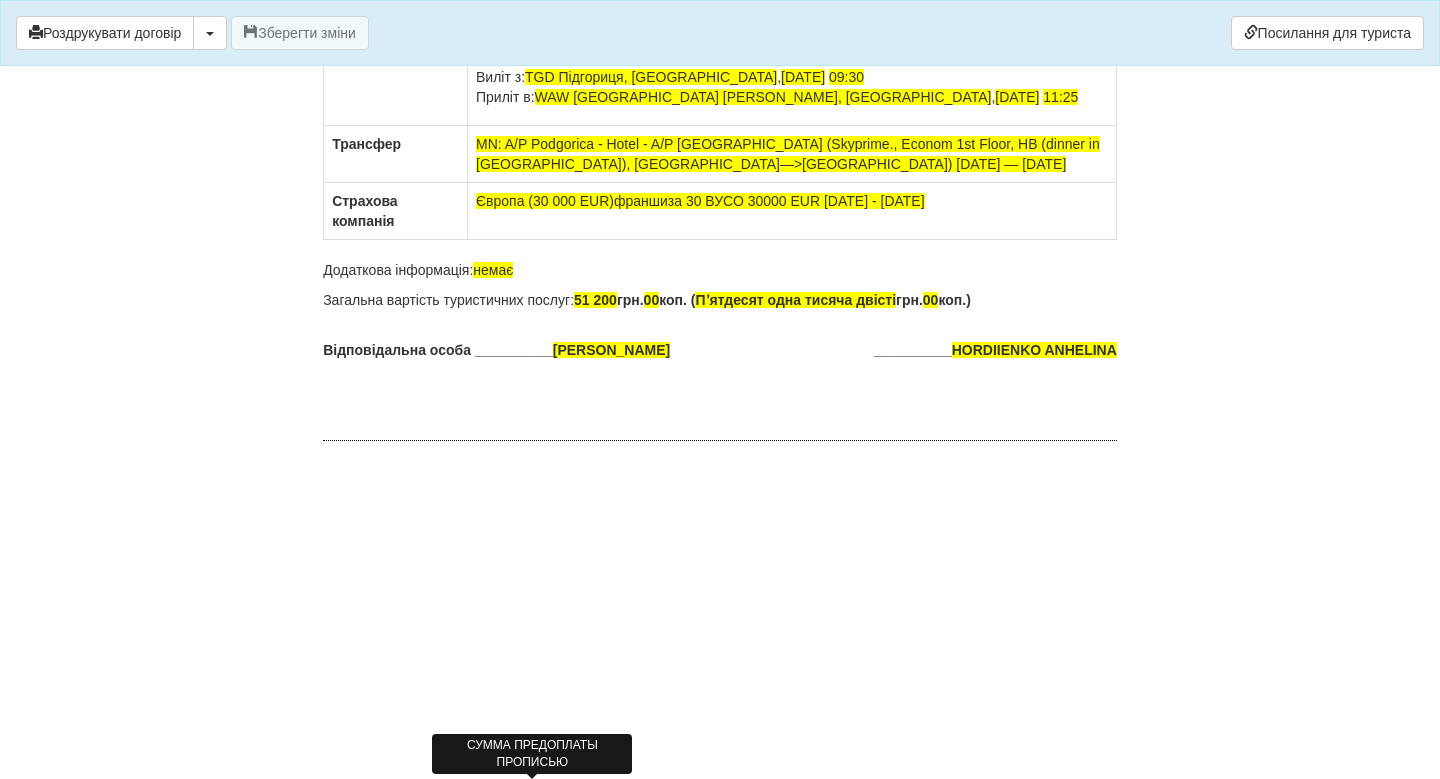 click at bounding box center [720, 501] 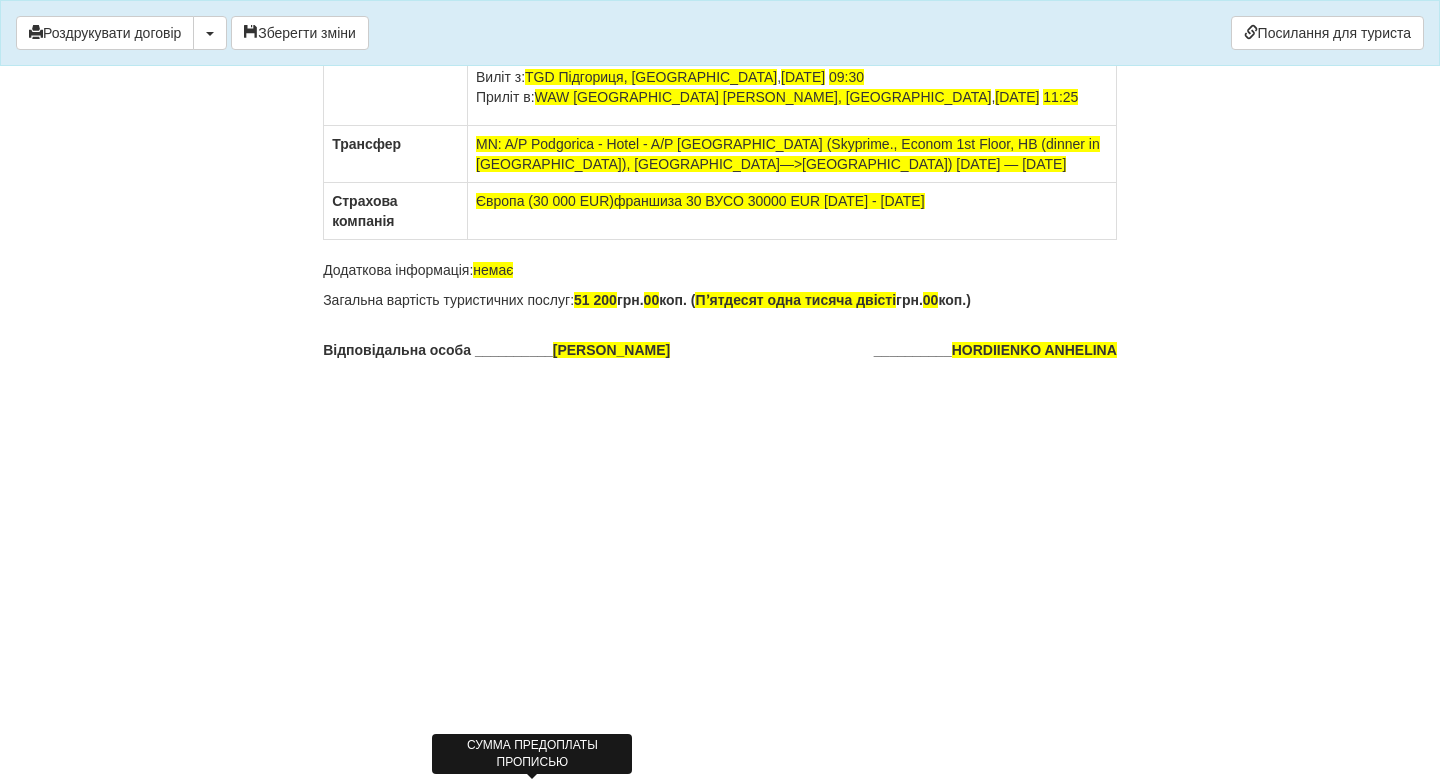 scroll, scrollTop: 12726, scrollLeft: 0, axis: vertical 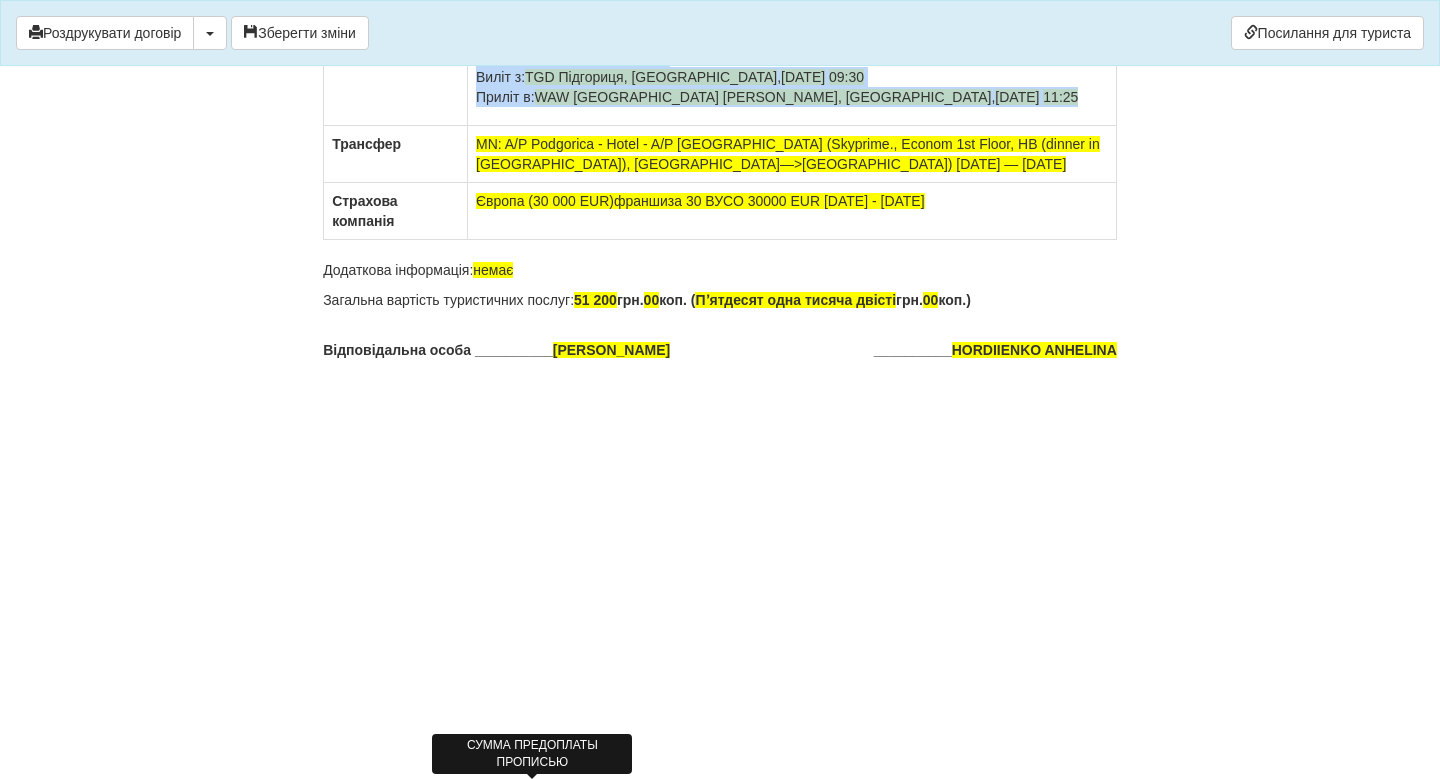 drag, startPoint x: 972, startPoint y: 407, endPoint x: 499, endPoint y: 291, distance: 487.01642 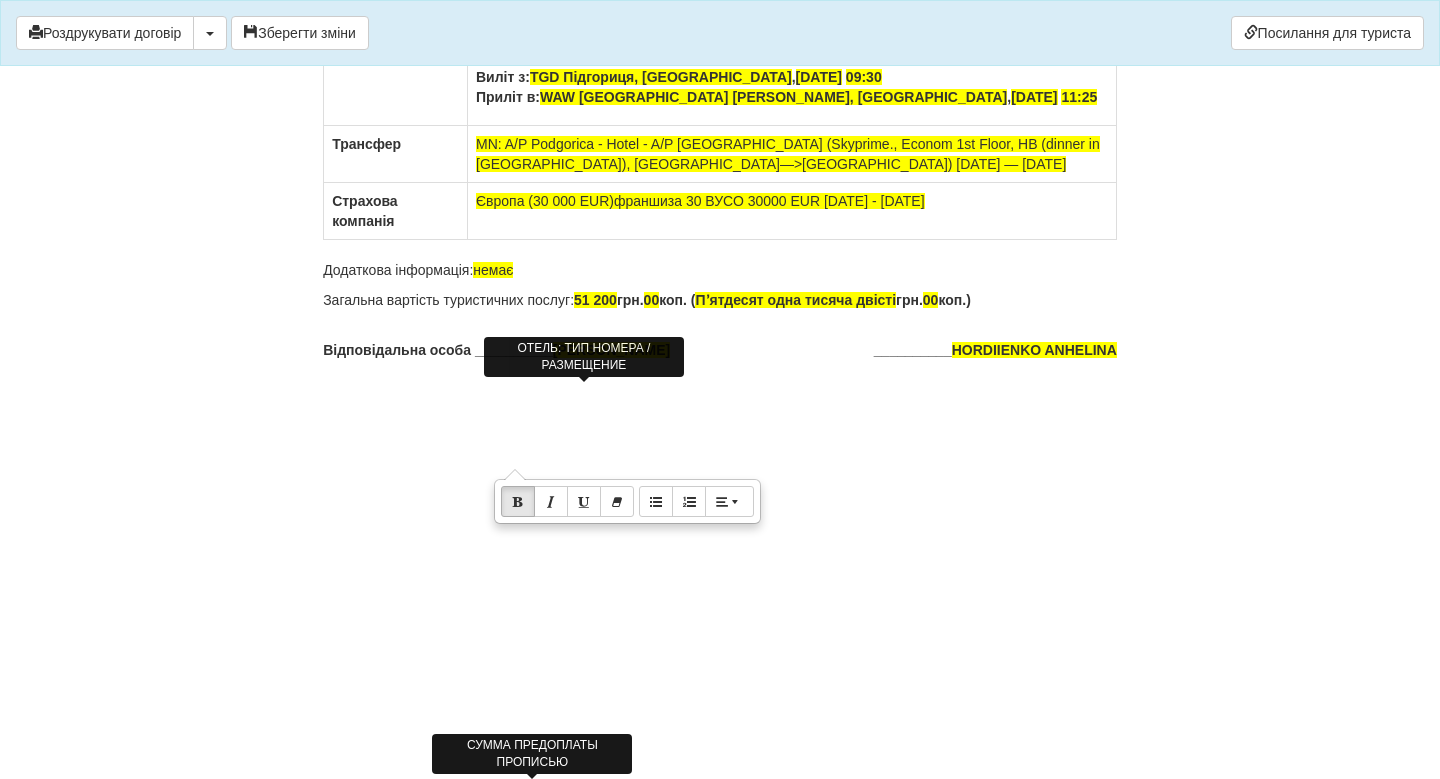 click on "Standard (FIX) (DBL) / DBL" at bounding box center [561, -87] 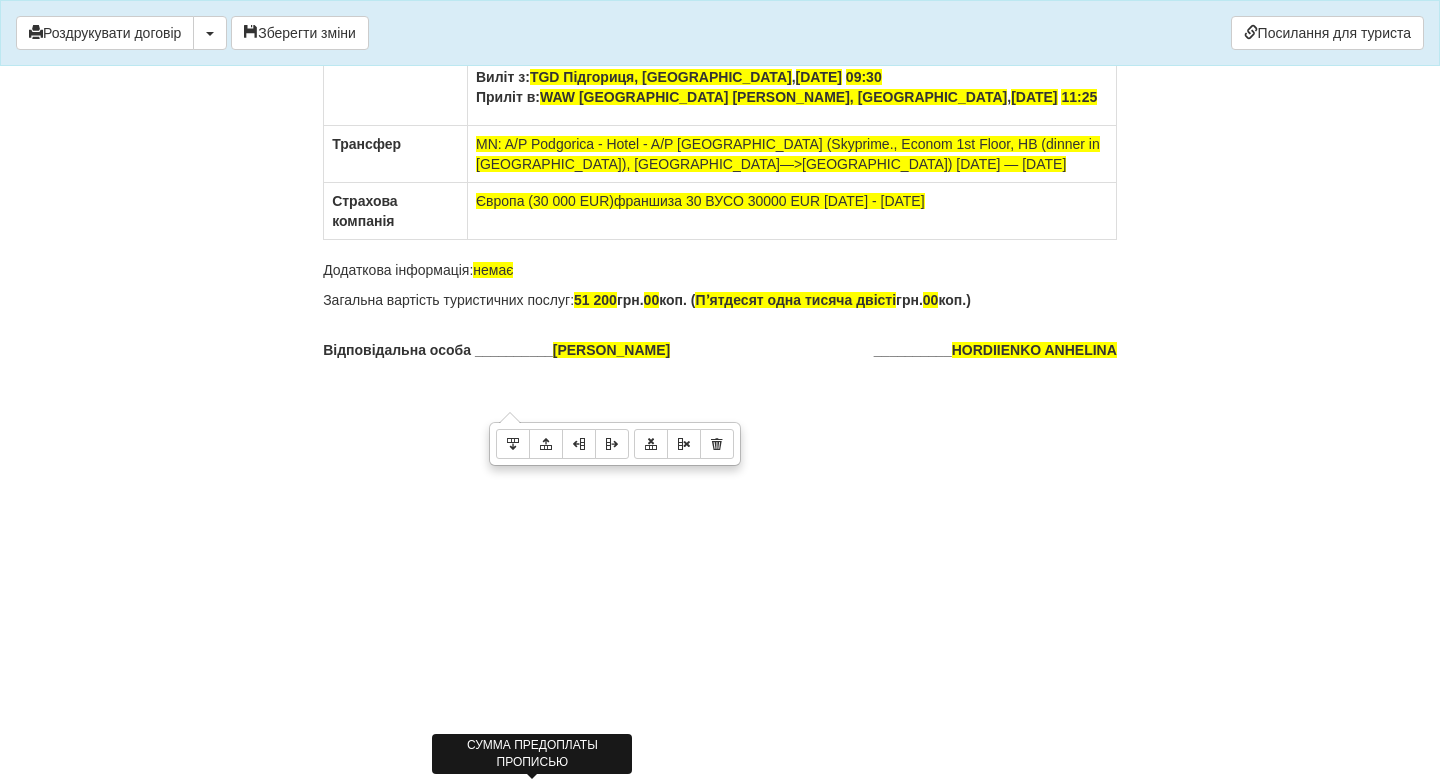 click on "Standard (FIX) (DBL) / DBL" at bounding box center [792, -87] 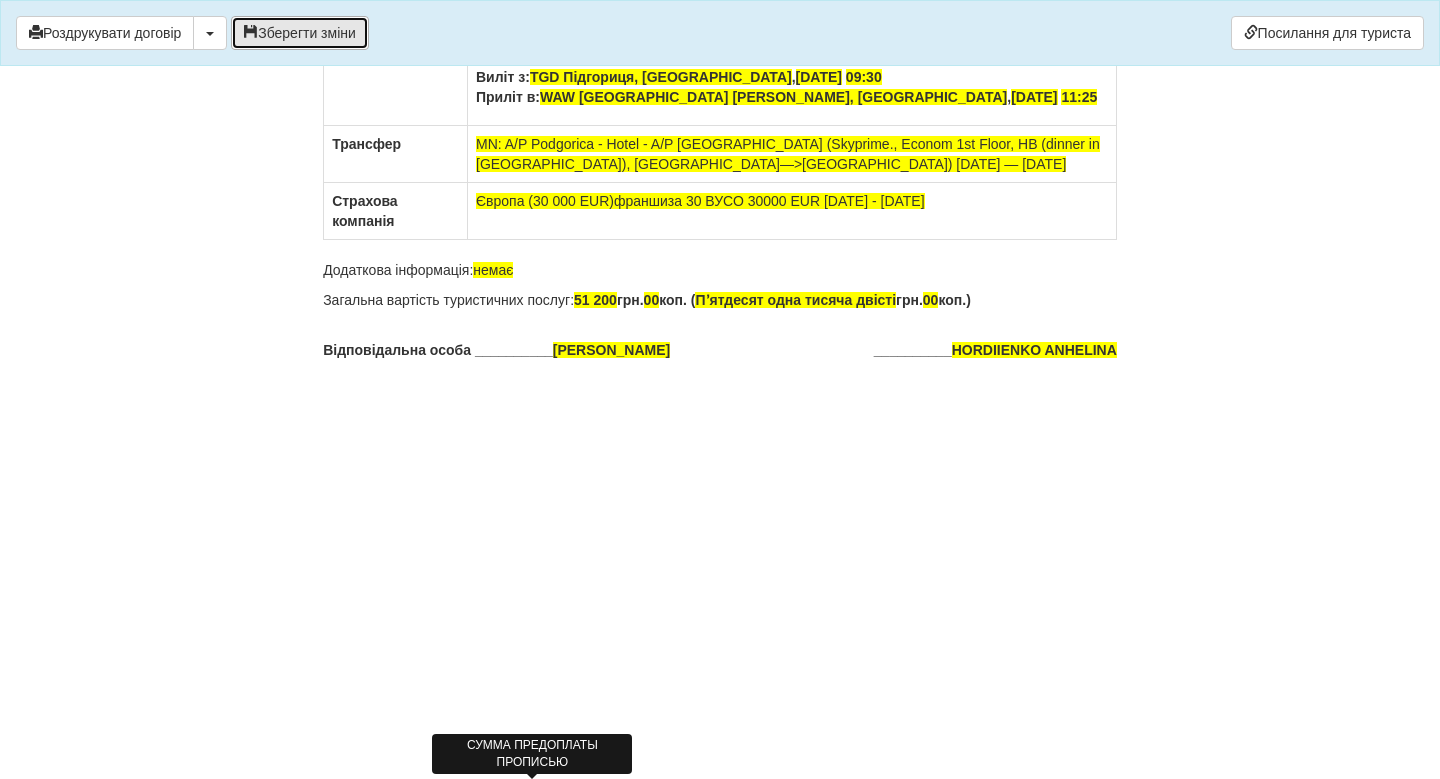 click on "Зберегти зміни" at bounding box center (300, 33) 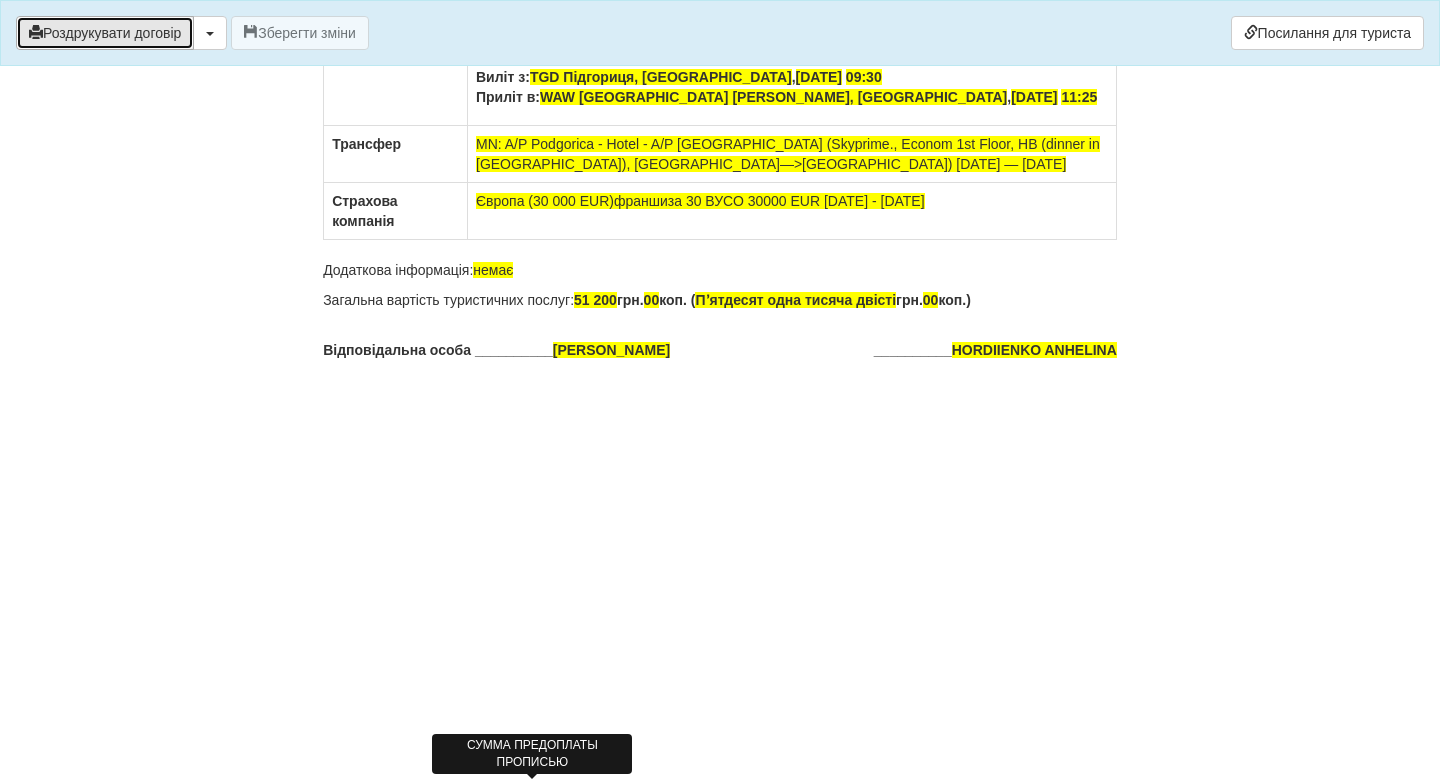 click on "Роздрукувати договір" at bounding box center (105, 33) 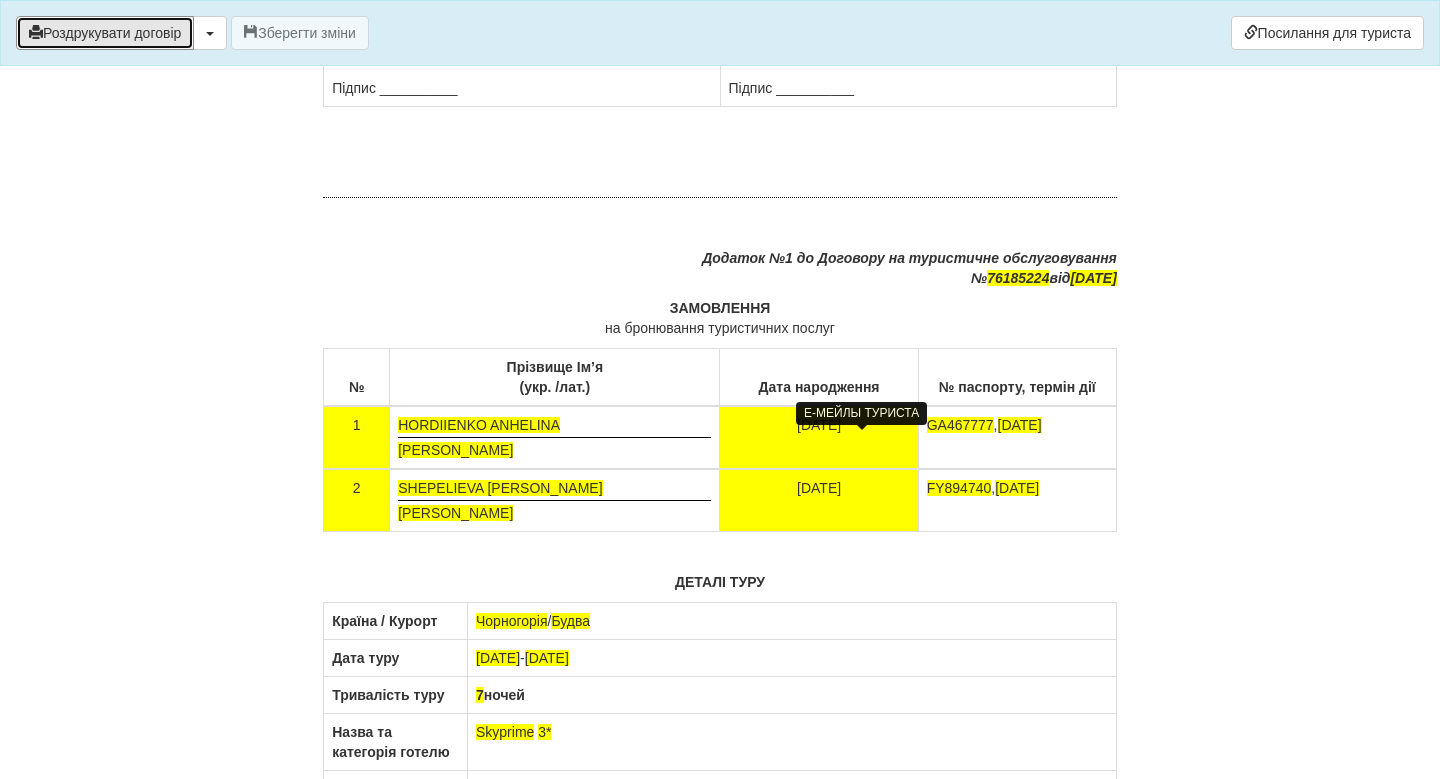 scroll, scrollTop: 11704, scrollLeft: 0, axis: vertical 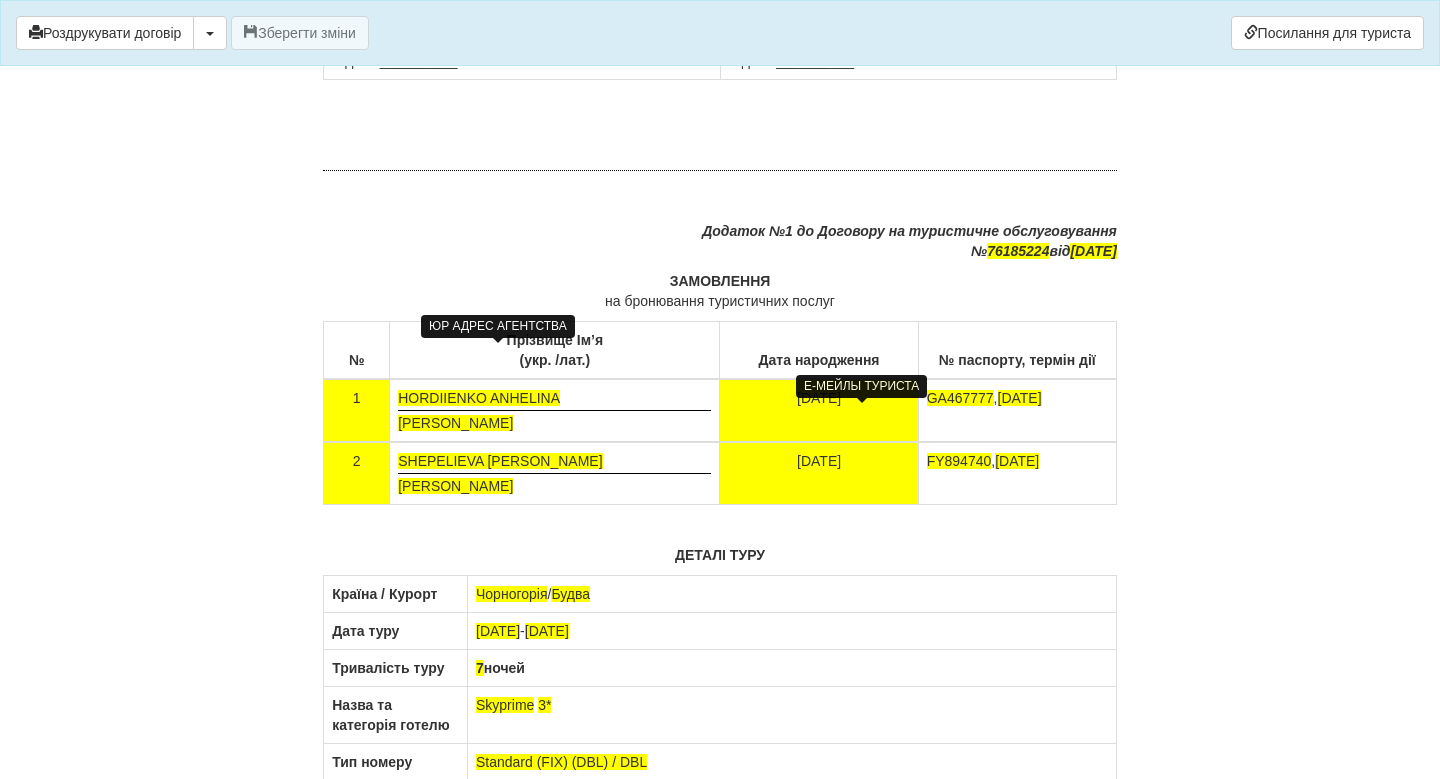 click on "20434, [GEOGRAPHIC_DATA], с. [GEOGRAPHIC_DATA], ул. Трипільска 90" at bounding box center (499, -116) 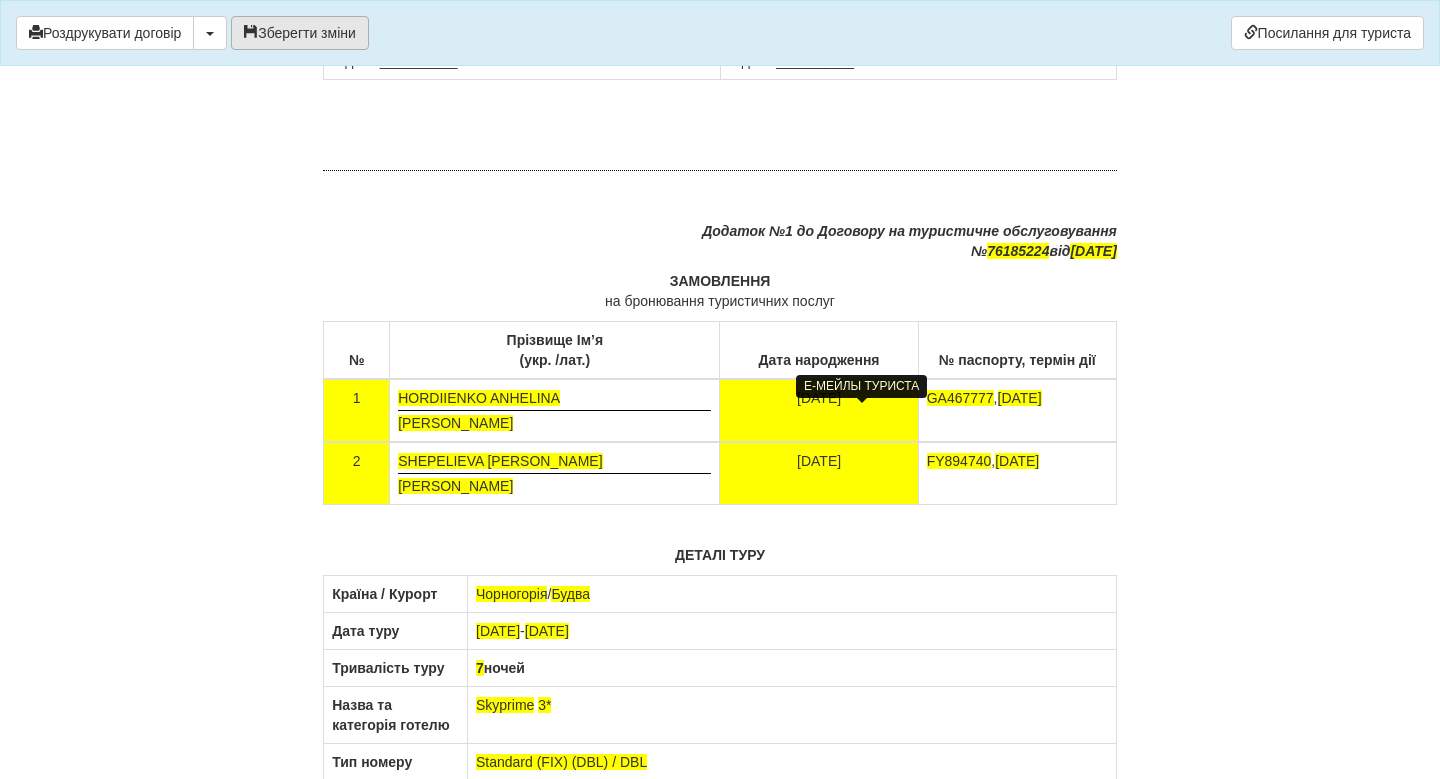 click on "Зберегти зміни" at bounding box center (300, 33) 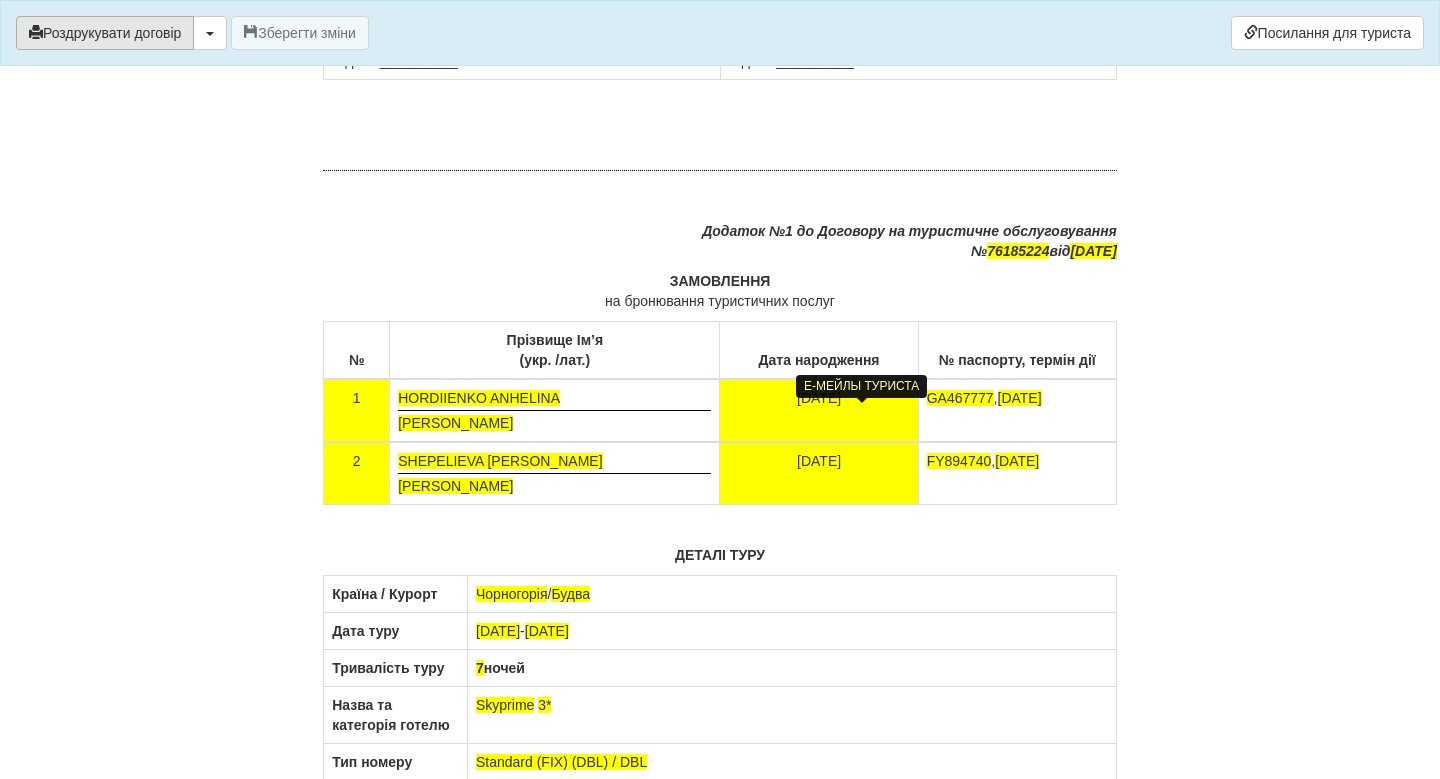 click on "Роздрукувати договір" at bounding box center (105, 33) 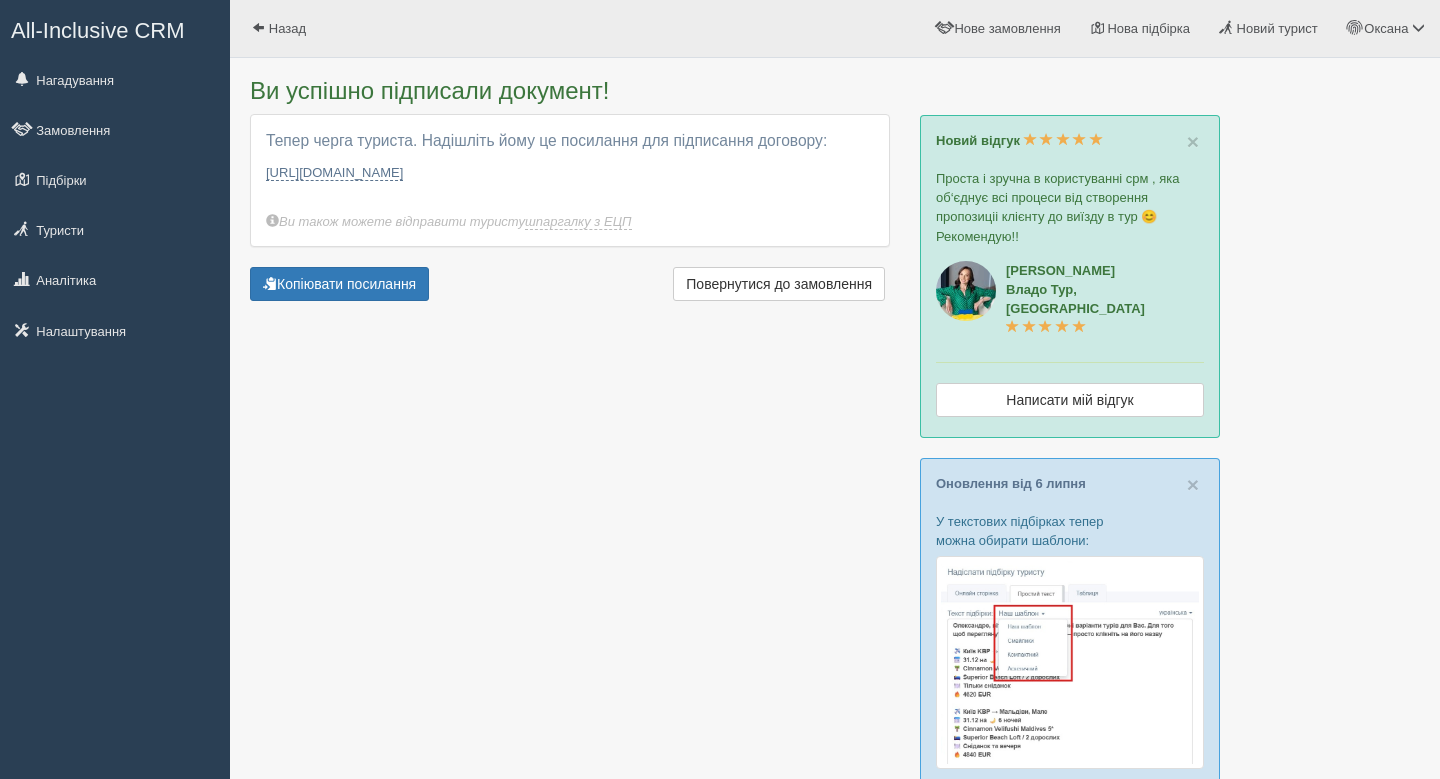 scroll, scrollTop: 0, scrollLeft: 0, axis: both 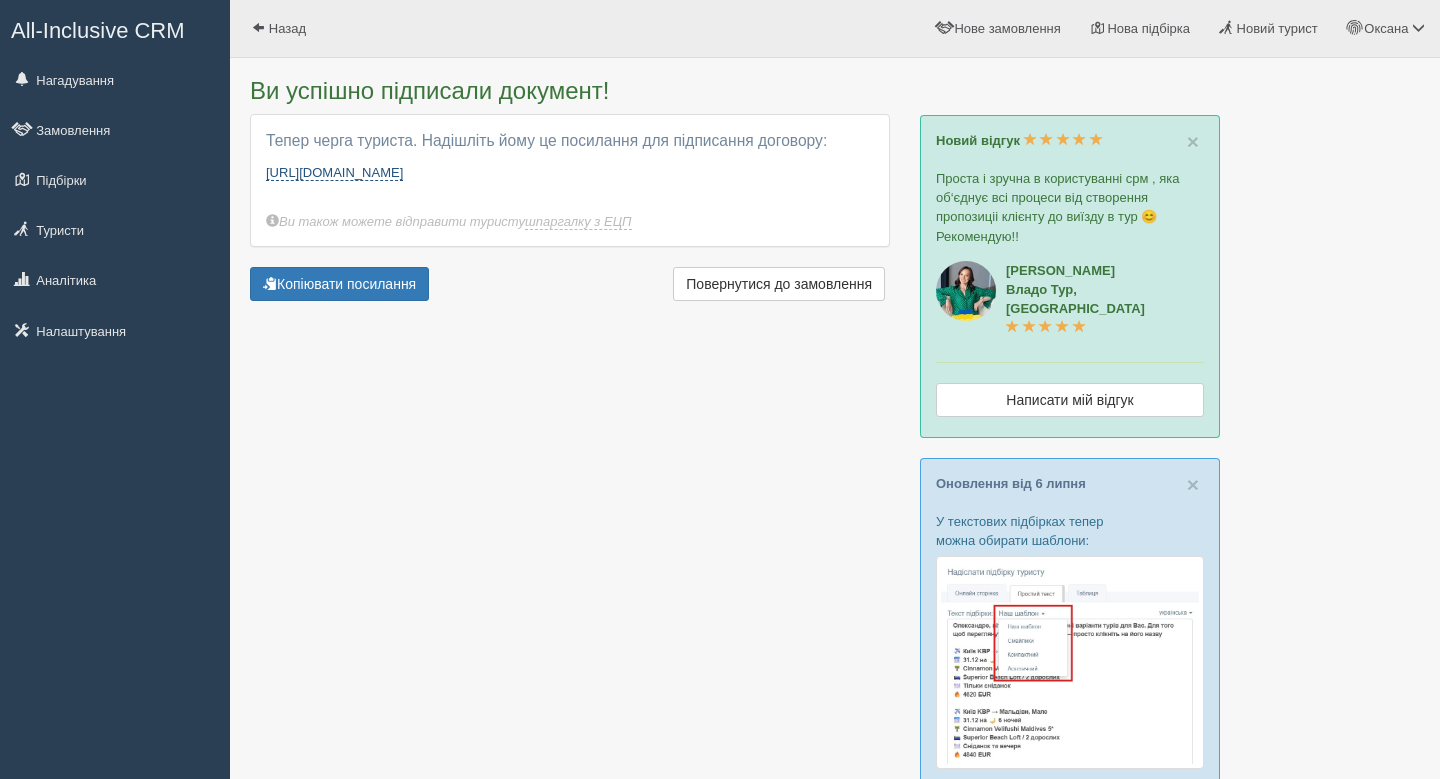 click on "https://tourist.allinclusivecrm.com/contract/digital-sign/1087974383/3155353639/247636/Ou6jb3UAlQ" at bounding box center [334, 173] 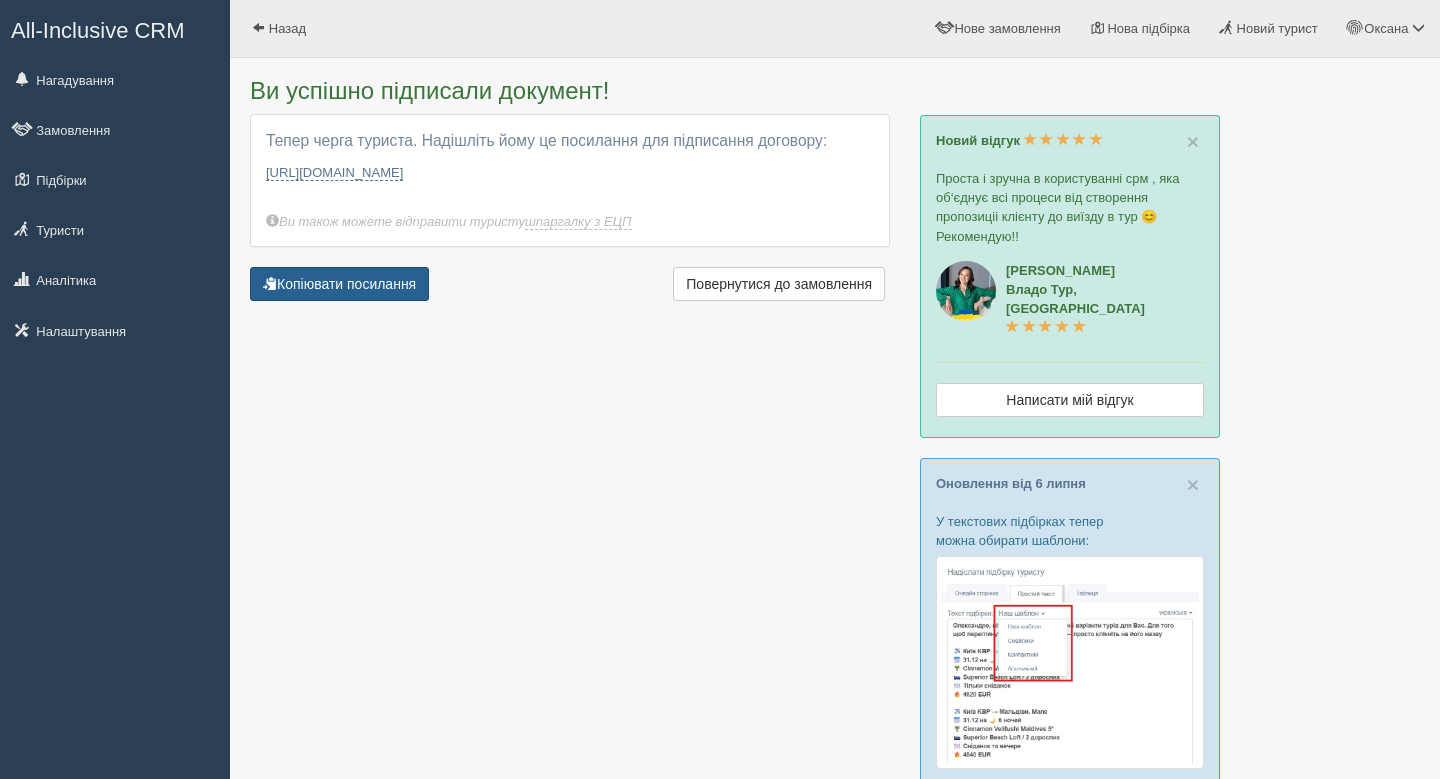 click on "Копіювати посилання" at bounding box center (339, 284) 